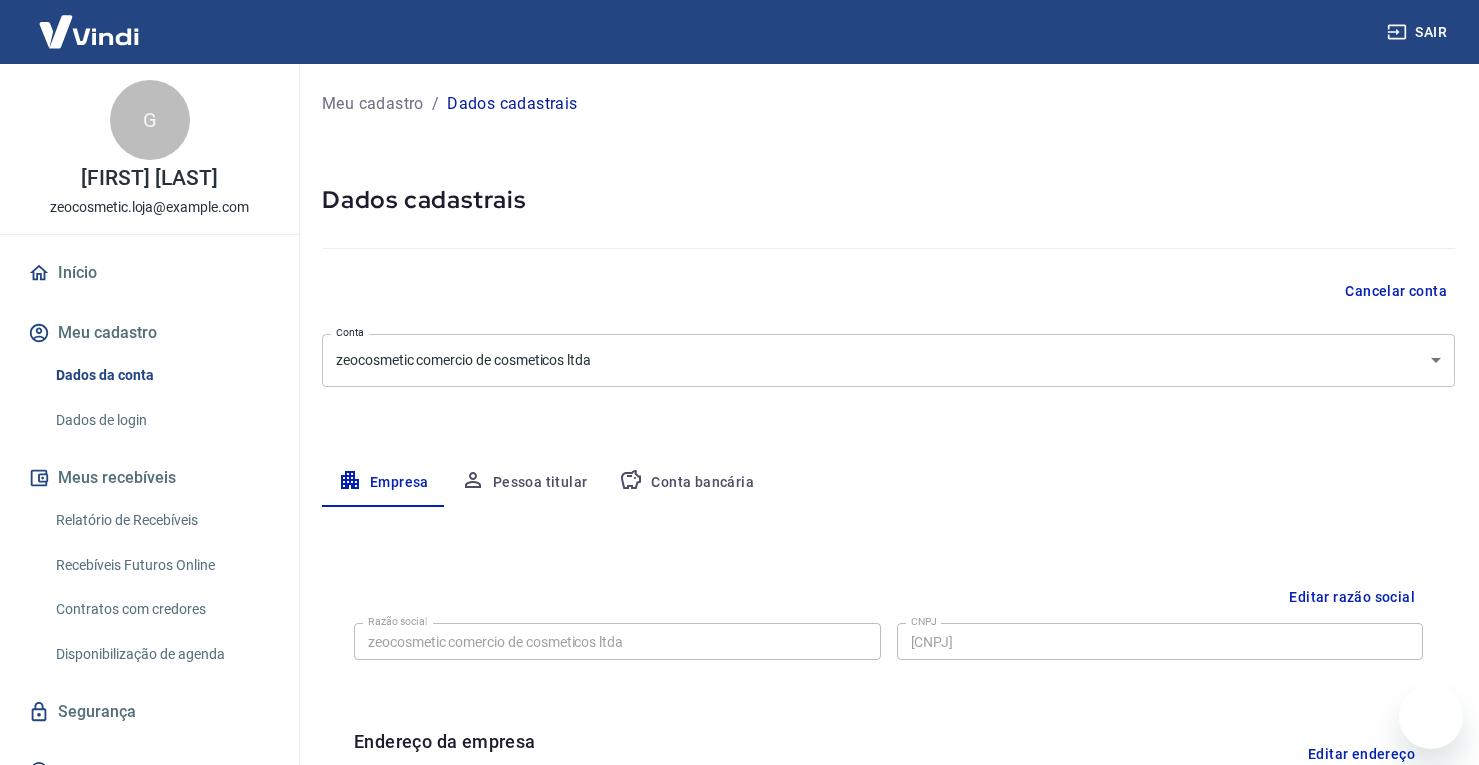 select on "[STATE]" 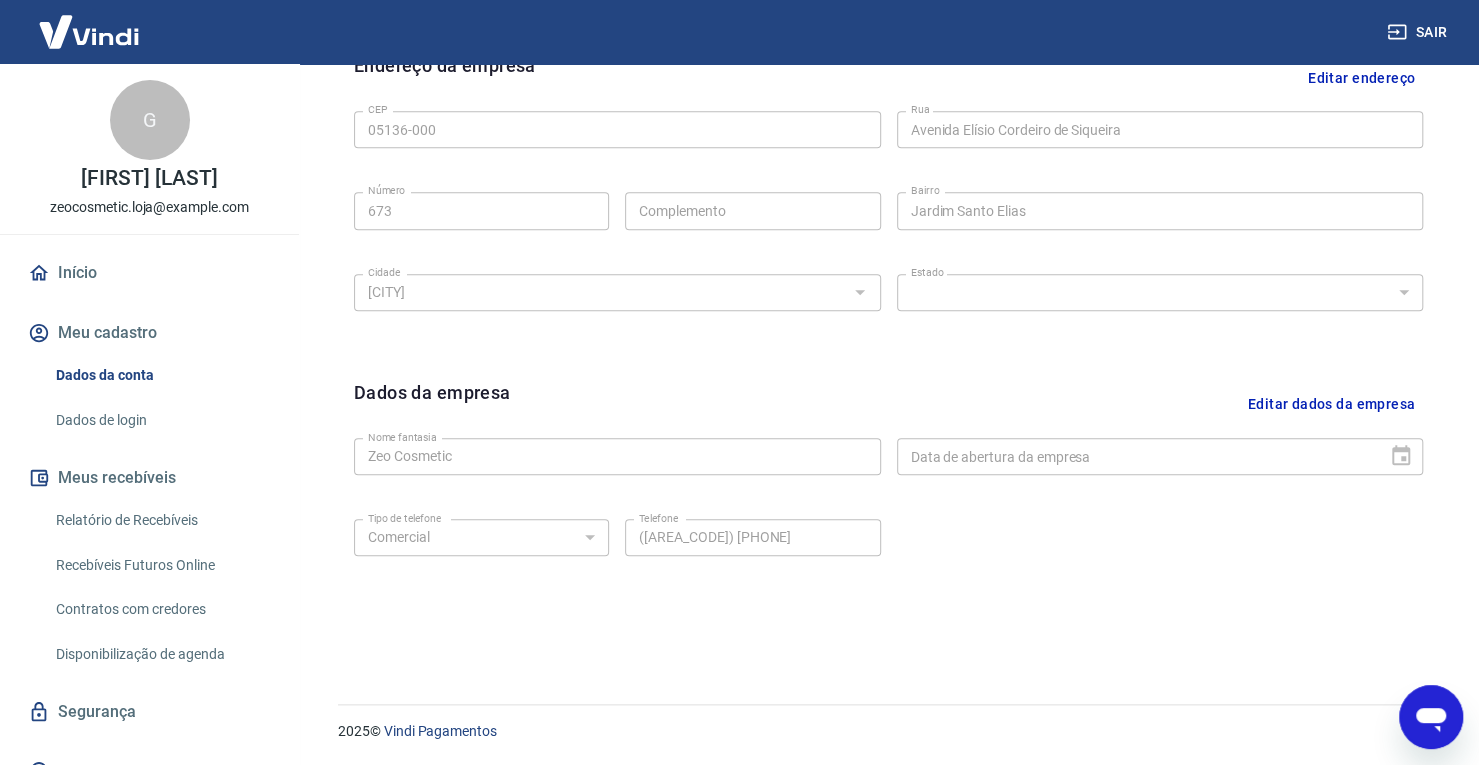 scroll, scrollTop: 0, scrollLeft: 0, axis: both 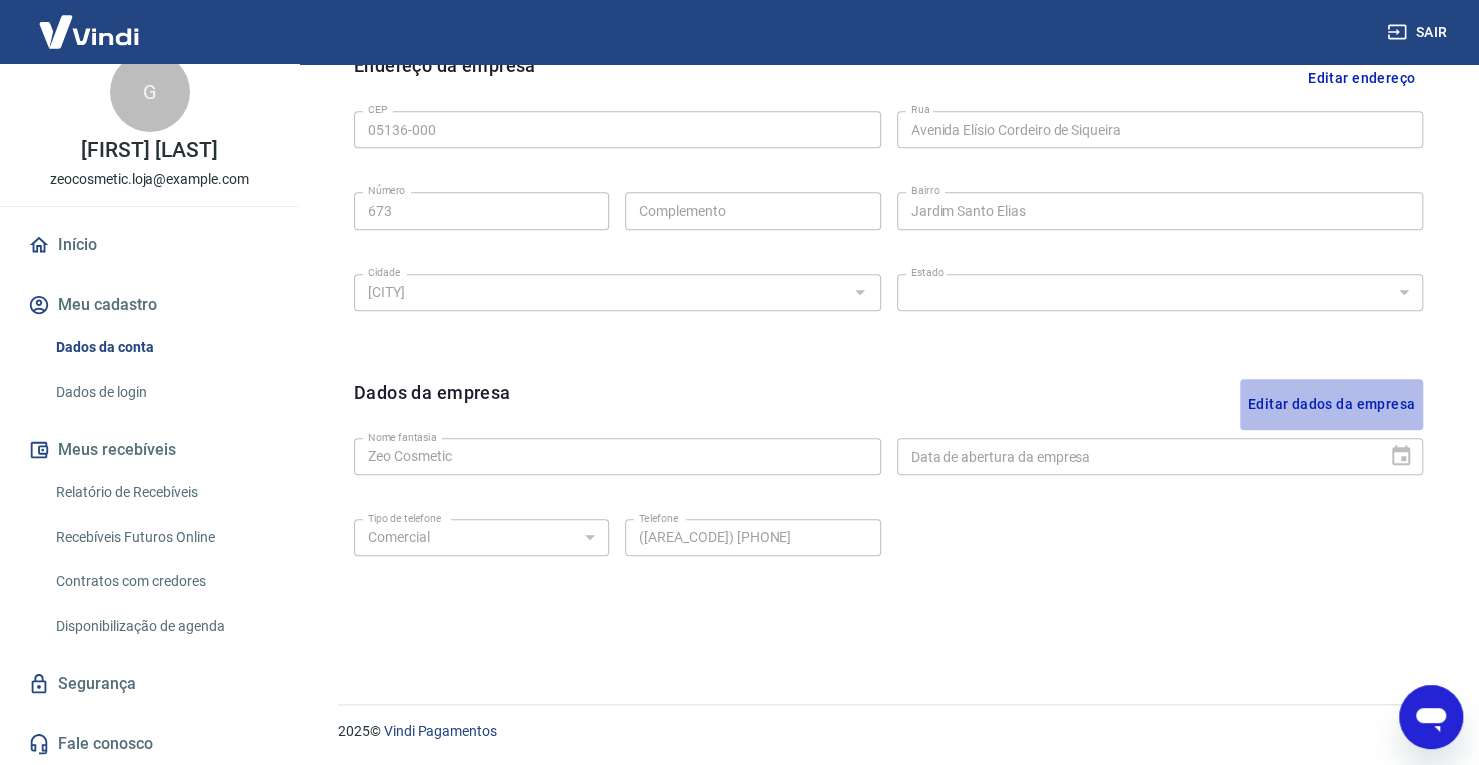 click on "Editar dados da empresa" at bounding box center [1331, 404] 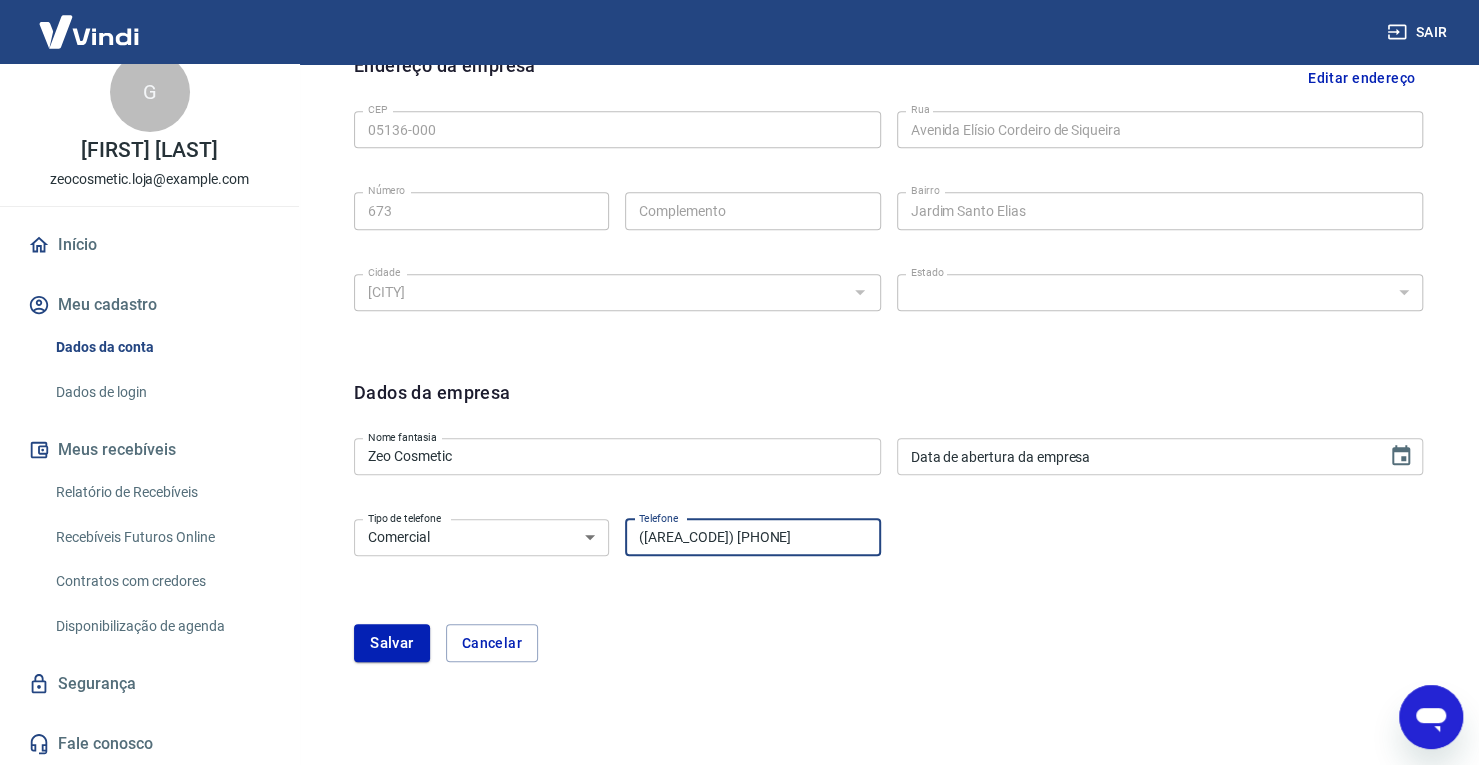 drag, startPoint x: 783, startPoint y: 529, endPoint x: 523, endPoint y: 590, distance: 267.0599 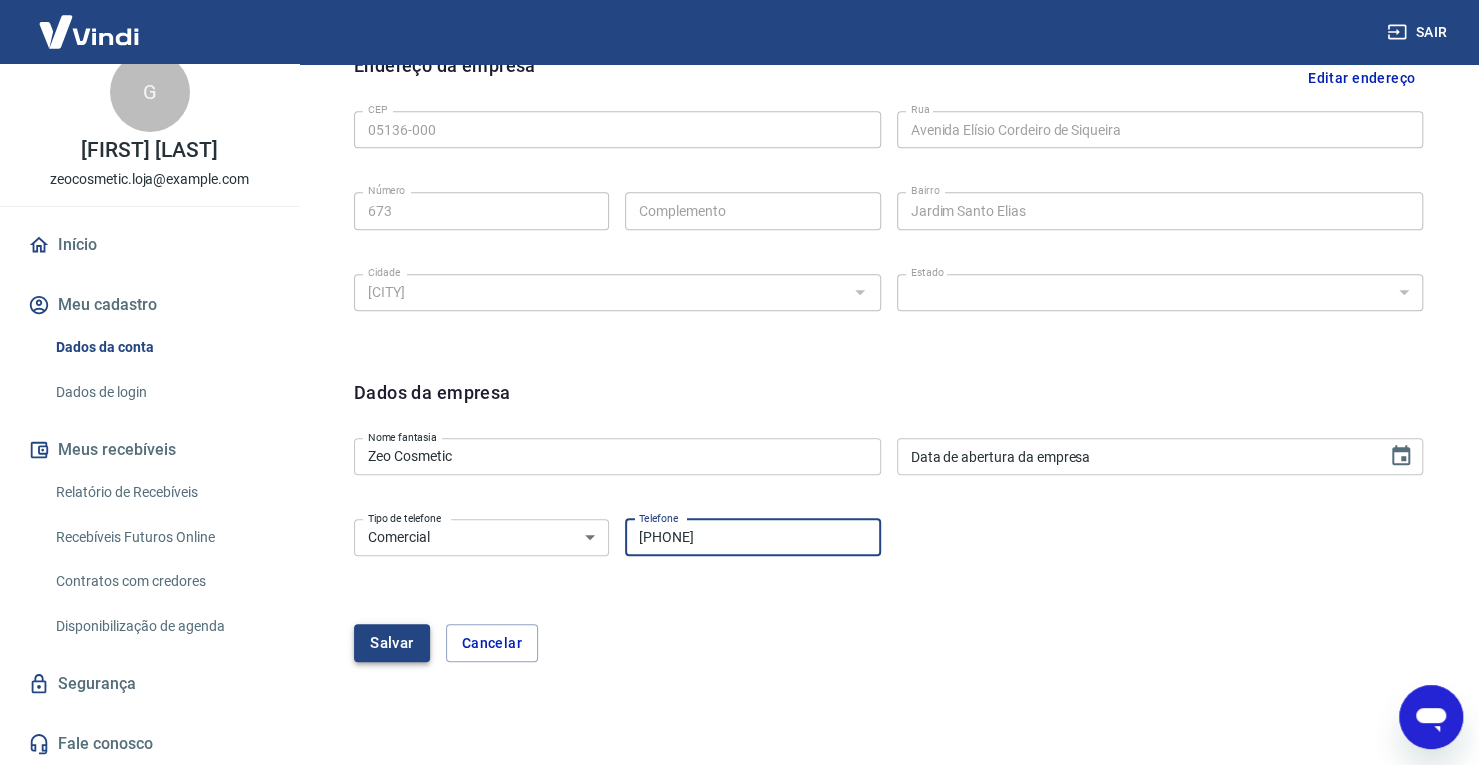 type on "[PHONE]" 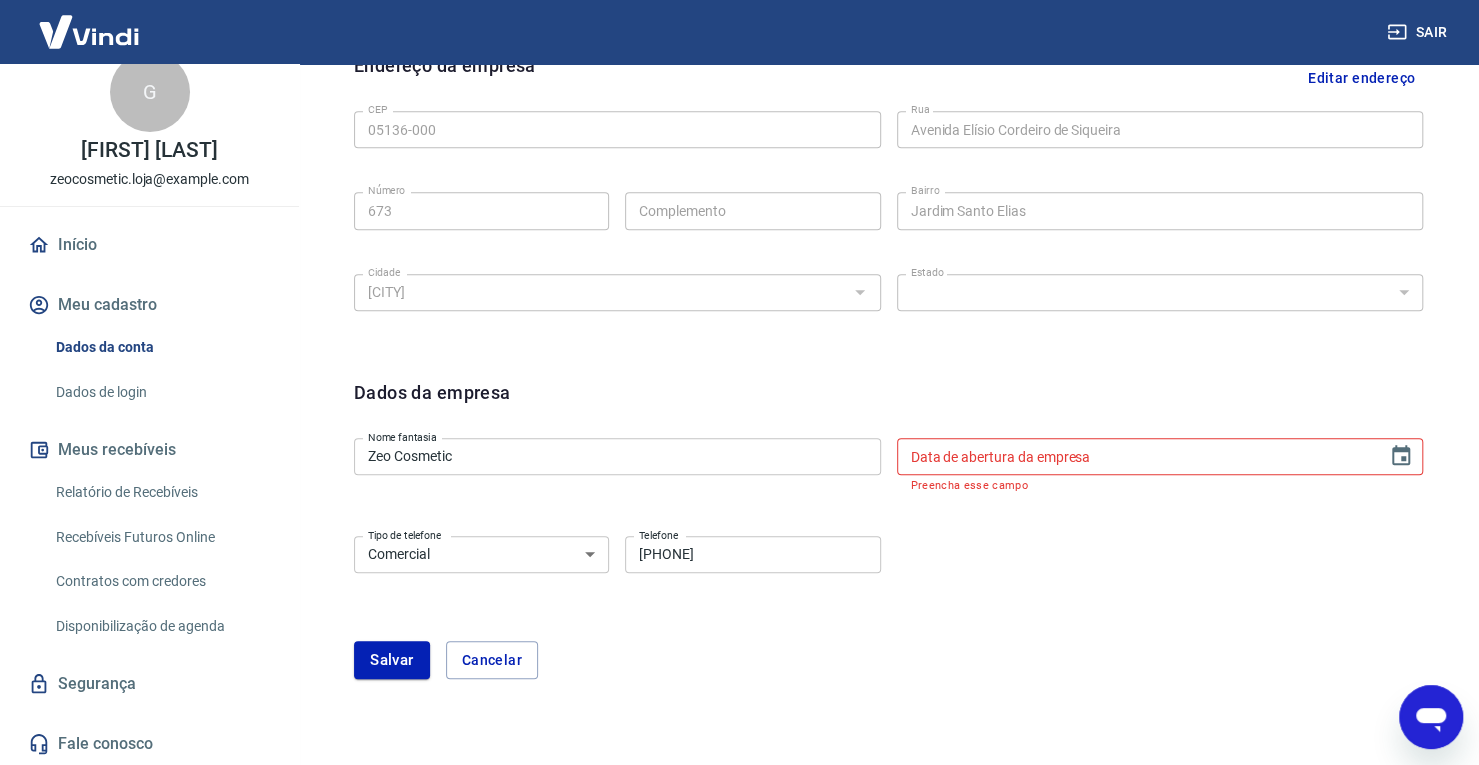 type on "DD/MM/YYYY" 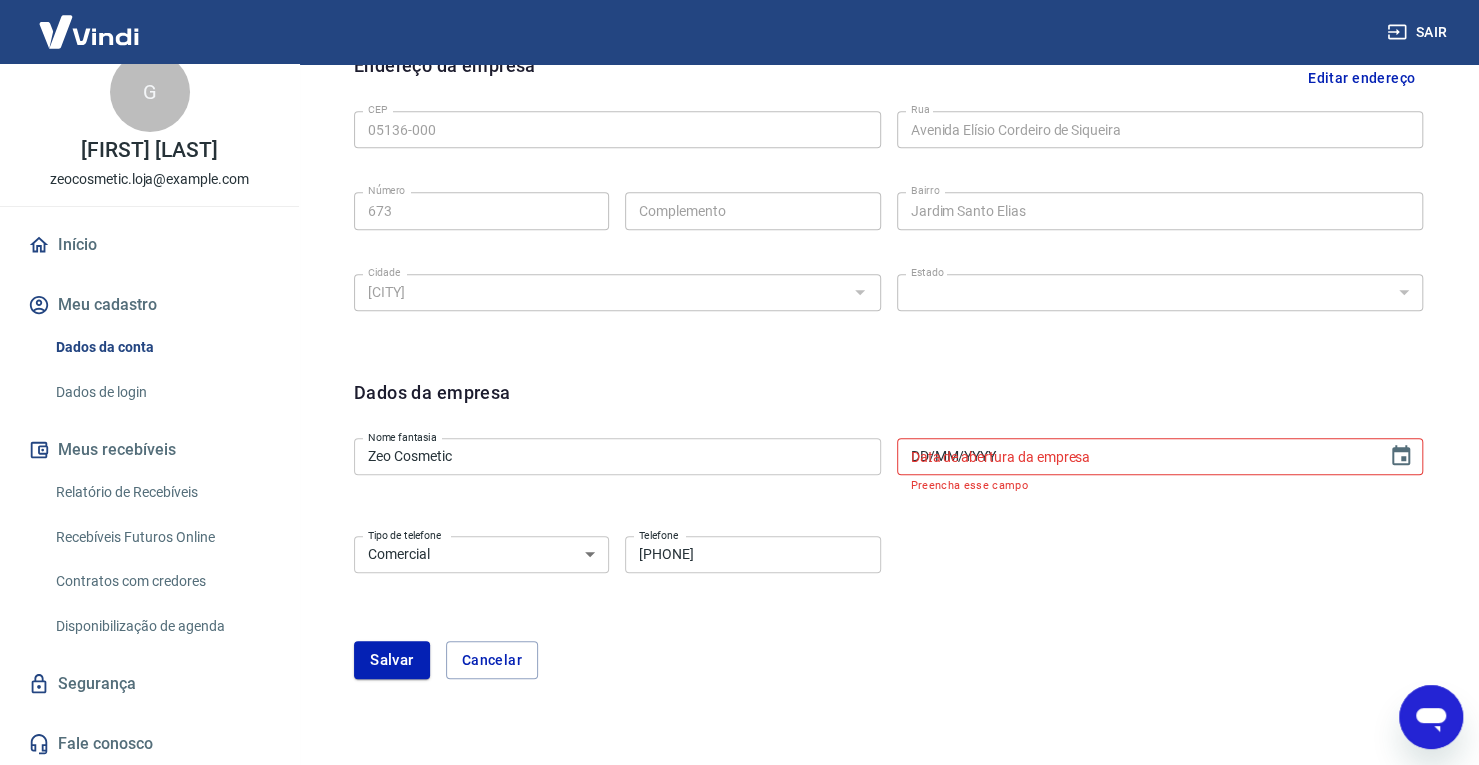 click on "DD/MM/YYYY" at bounding box center [1135, 456] 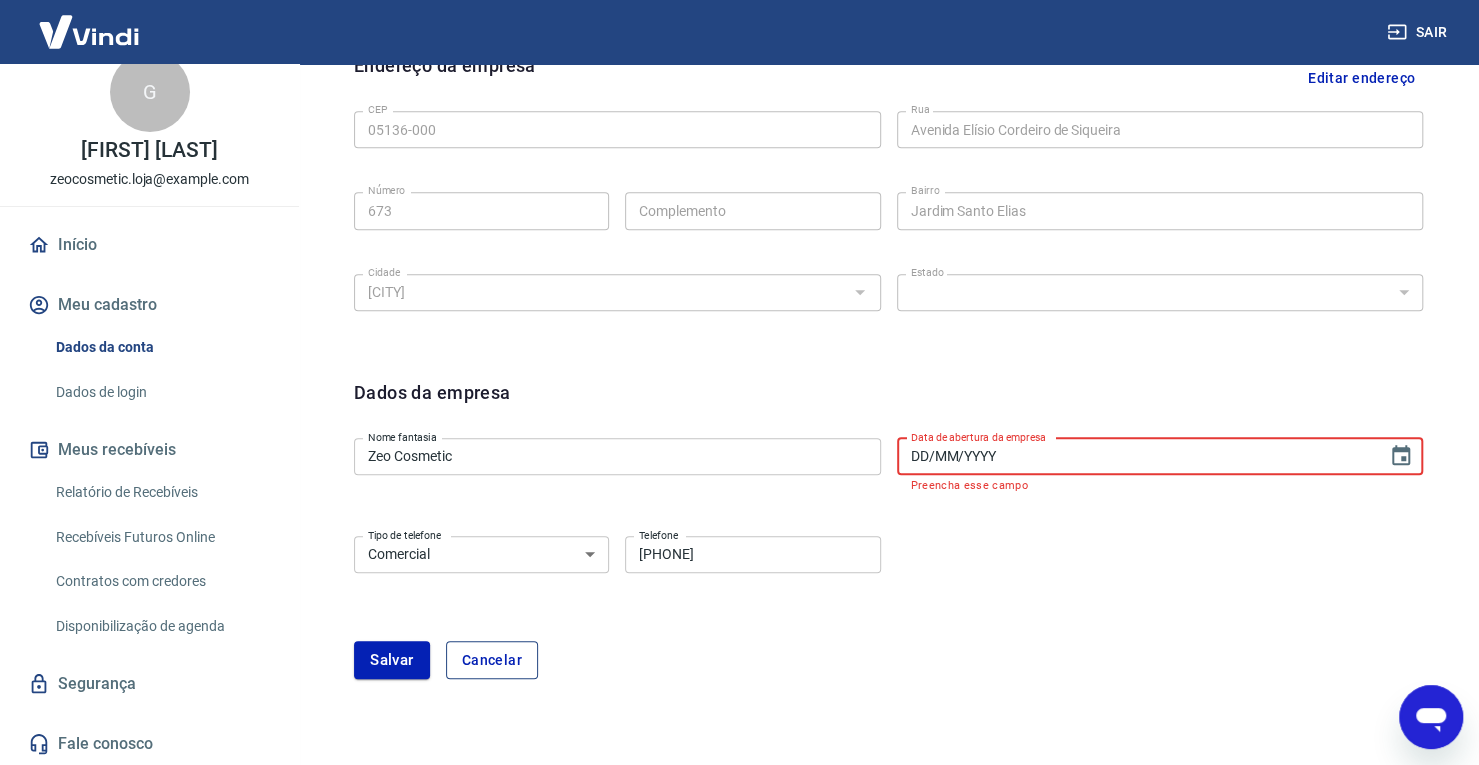 type 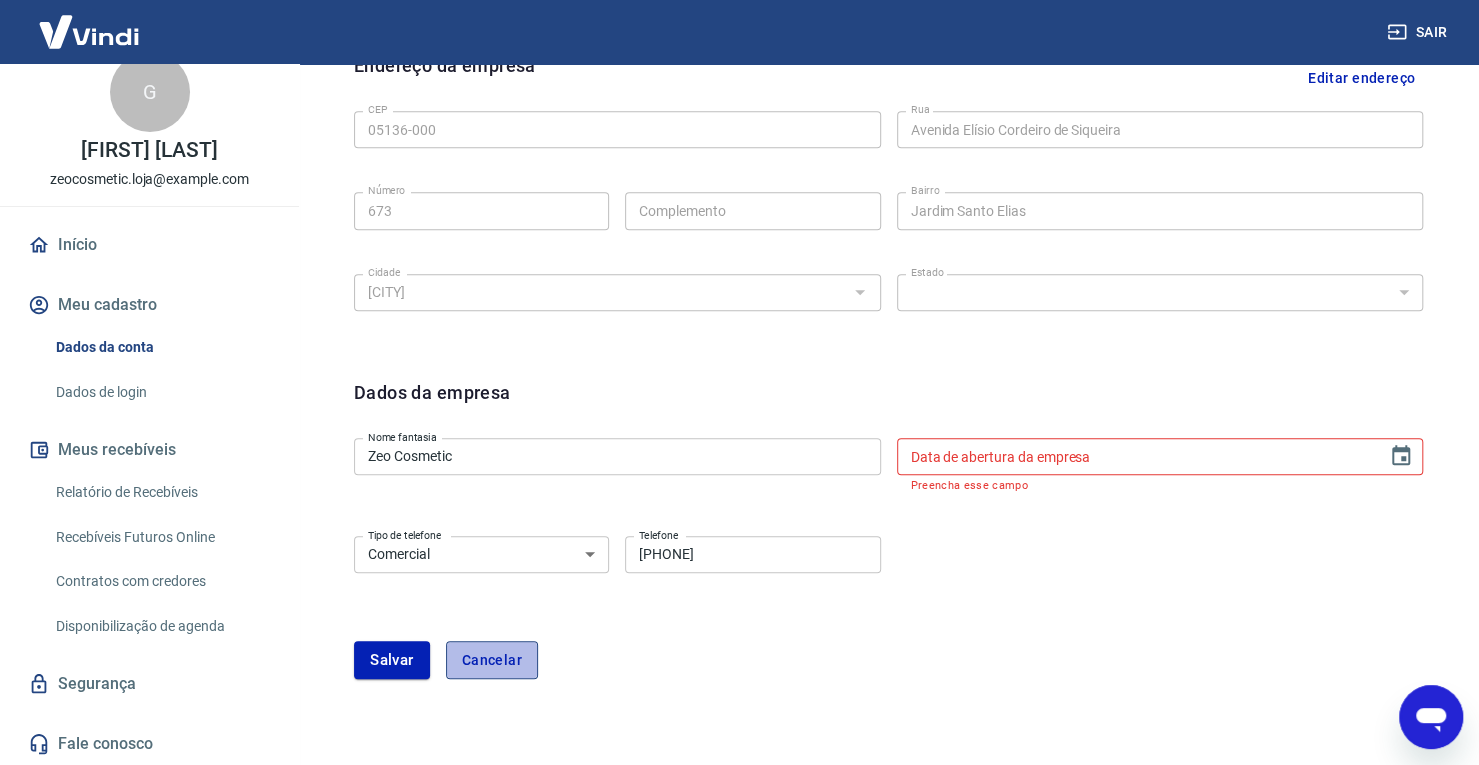 click on "Cancelar" at bounding box center [492, 660] 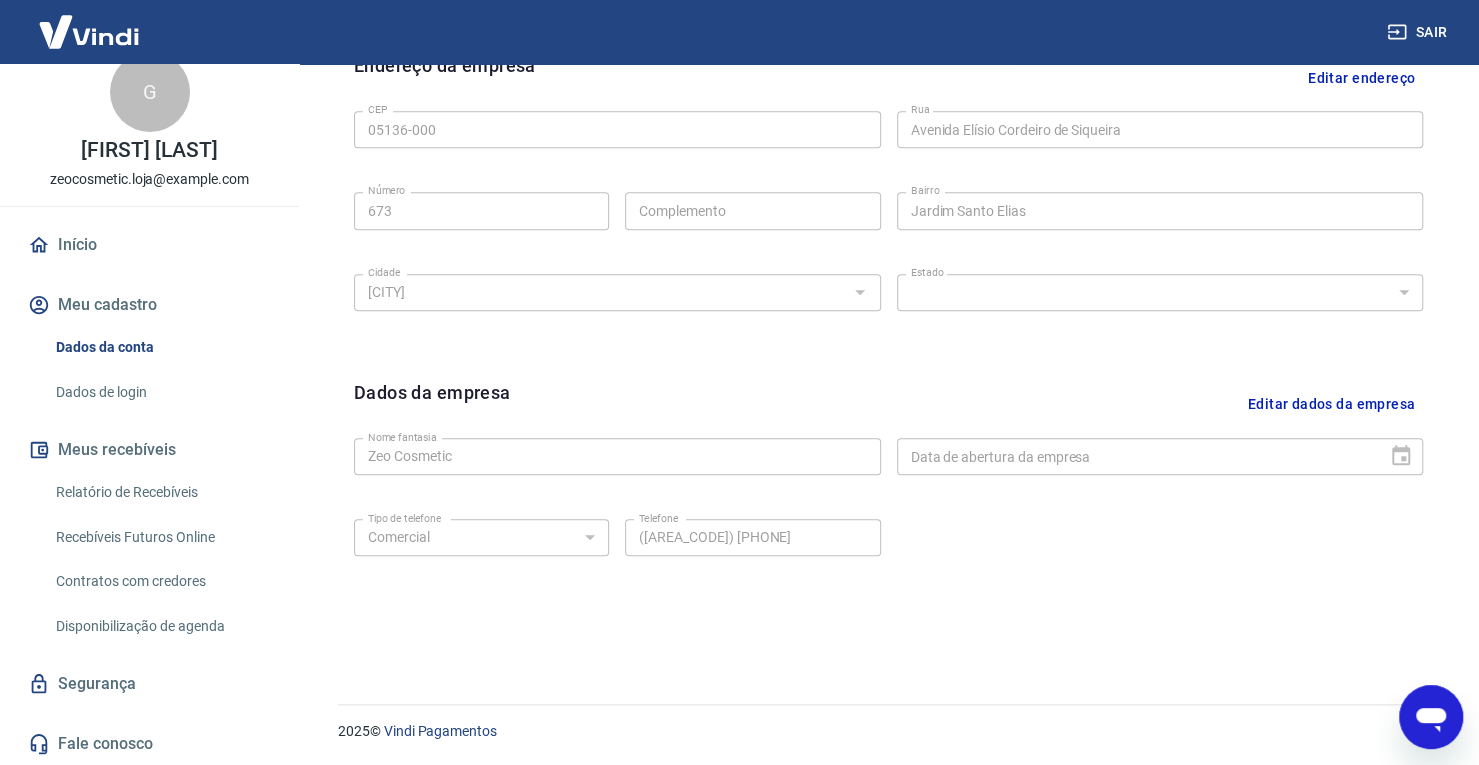 click on "Editar dados da empresa" at bounding box center [1331, 404] 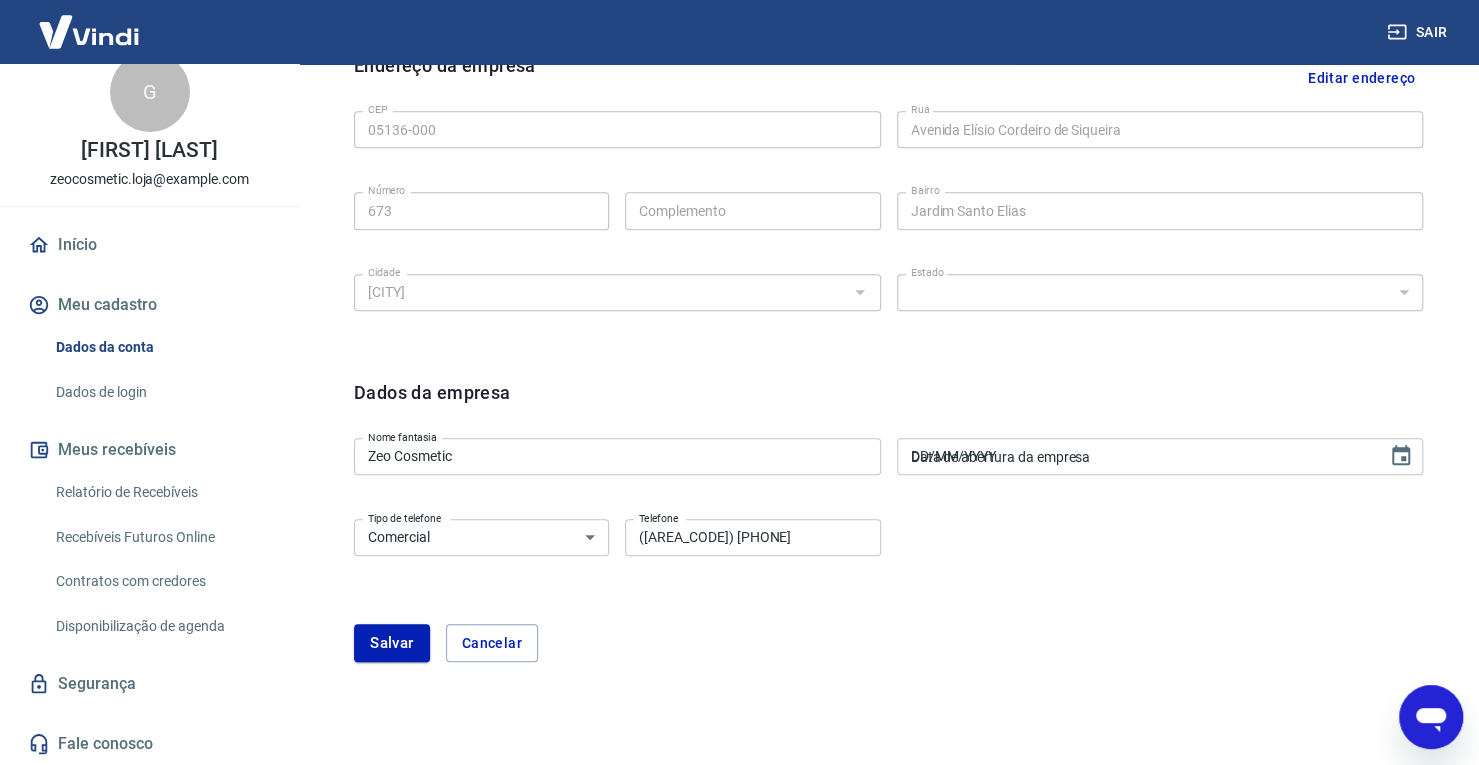 click on "DD/MM/YYYY" at bounding box center (1135, 456) 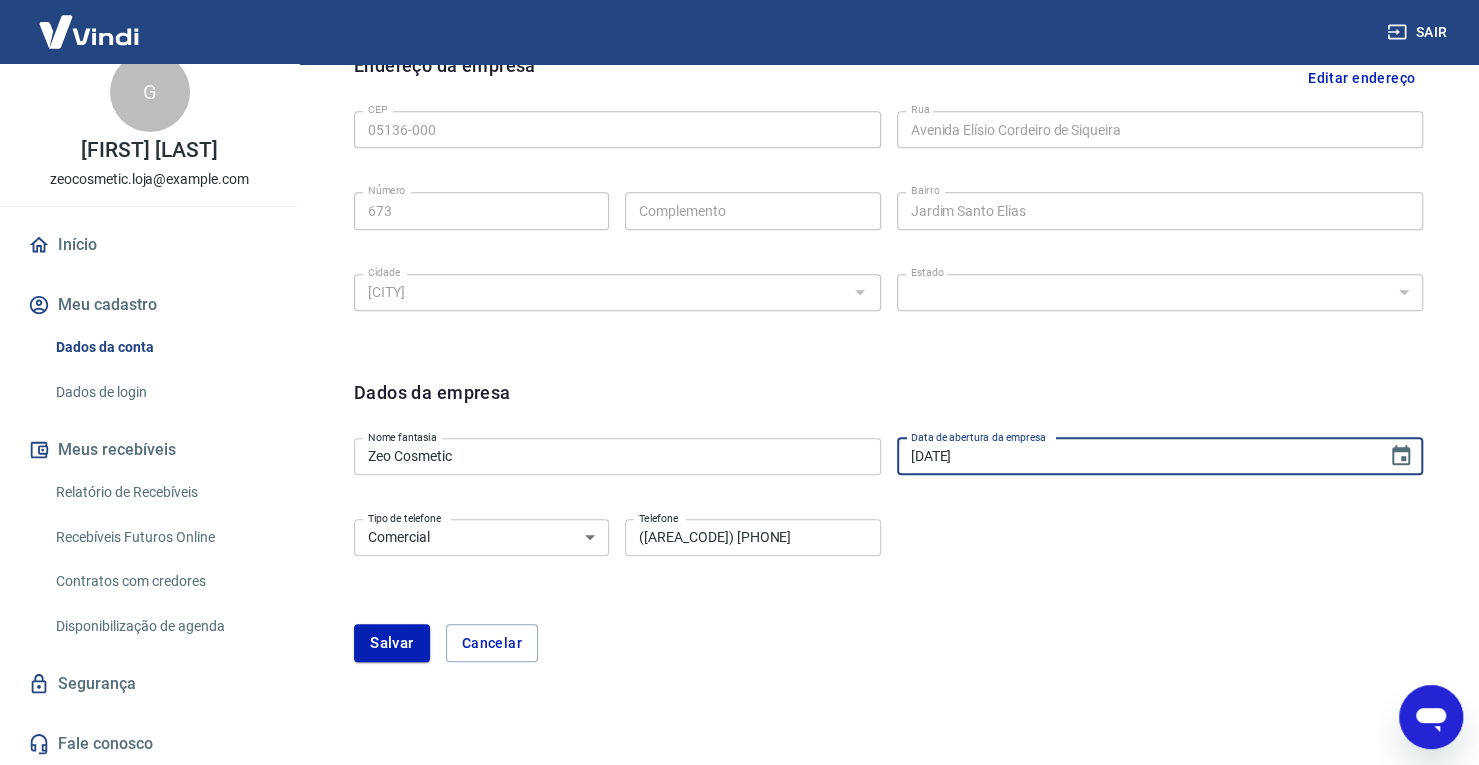 type on "[DATE]" 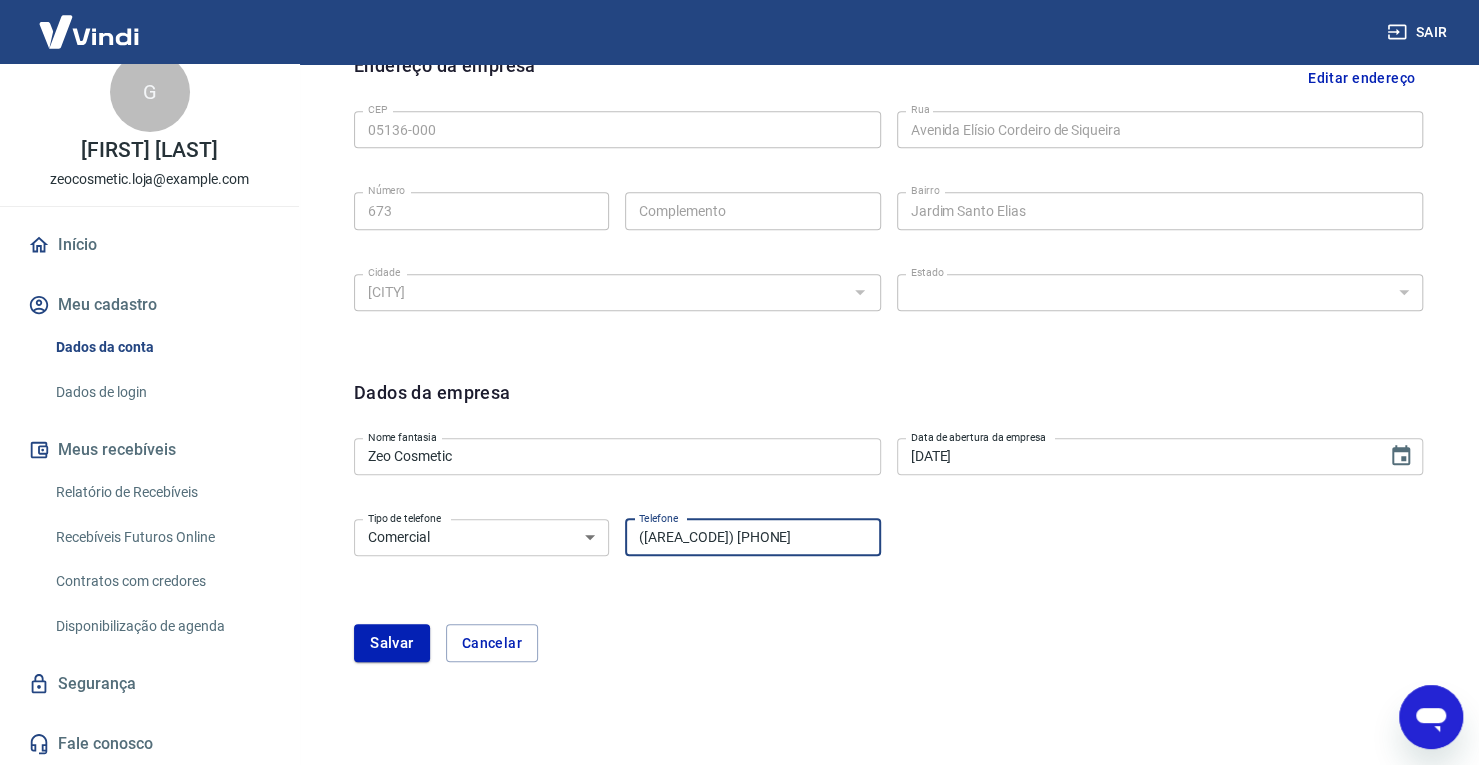 drag, startPoint x: 628, startPoint y: 538, endPoint x: 880, endPoint y: 515, distance: 253.04742 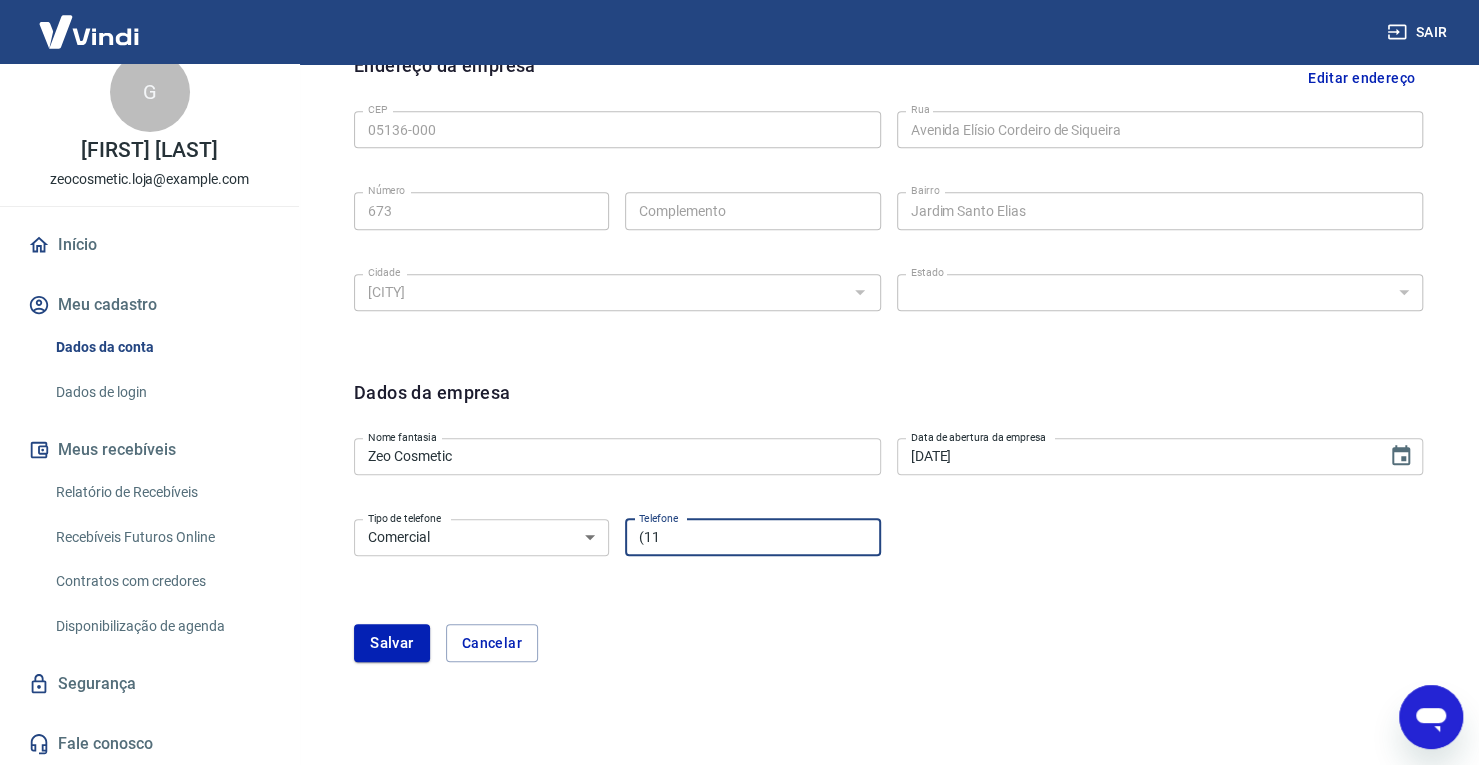 type on "[PHONE]" 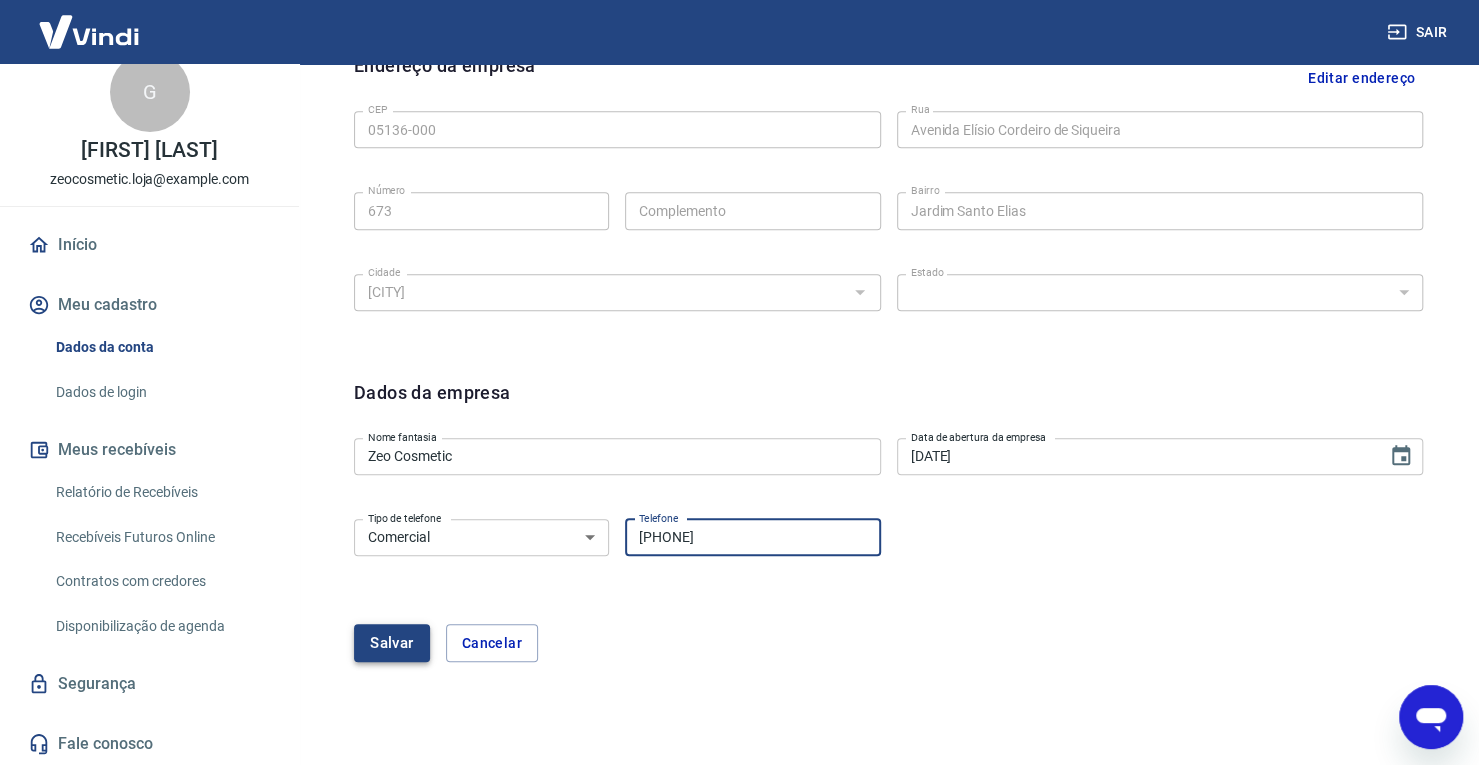 click on "Salvar" at bounding box center [392, 643] 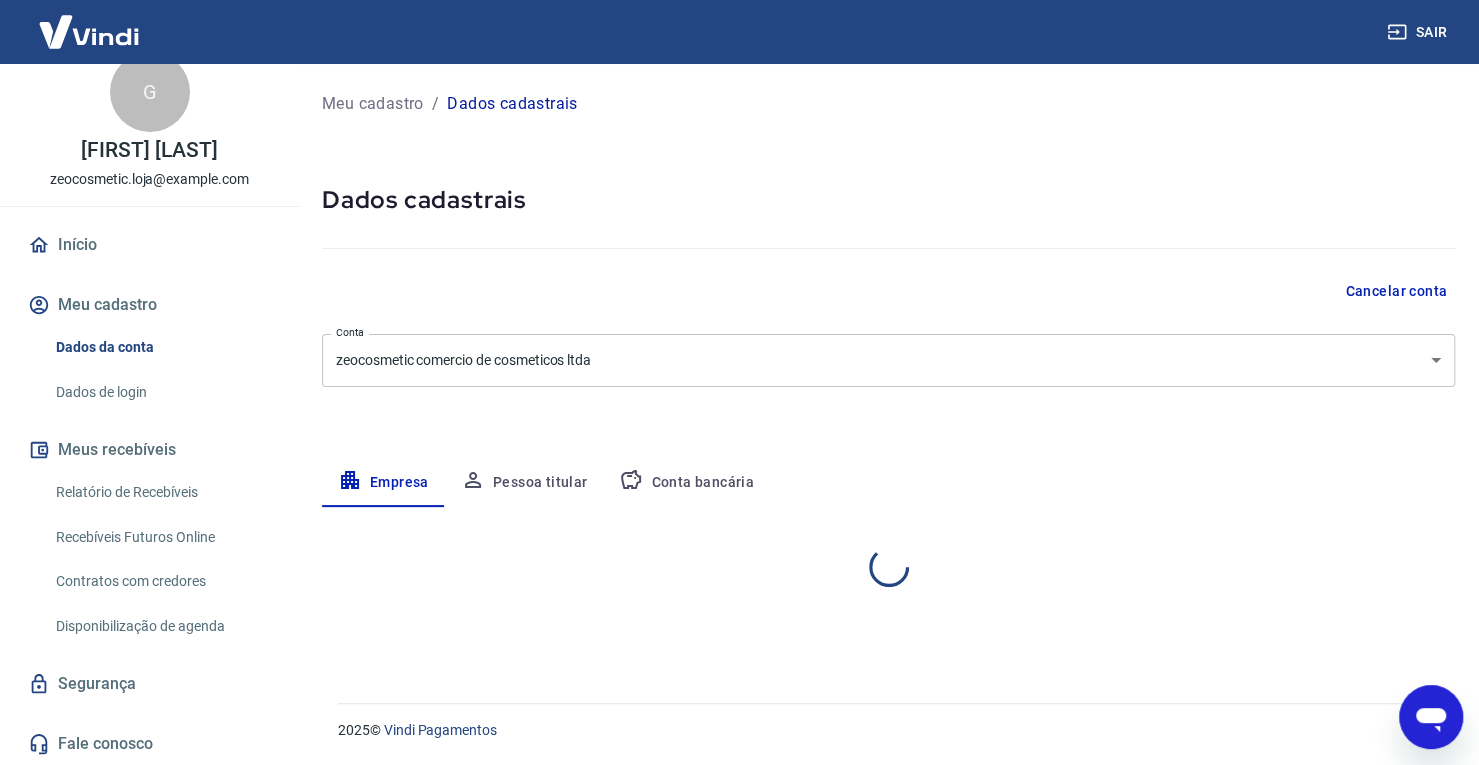 select on "[STATE]" 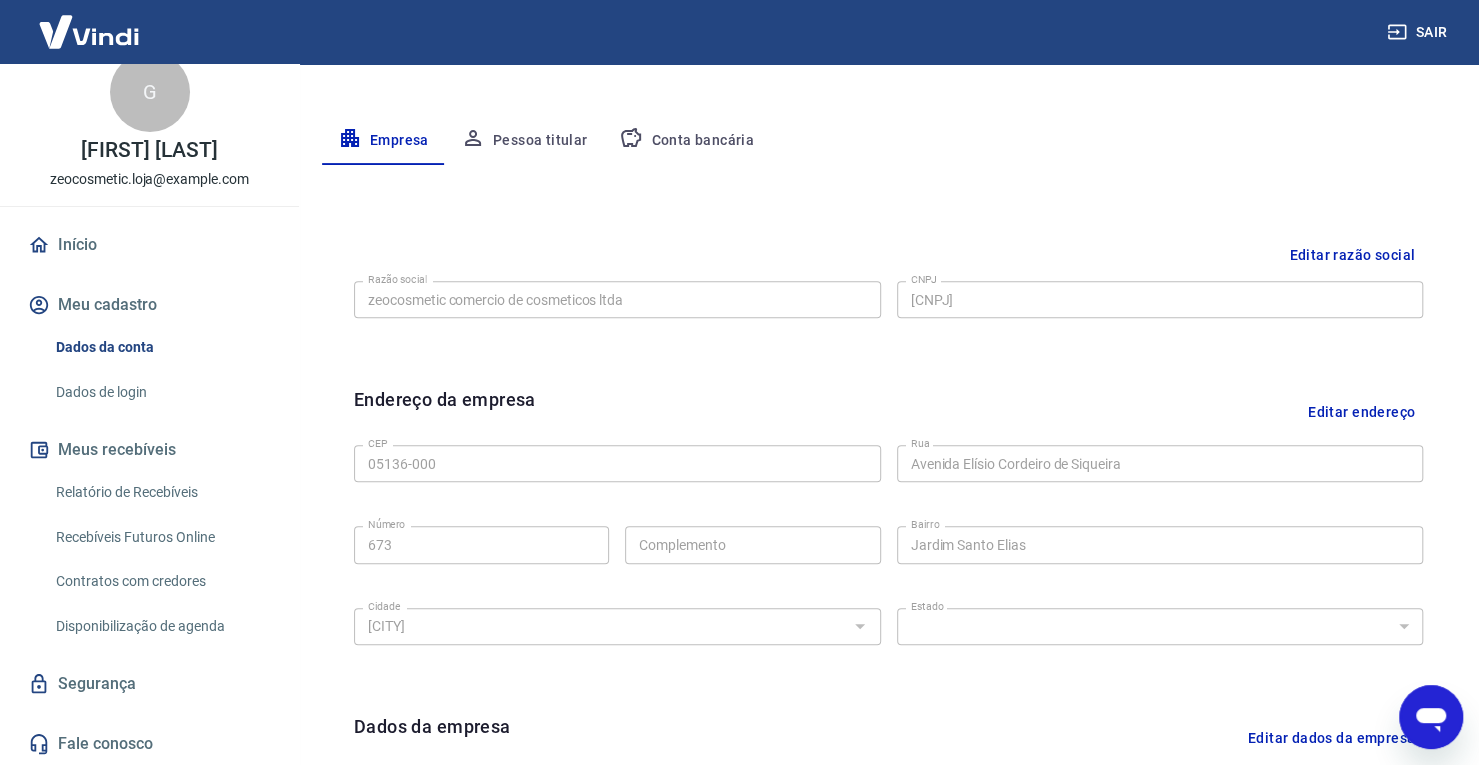 scroll, scrollTop: 9, scrollLeft: 0, axis: vertical 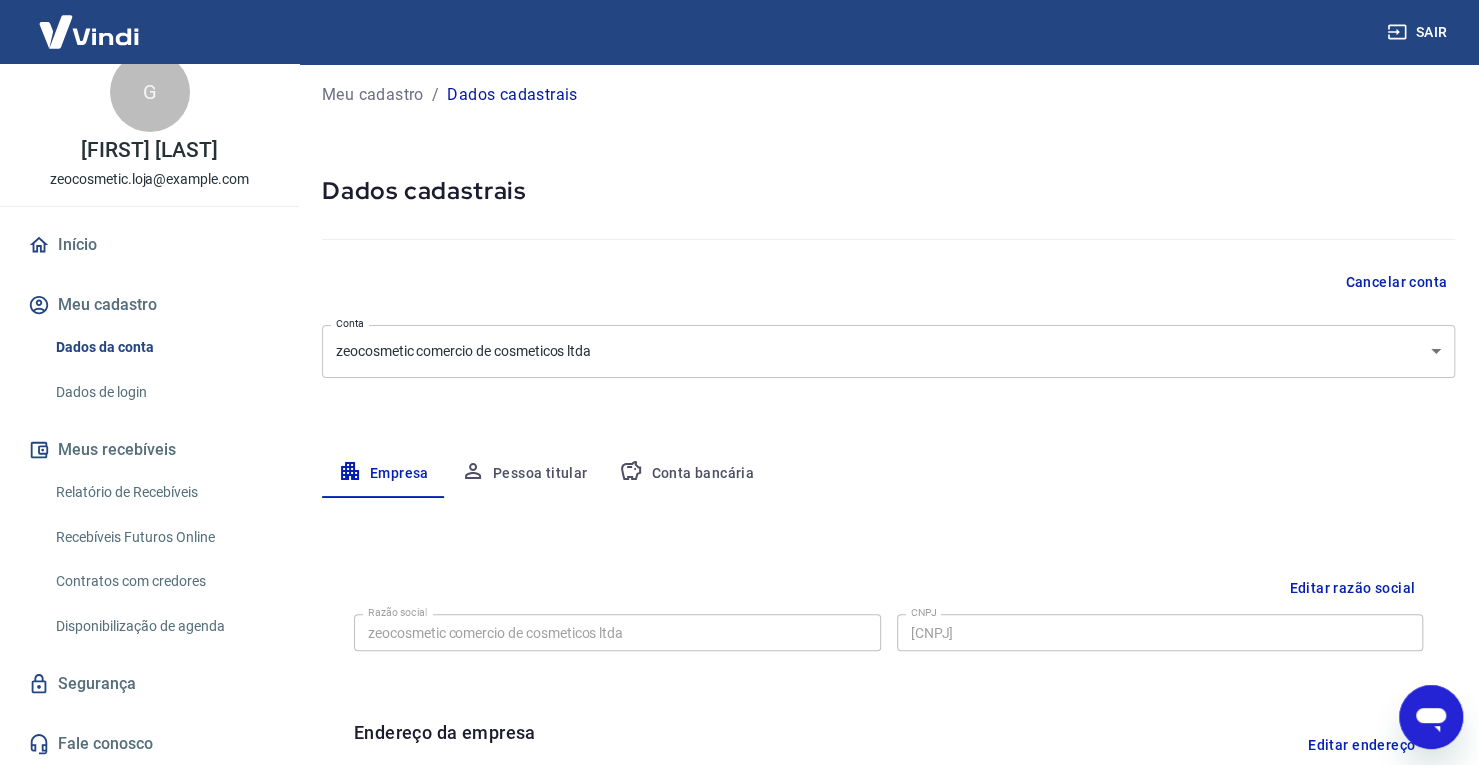 drag, startPoint x: 515, startPoint y: 470, endPoint x: 552, endPoint y: 456, distance: 39.56008 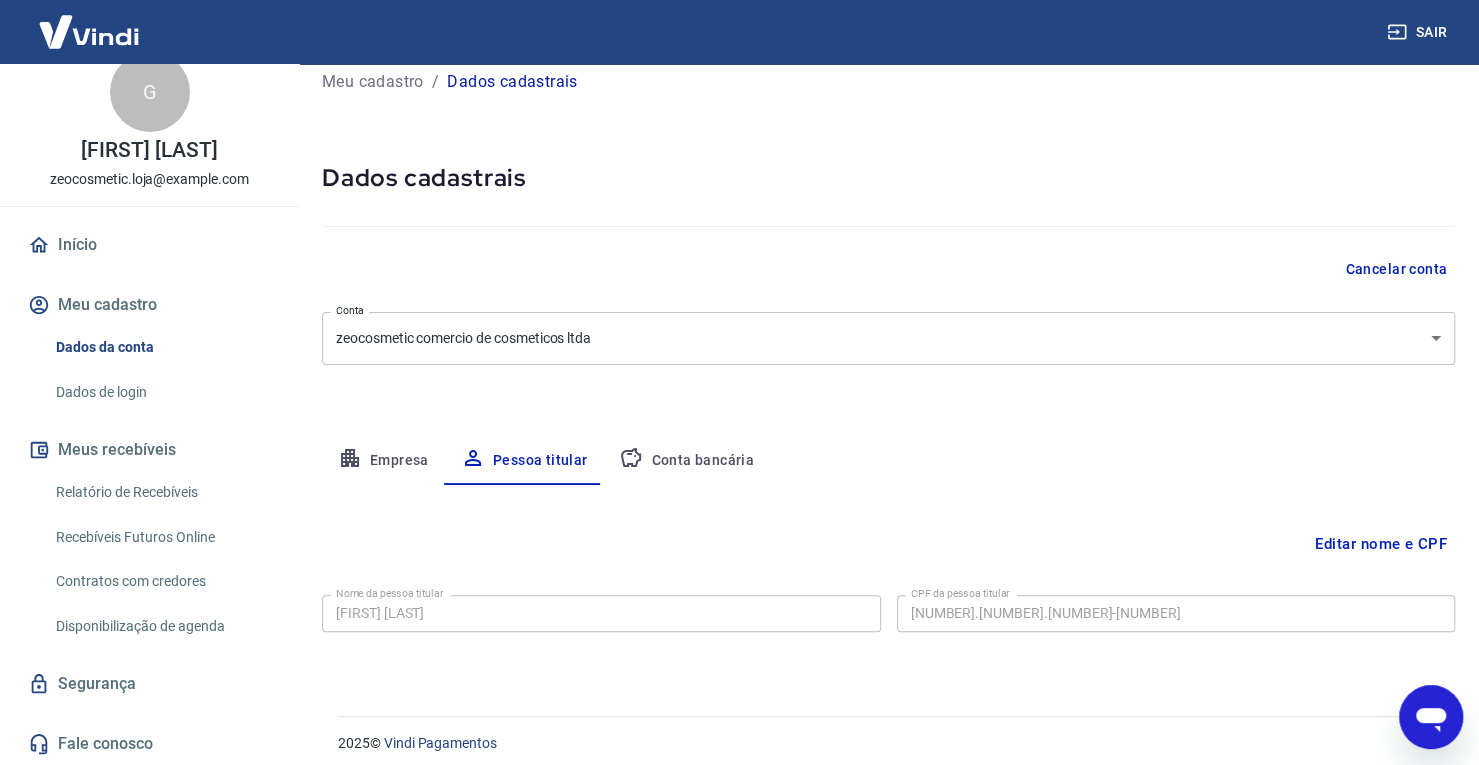 scroll, scrollTop: 34, scrollLeft: 0, axis: vertical 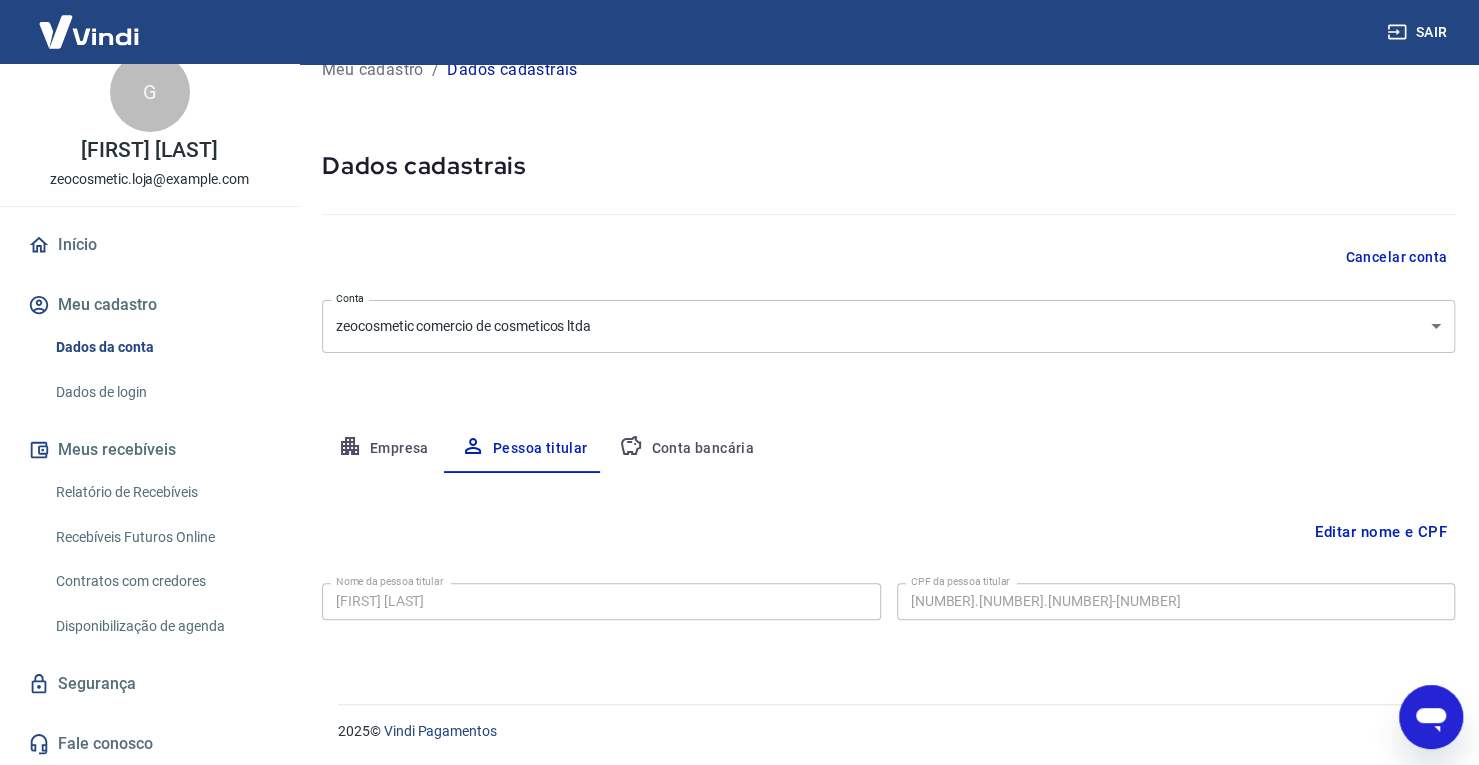 click 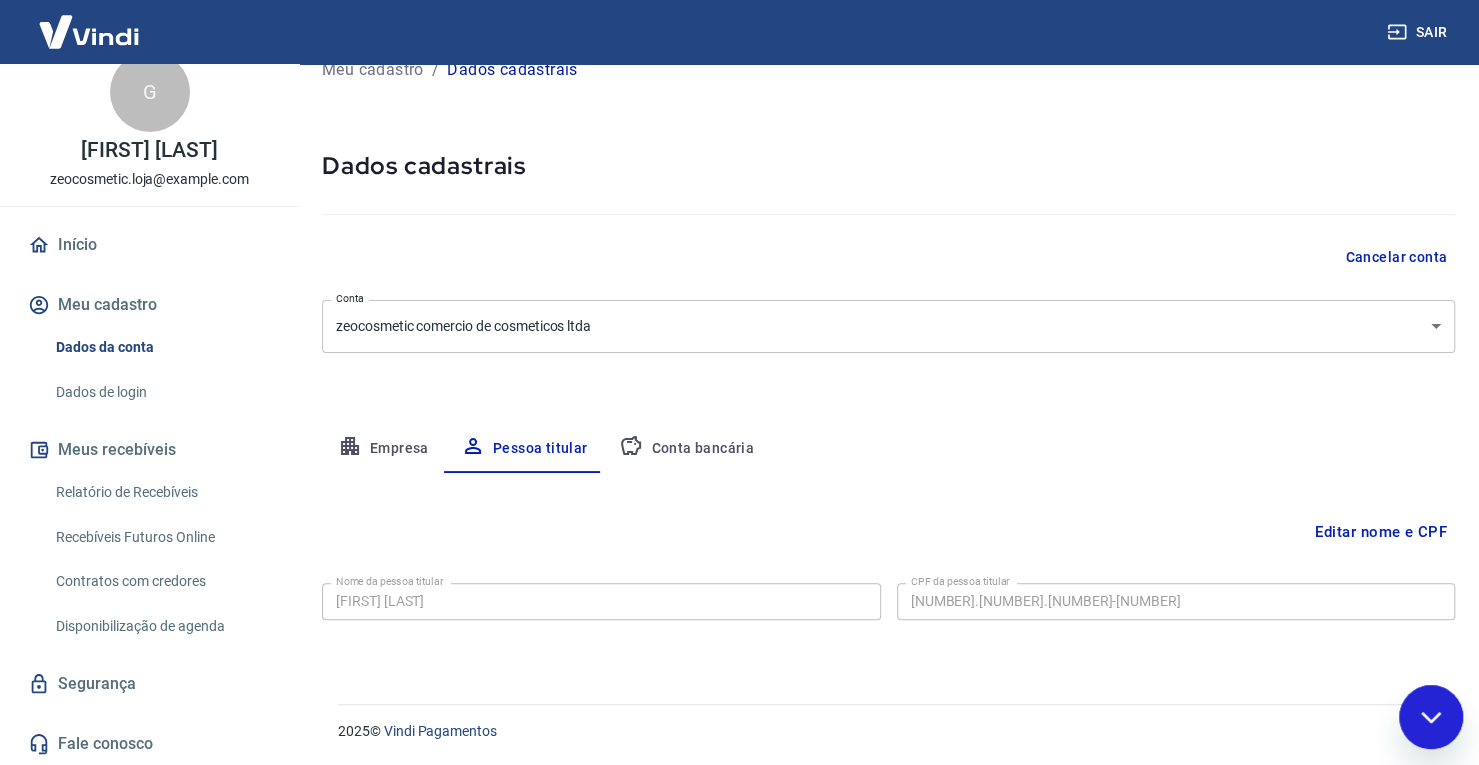 scroll, scrollTop: 0, scrollLeft: 0, axis: both 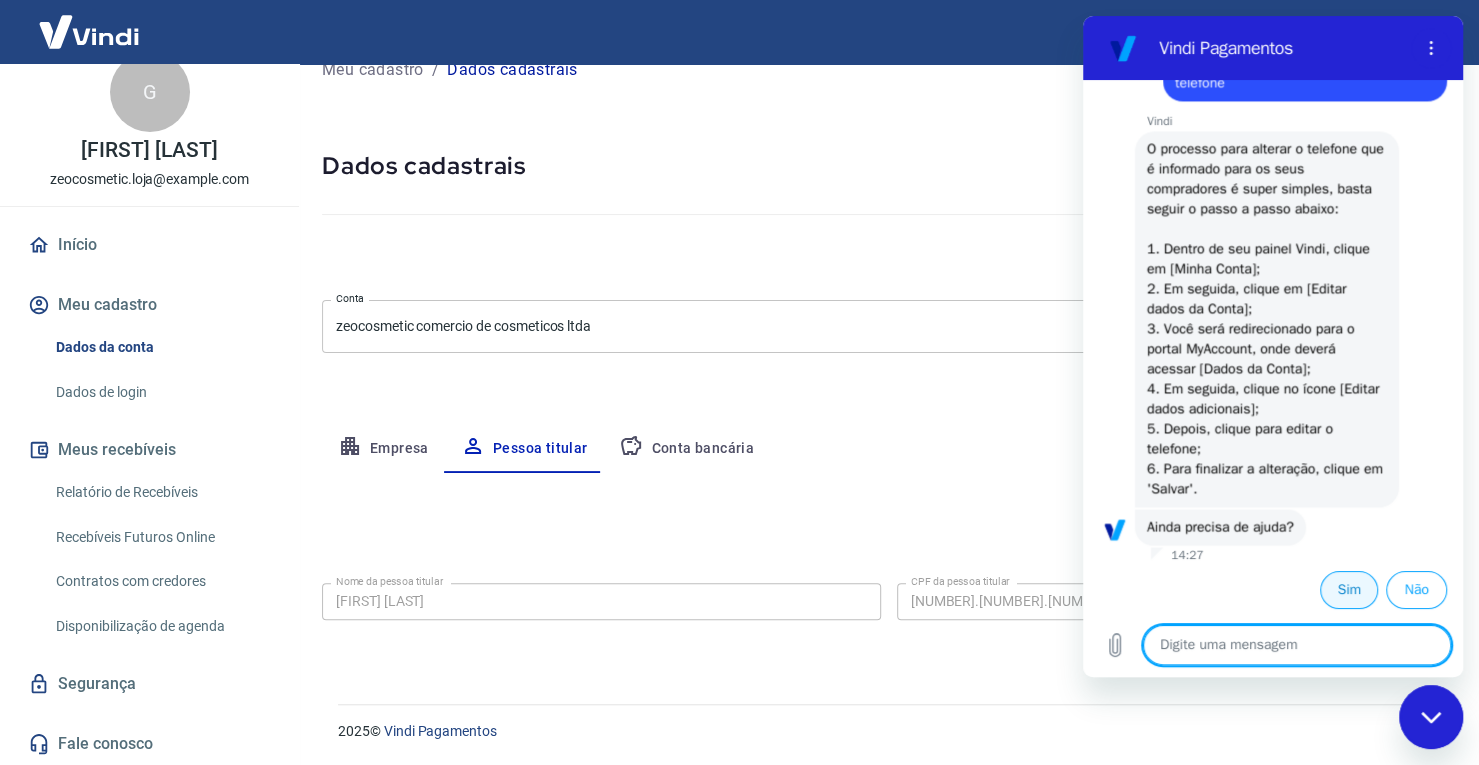 click on "Sim" at bounding box center [1349, 590] 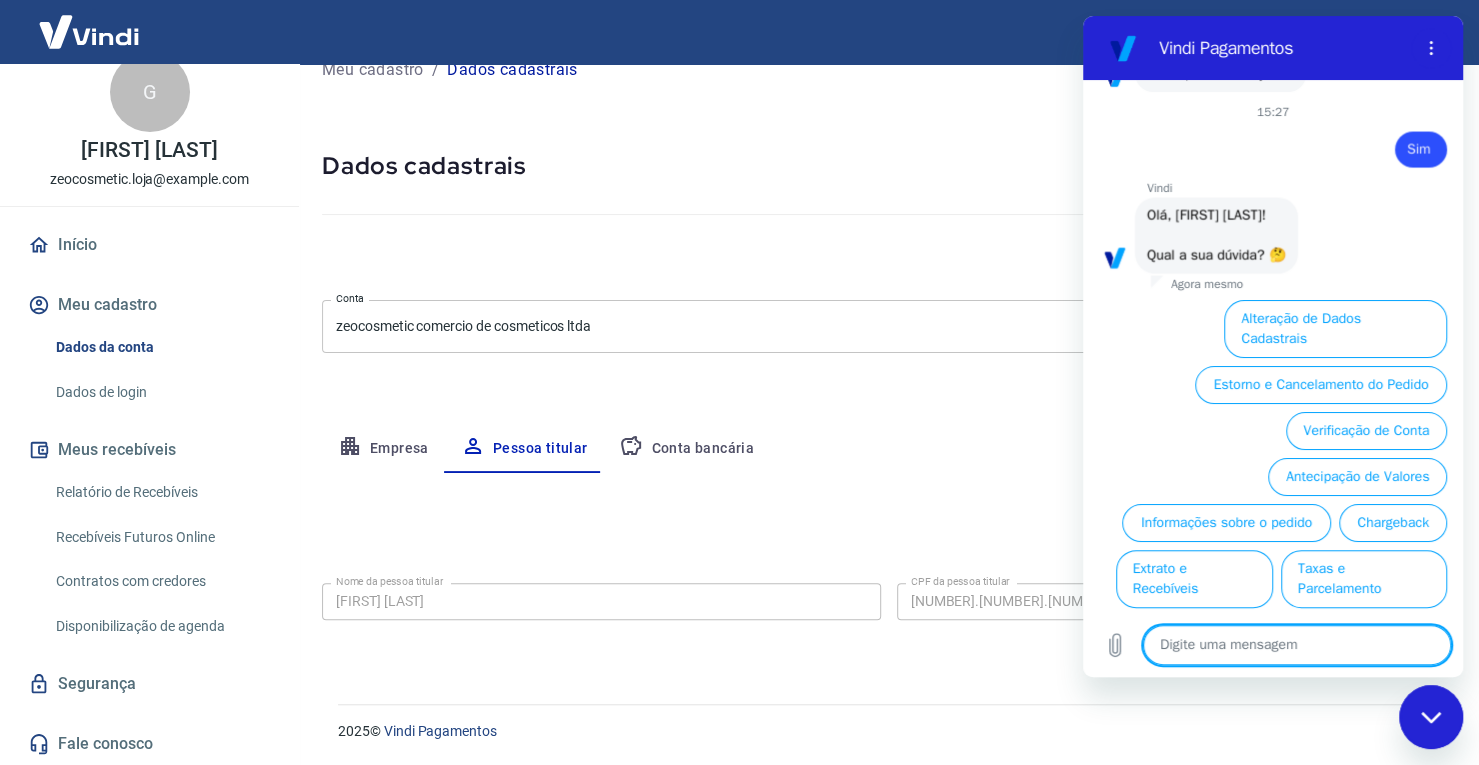 scroll, scrollTop: 2404, scrollLeft: 0, axis: vertical 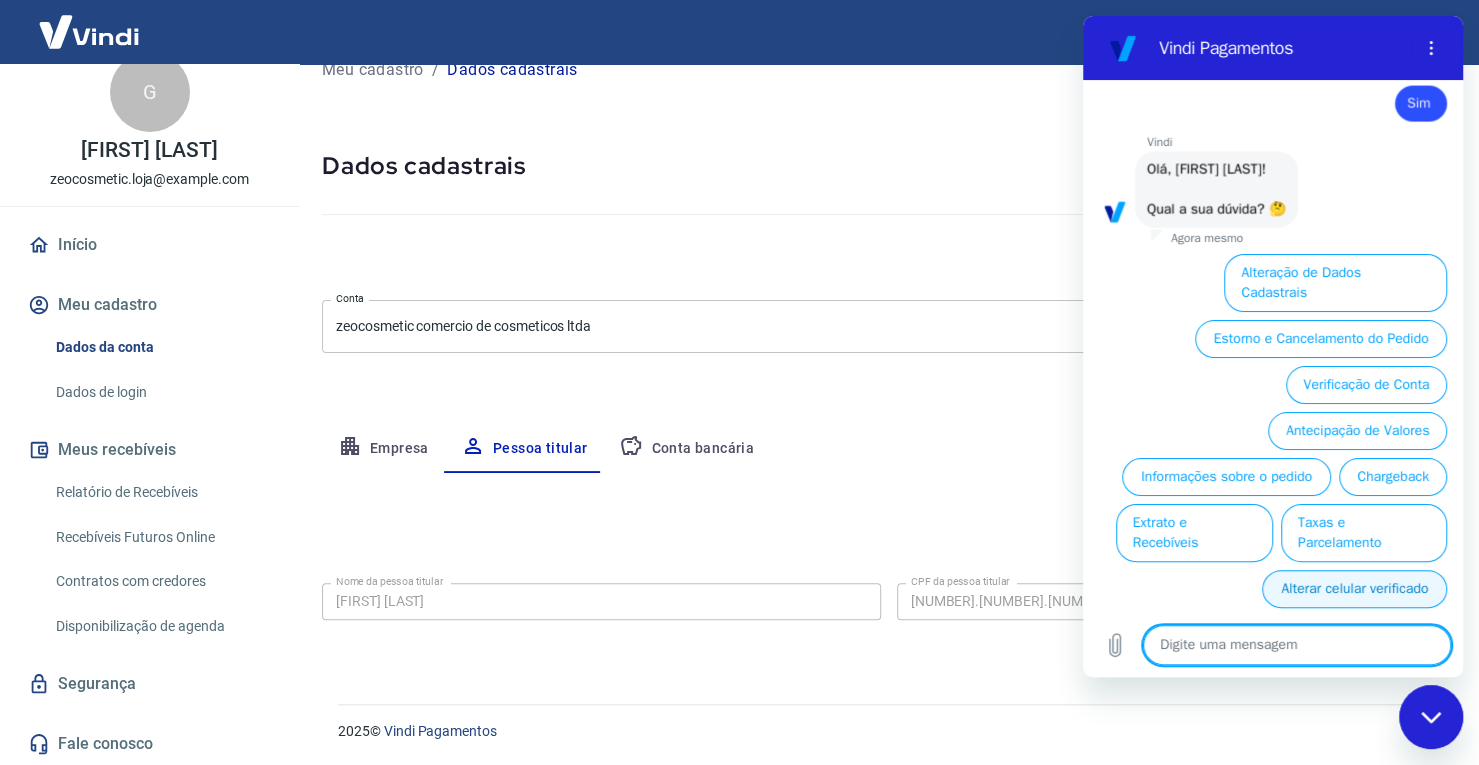 click on "Alterar celular verificado" at bounding box center [1354, 589] 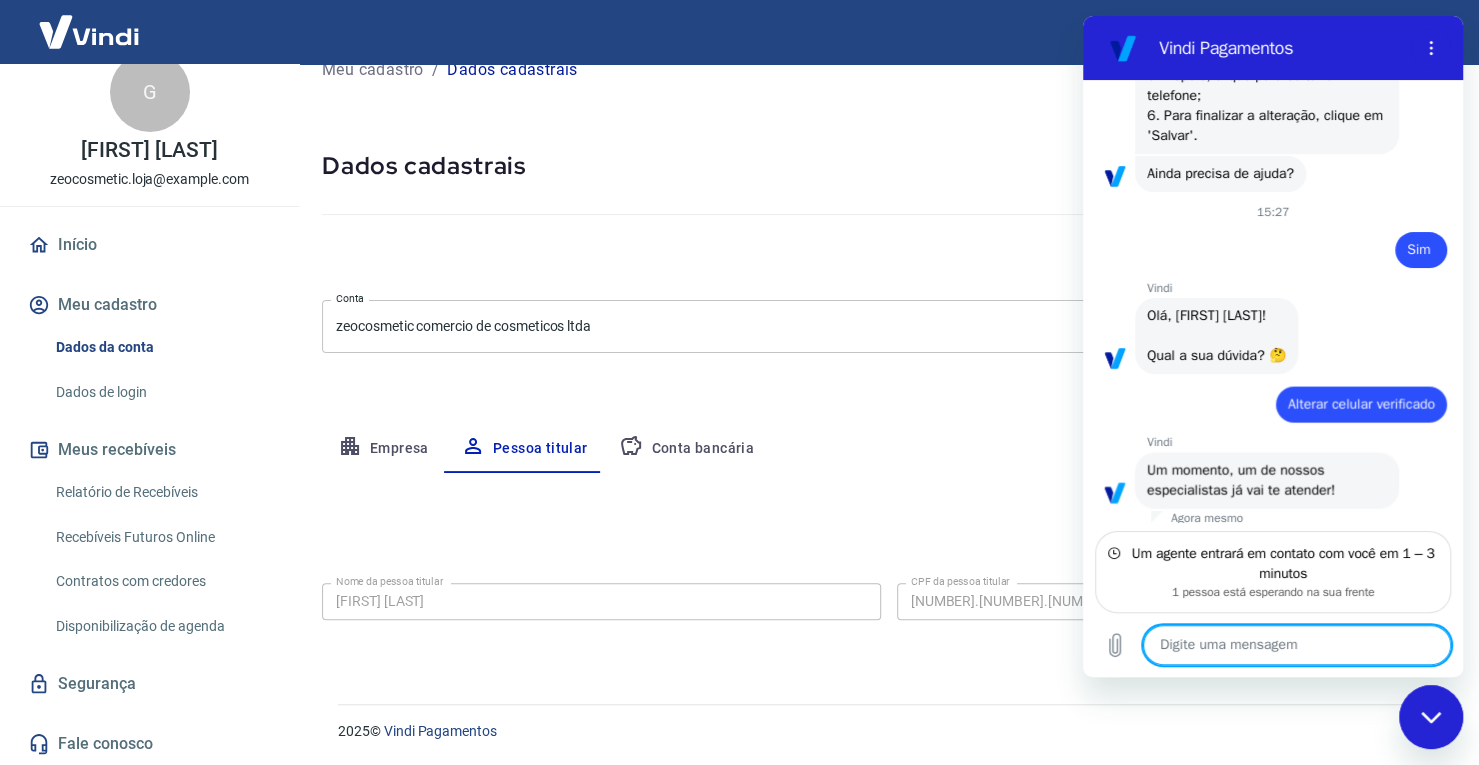 scroll, scrollTop: 2265, scrollLeft: 0, axis: vertical 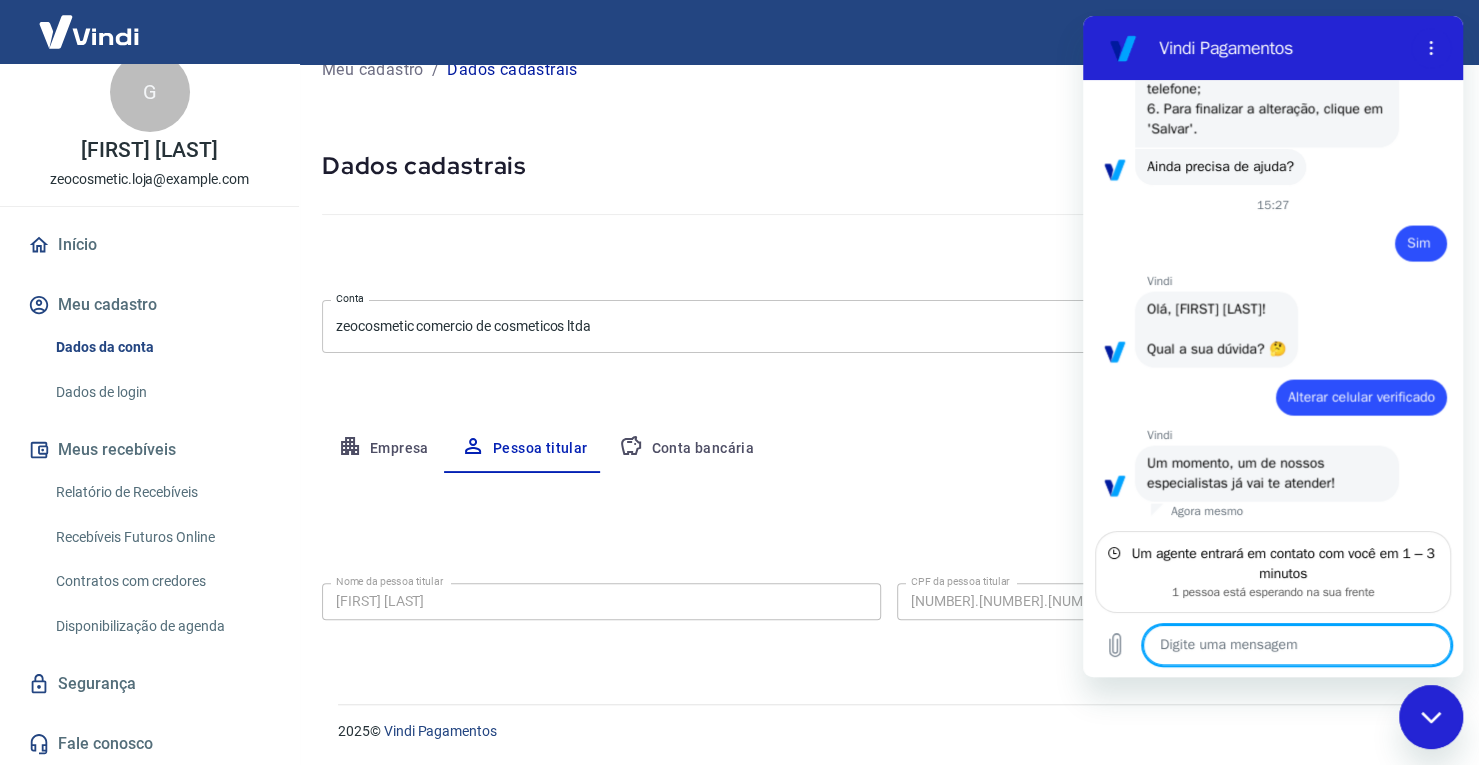 click at bounding box center (1297, 645) 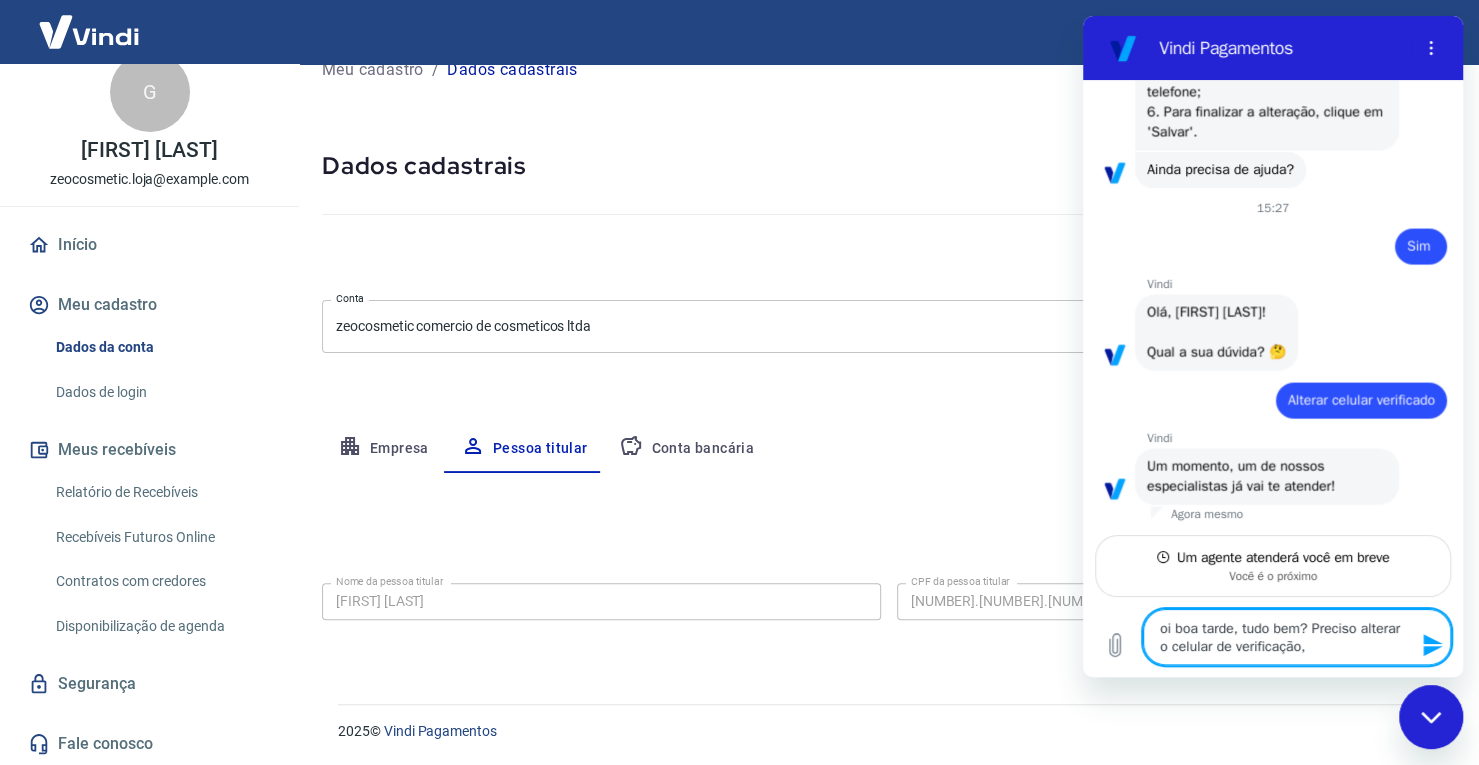 scroll, scrollTop: 2261, scrollLeft: 0, axis: vertical 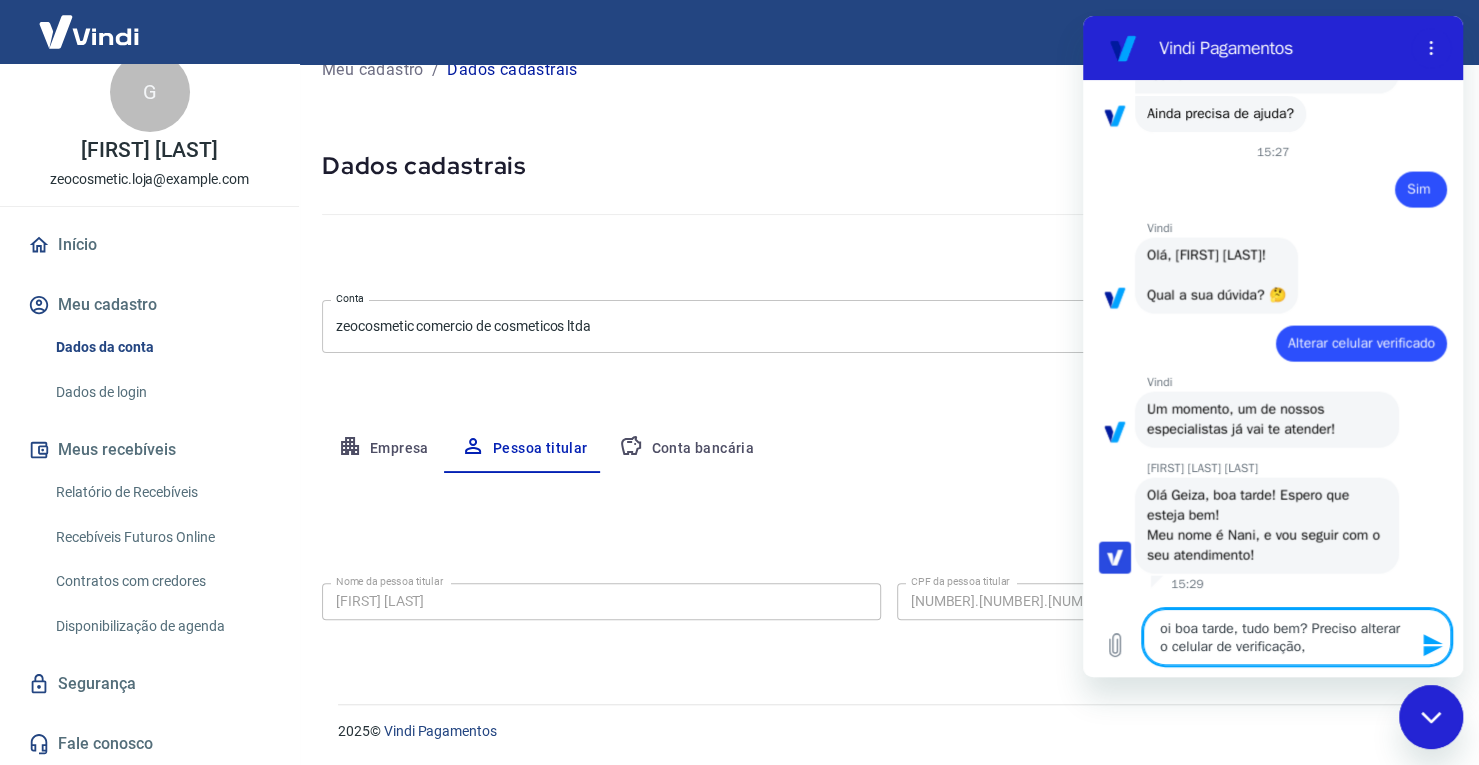 type on "oi boa tarde, tudo bem? Preciso alterar o celular de verificação" 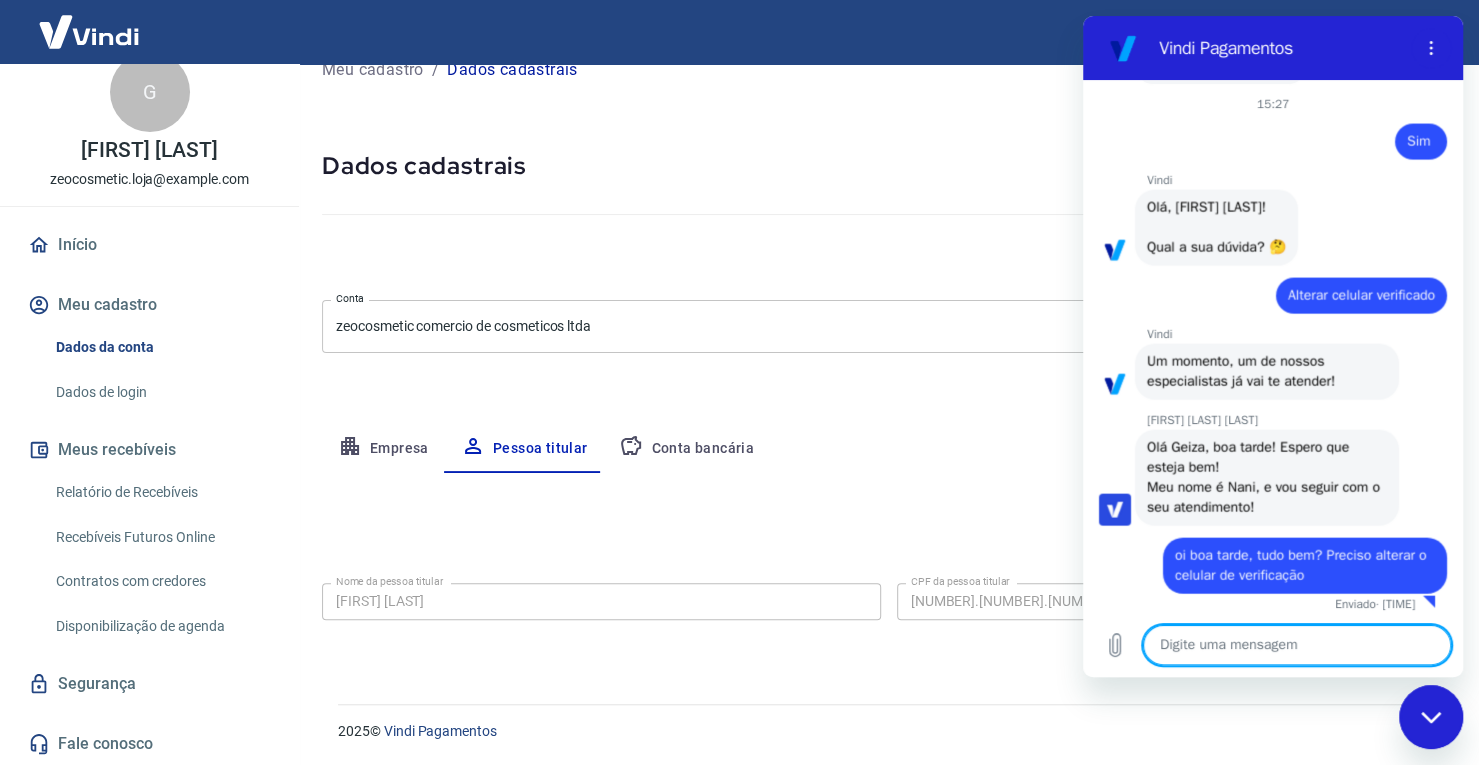 scroll, scrollTop: 2370, scrollLeft: 0, axis: vertical 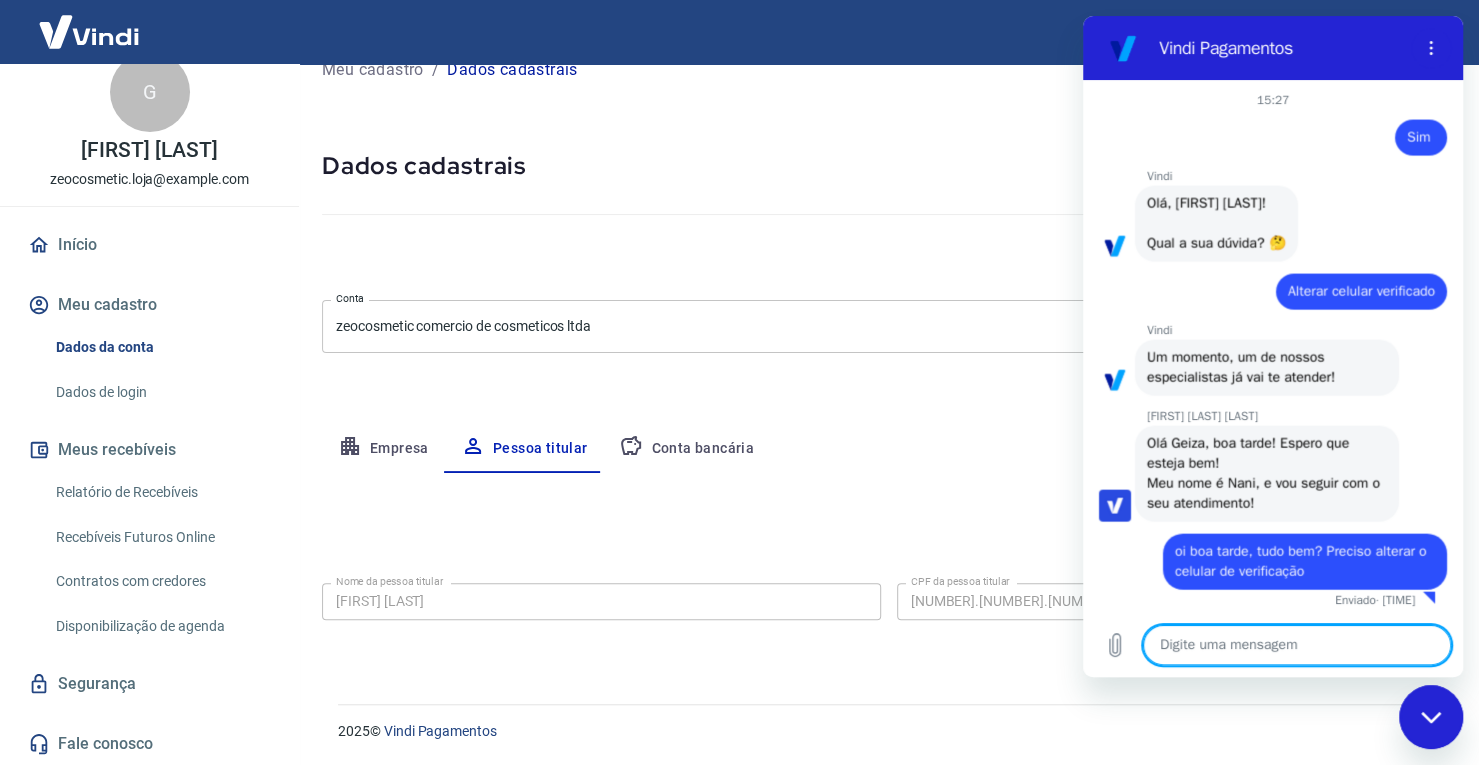 click at bounding box center [1297, 645] 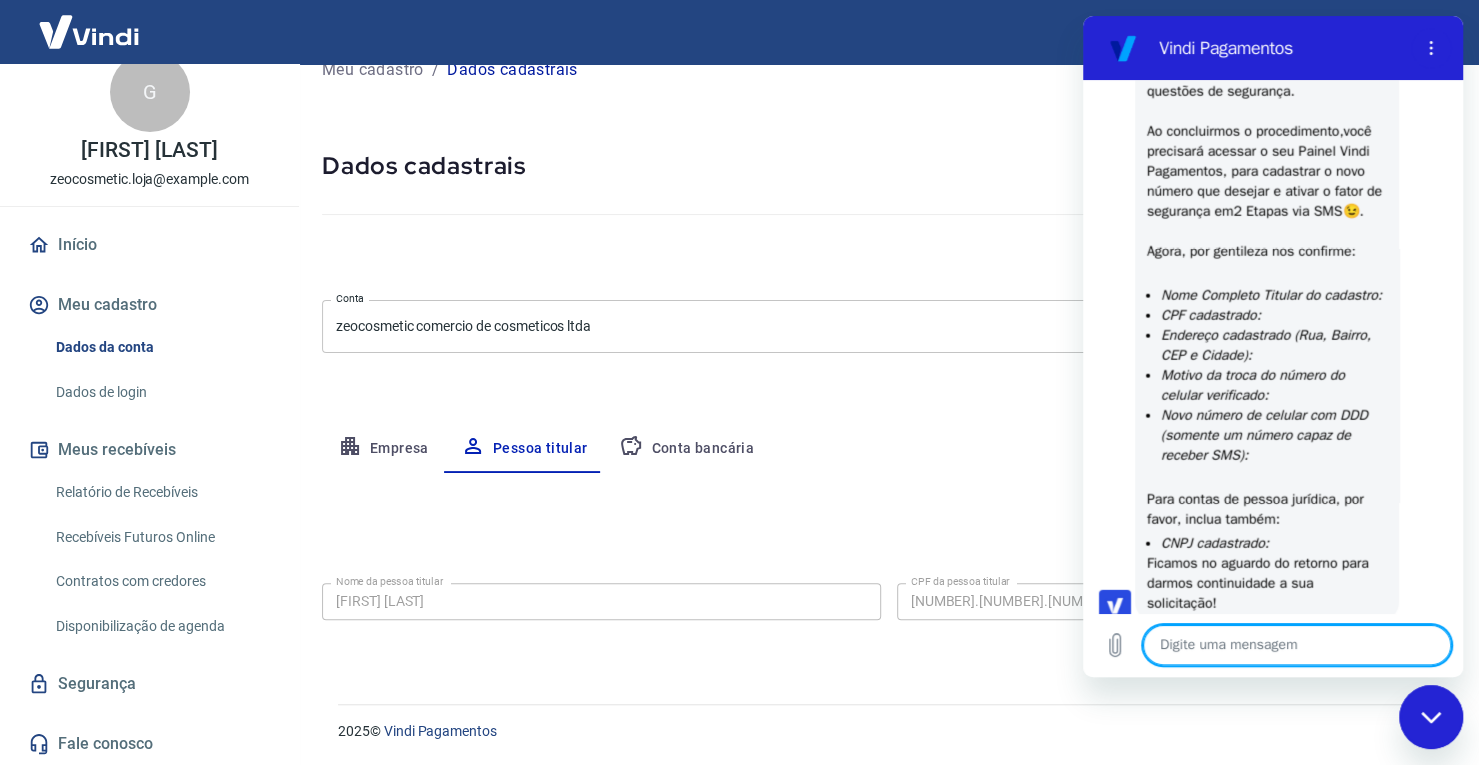 scroll, scrollTop: 2997, scrollLeft: 0, axis: vertical 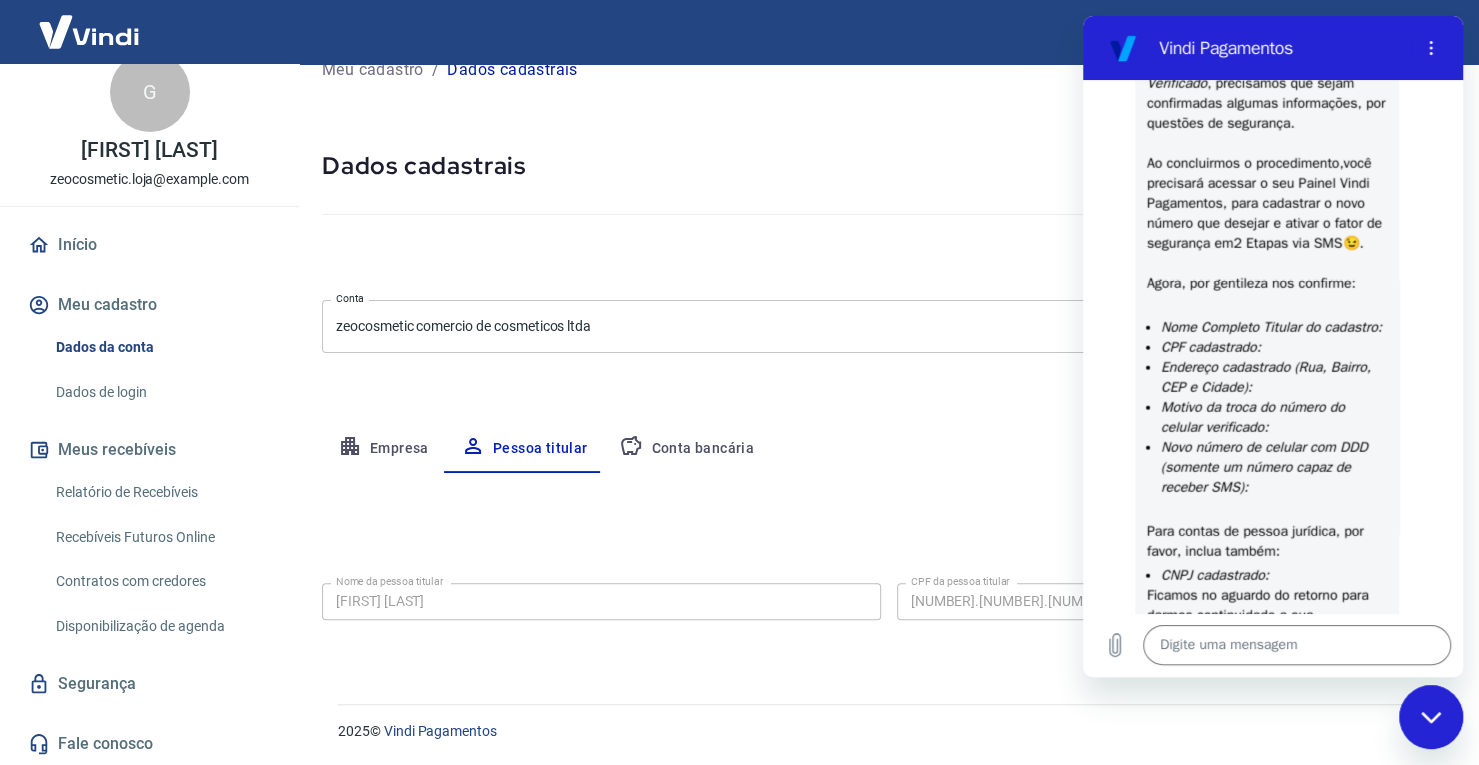 drag, startPoint x: 320, startPoint y: 609, endPoint x: 488, endPoint y: 624, distance: 168.66832 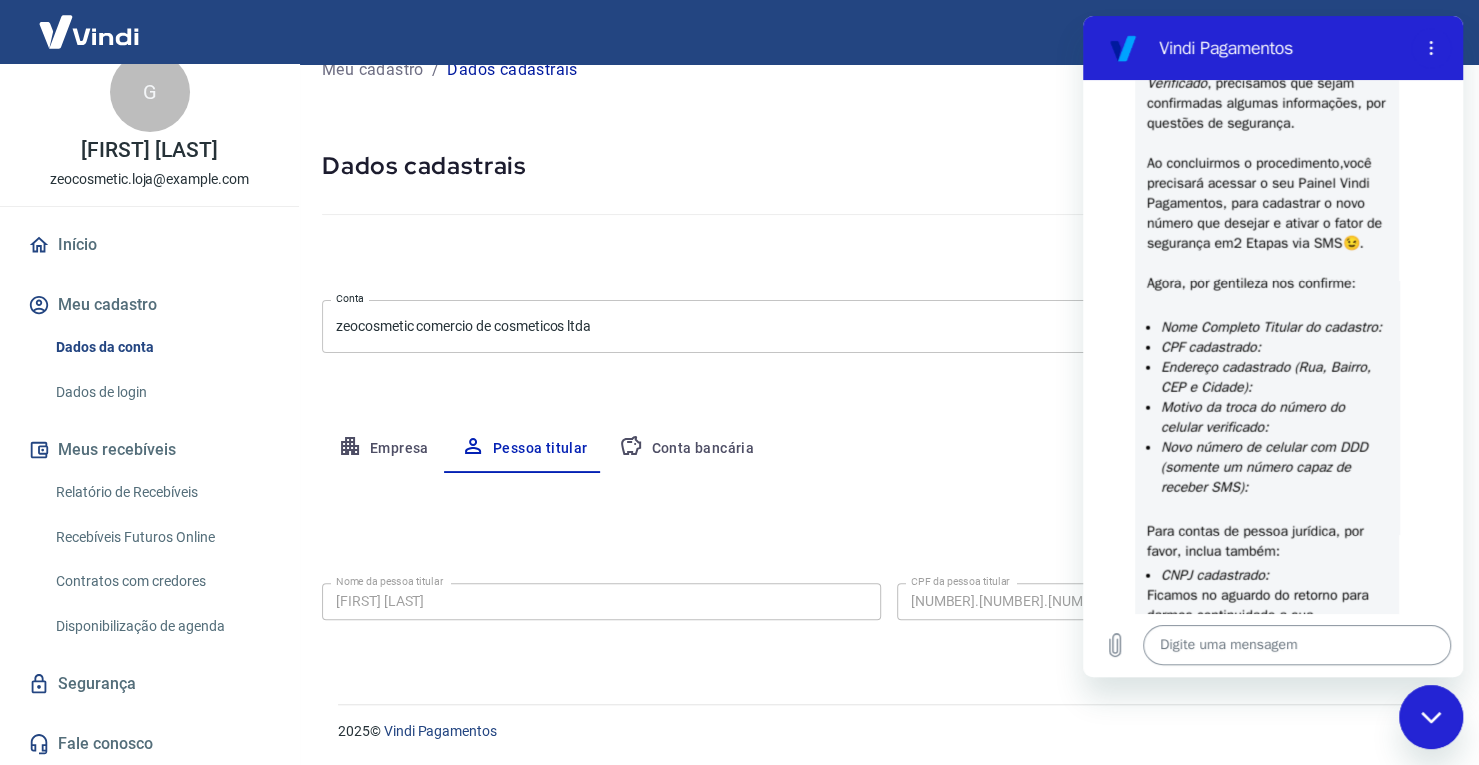 click at bounding box center (1297, 645) 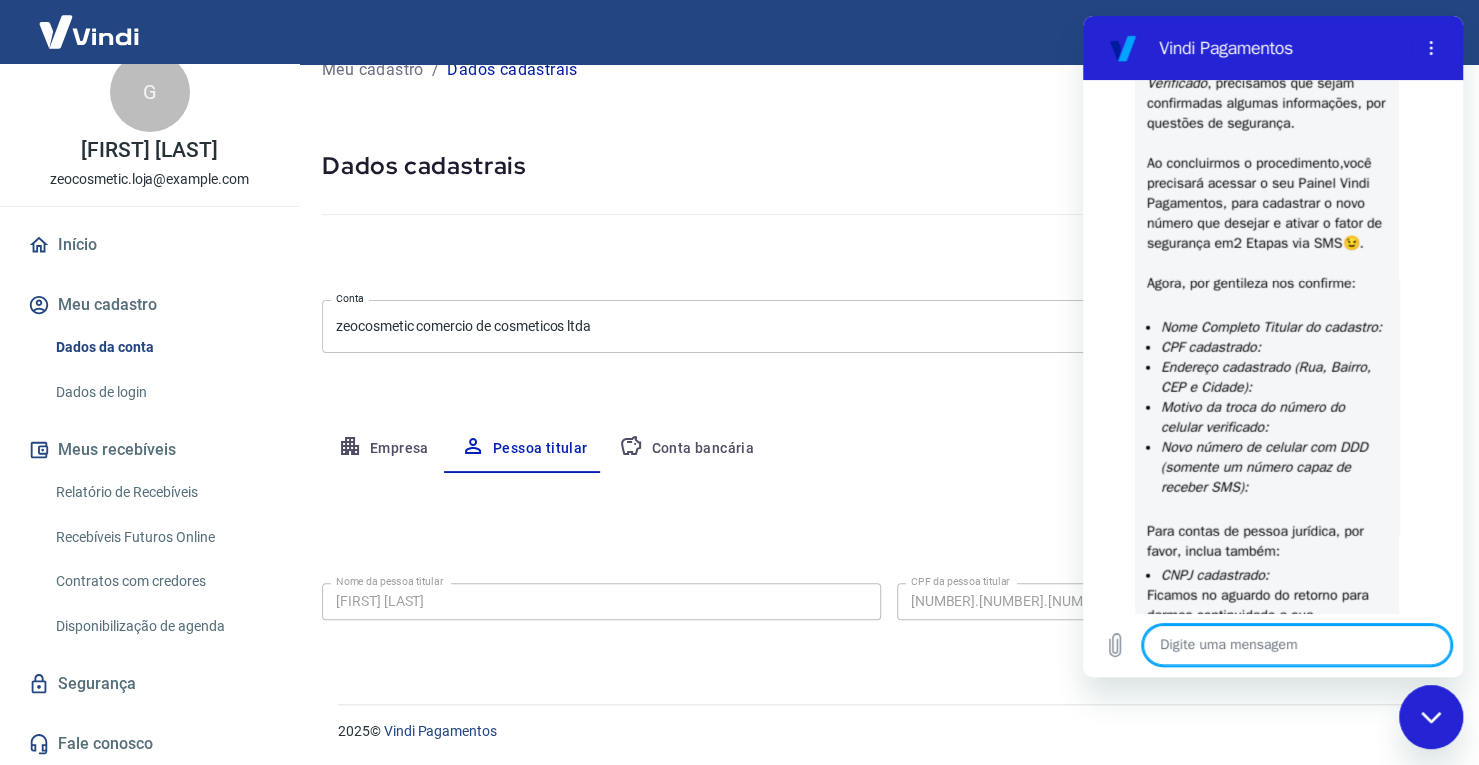 paste on "[FIRST] [LAST]" 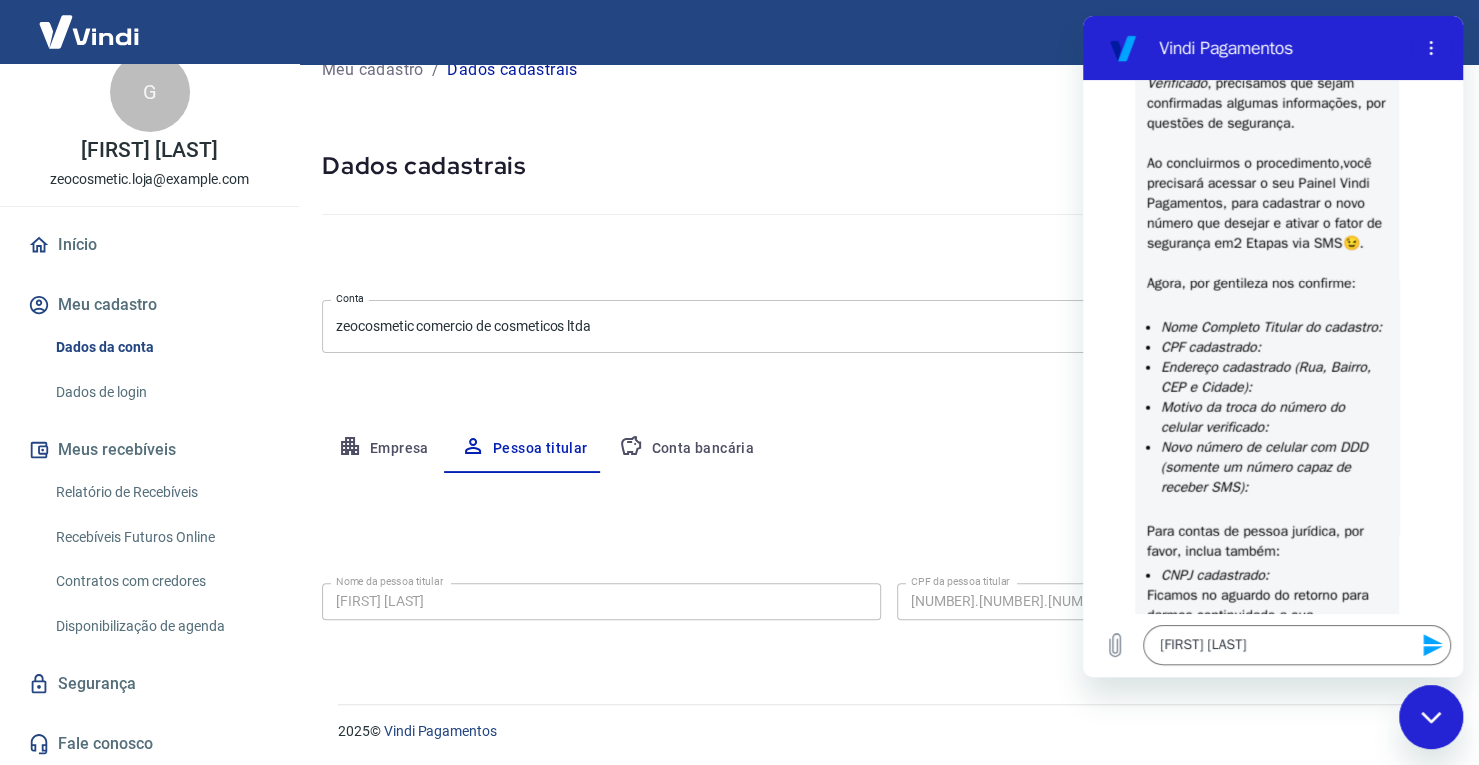 click on "Nome da pessoa titular [FIRST] [LAST] Nome da pessoa titular CPF da pessoa titular [CPF]" at bounding box center (888, 599) 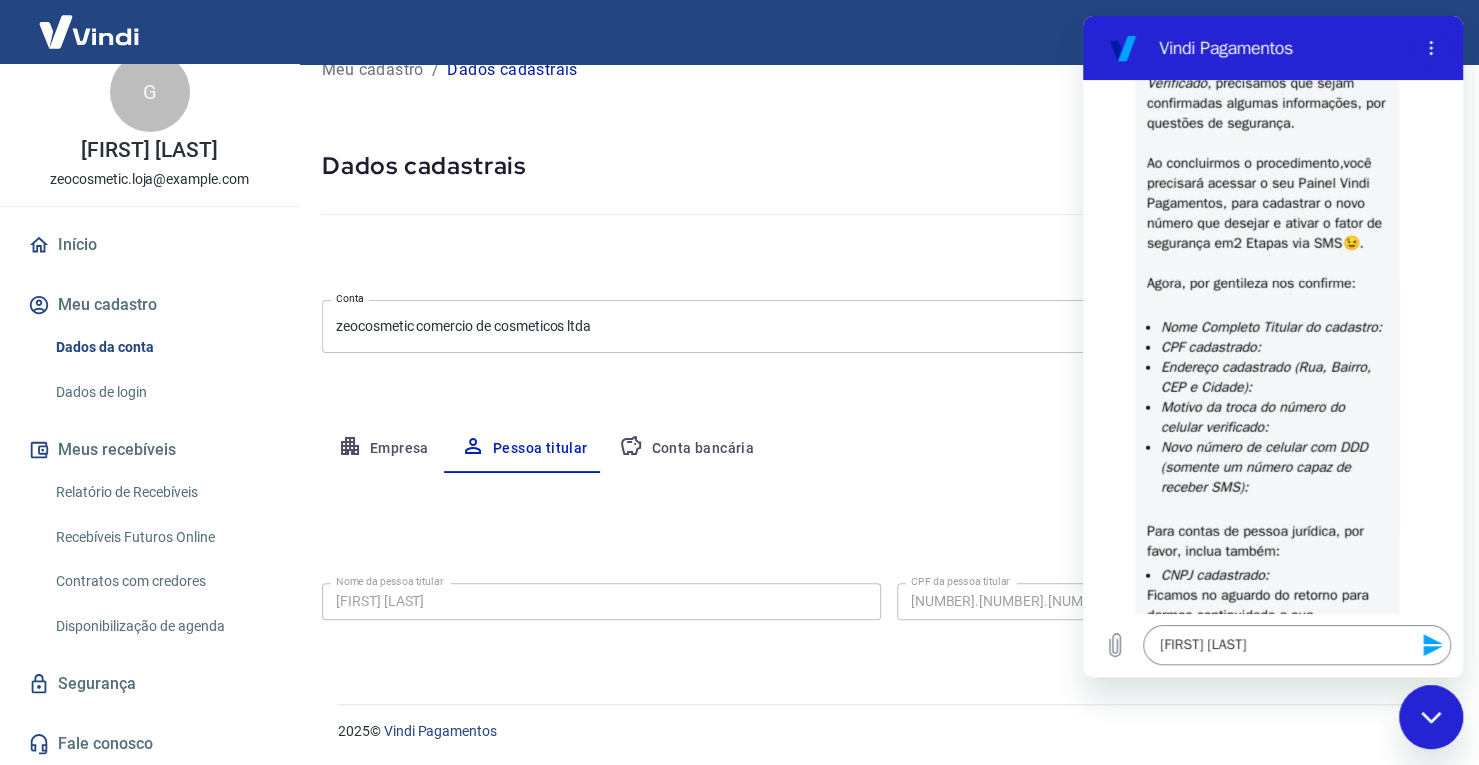 click on "[FIRST] [LAST]" at bounding box center (1297, 645) 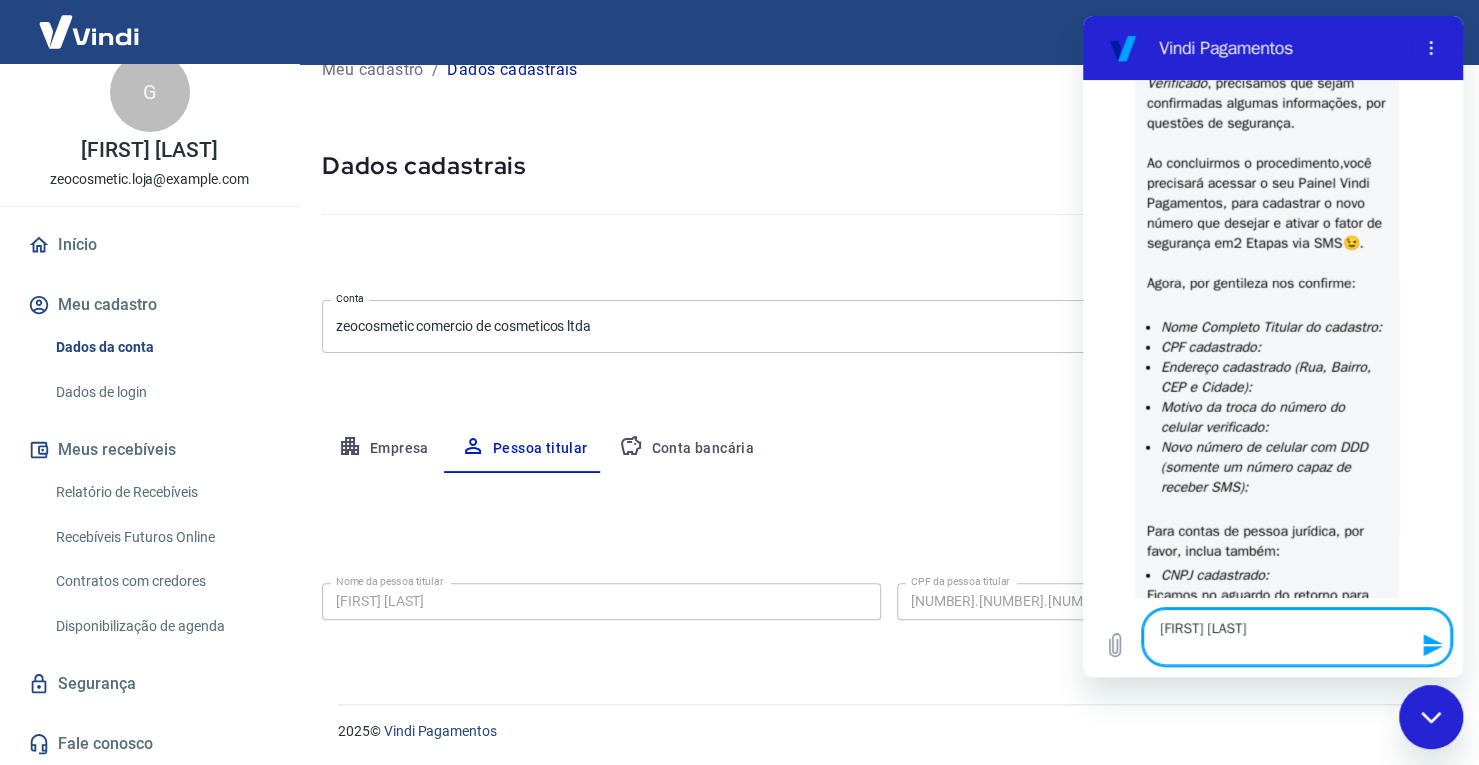 paste on "[NUMBER].[NUMBER].[NUMBER]-[NUMBER]" 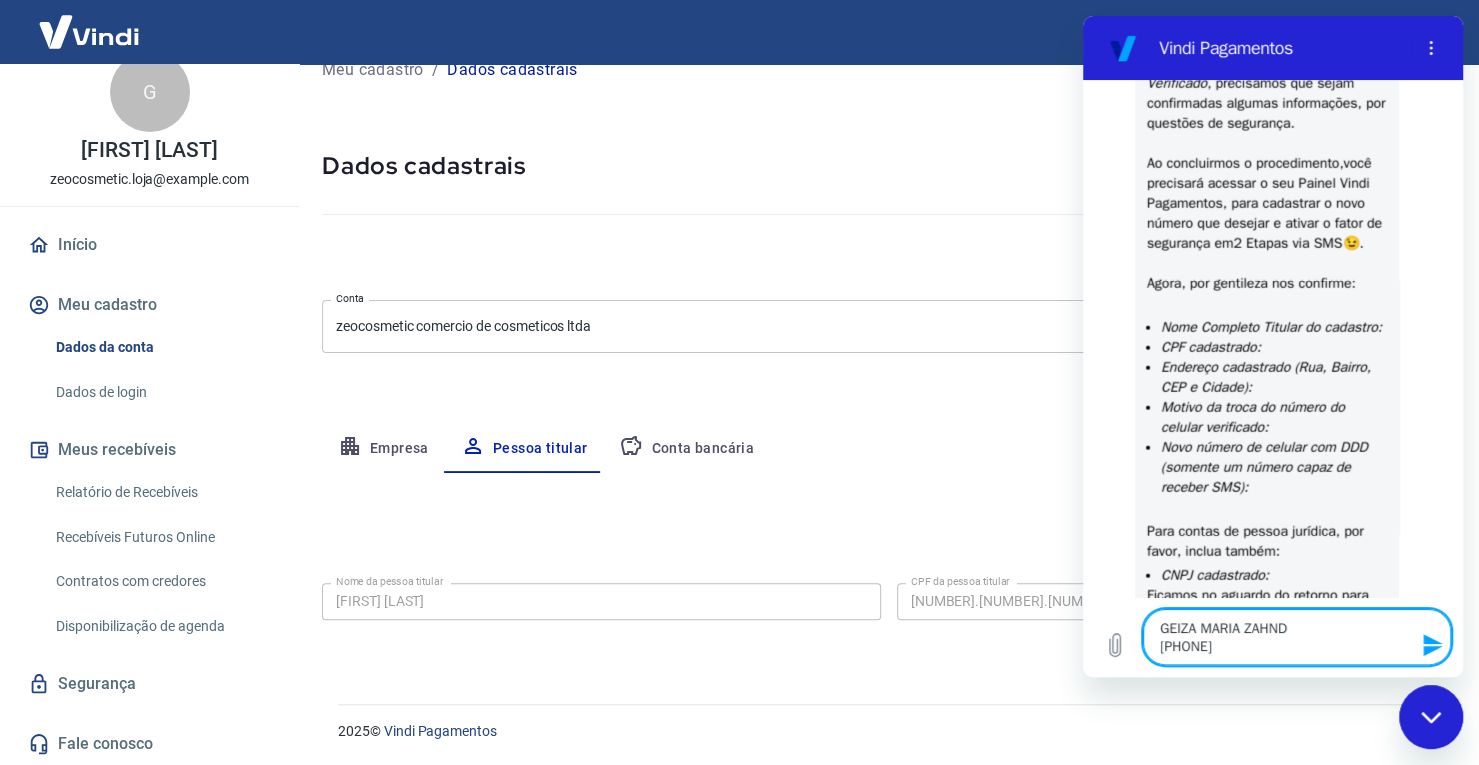 type on "GEIZA MARIA ZAHND
[PHONE]" 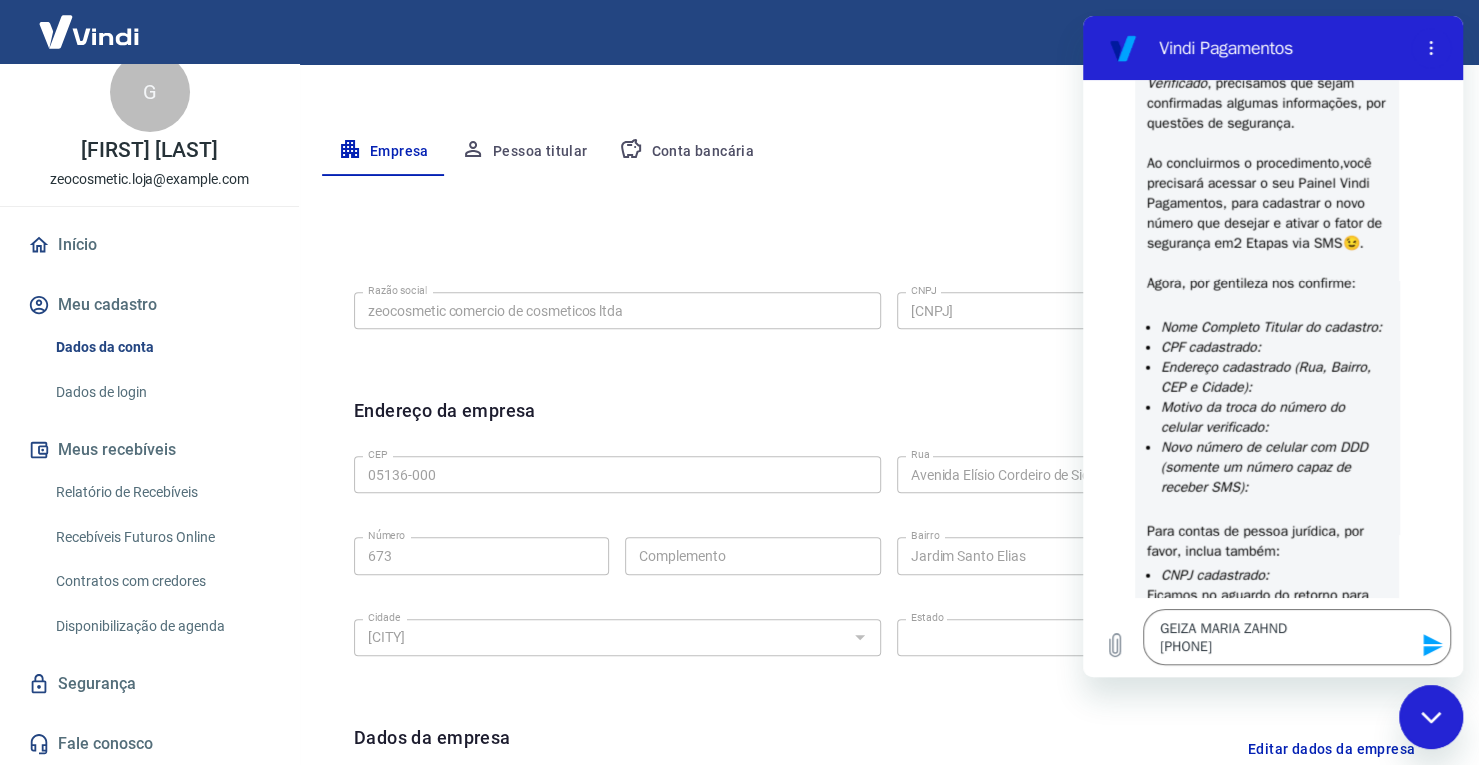 scroll, scrollTop: 333, scrollLeft: 0, axis: vertical 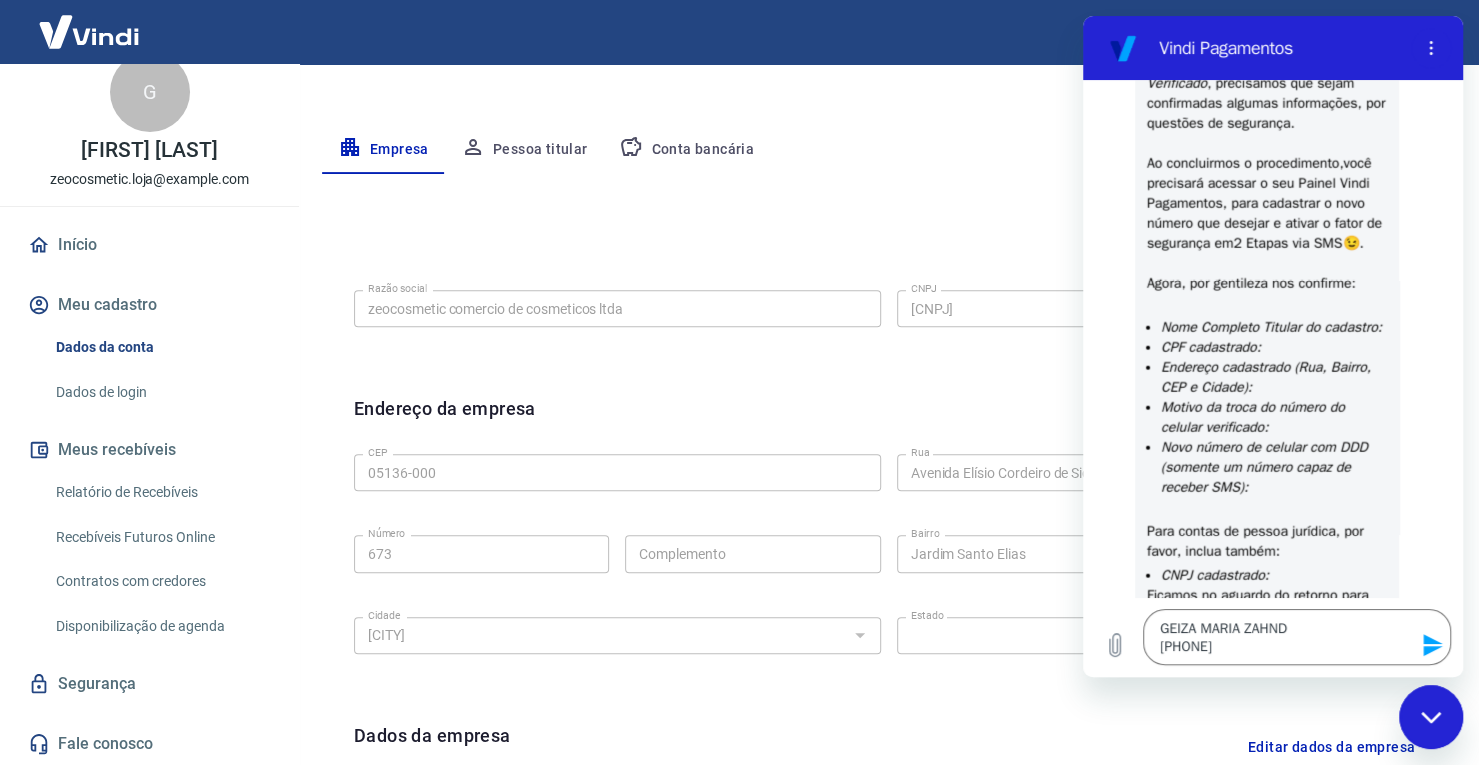 click 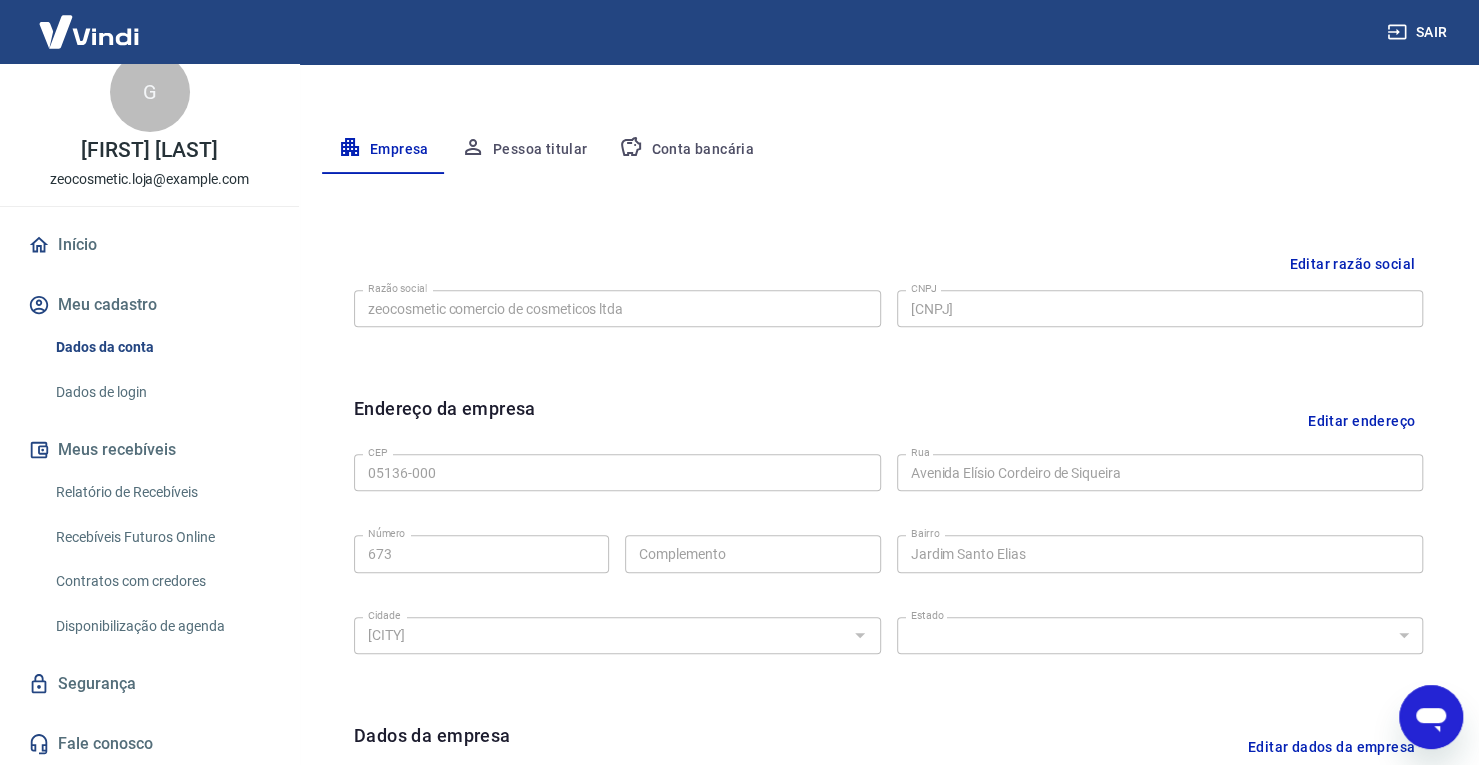 click 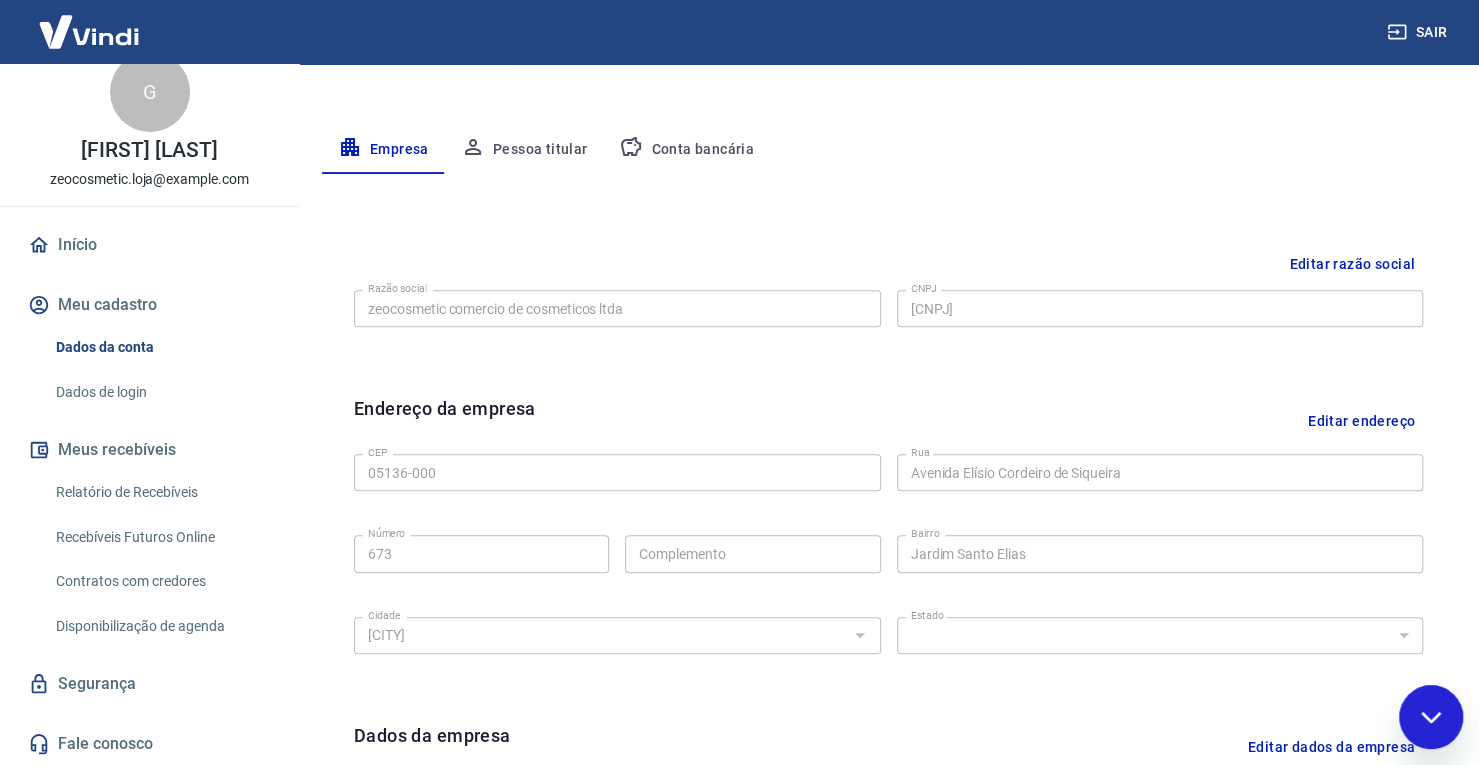 scroll, scrollTop: 0, scrollLeft: 0, axis: both 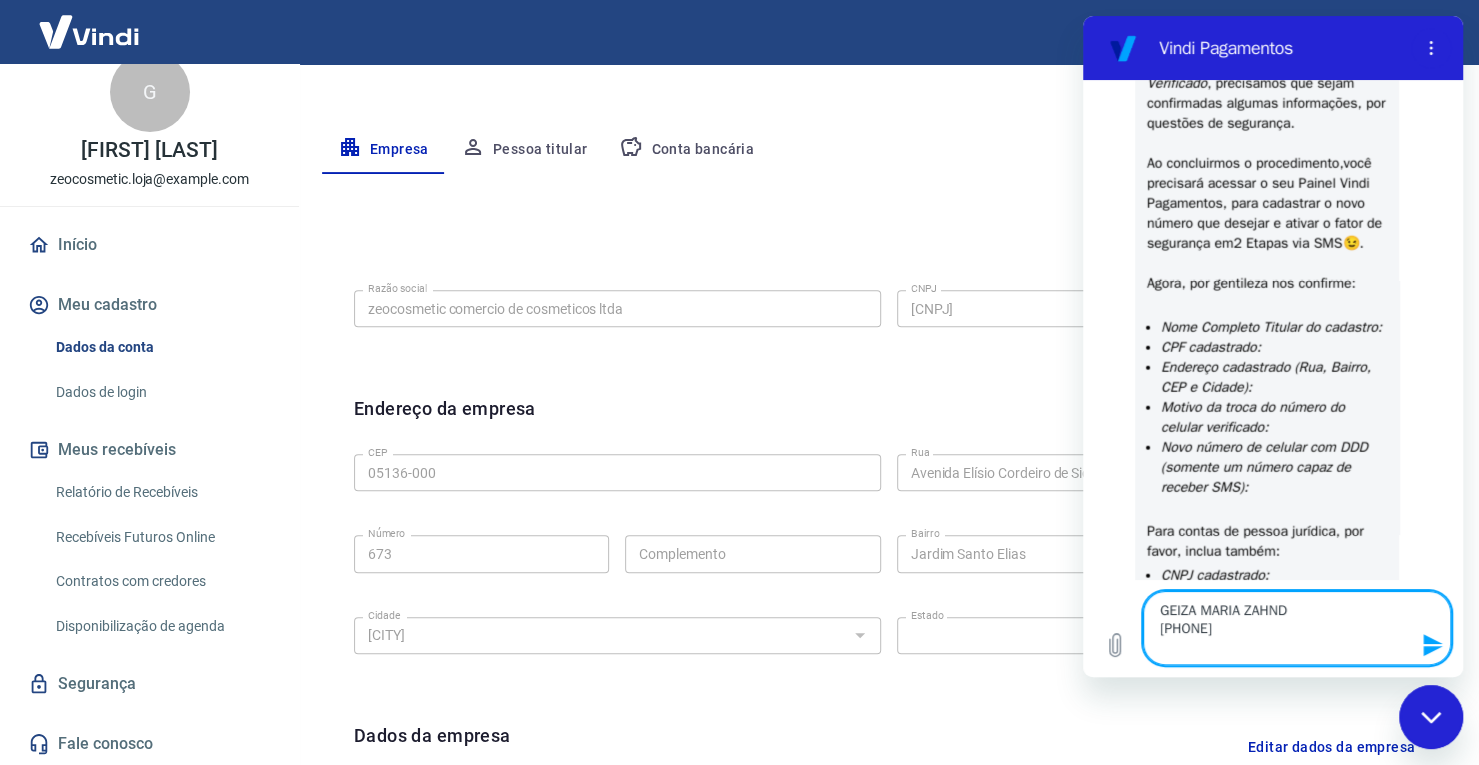 paste on "Avenida Elísio Cordeiro de Siqueira" 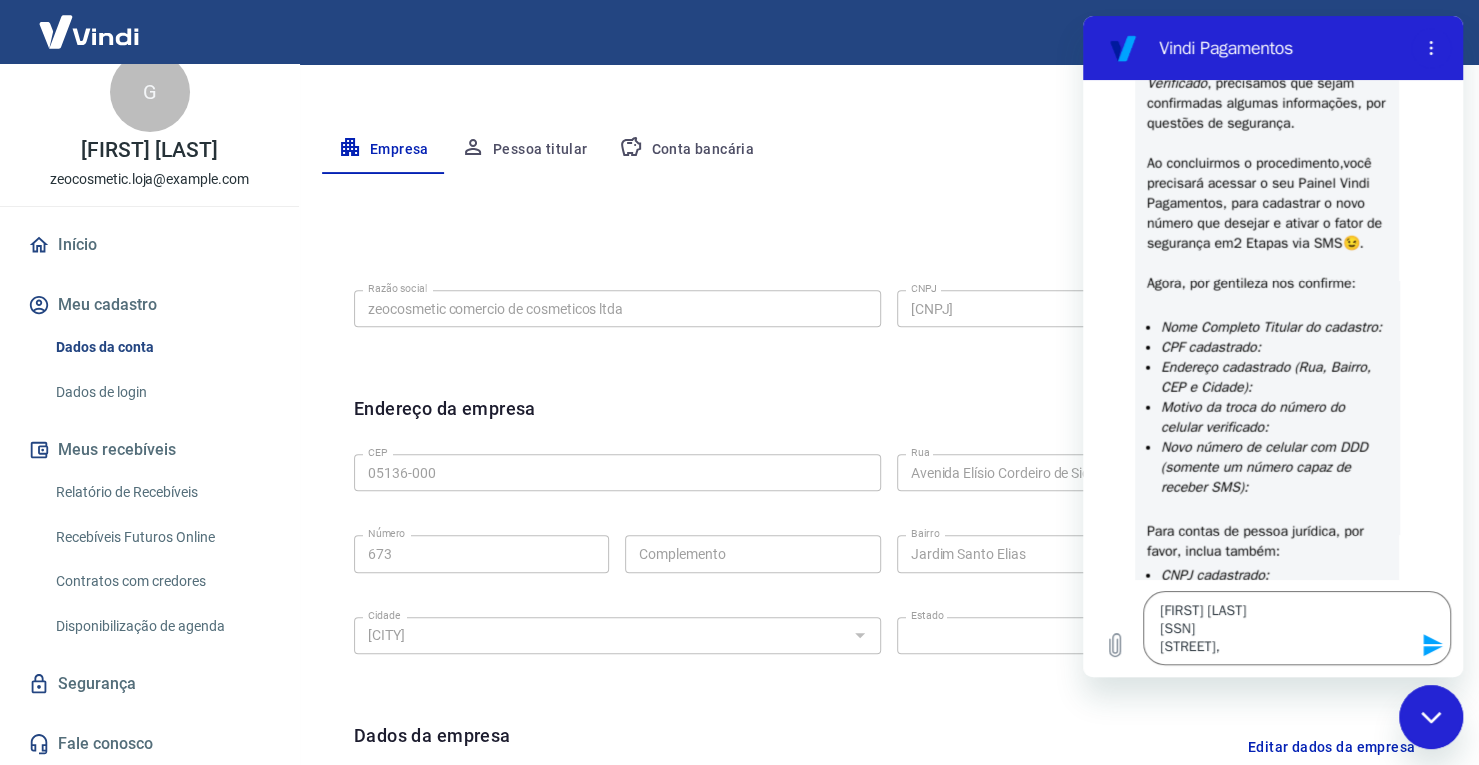 click on "Endereço da empresa Editar endereço CEP 05136-000 CEP Rua Avenida Elísio Cordeiro de Siqueira Rua Número [NUMBER] Número Complemento Complemento Bairro Jardim Santo Elias Bairro Cidade [CITY] Cidade Estado Acre Alagoas Amapá Amazonas Bahia Ceará Distrito Federal Espírito Santo Goiás Maranhão Mato Grosso Mato Grosso do Sul Minas Gerais Pará Paraíba Paraná Pernambuco Piauí Rio de Janeiro Rio Grande do Norte Rio Grande do Sul Rondônia Roraima Santa Catarina [STATE] Sergipe Tocantins Estado" at bounding box center (888, 542) 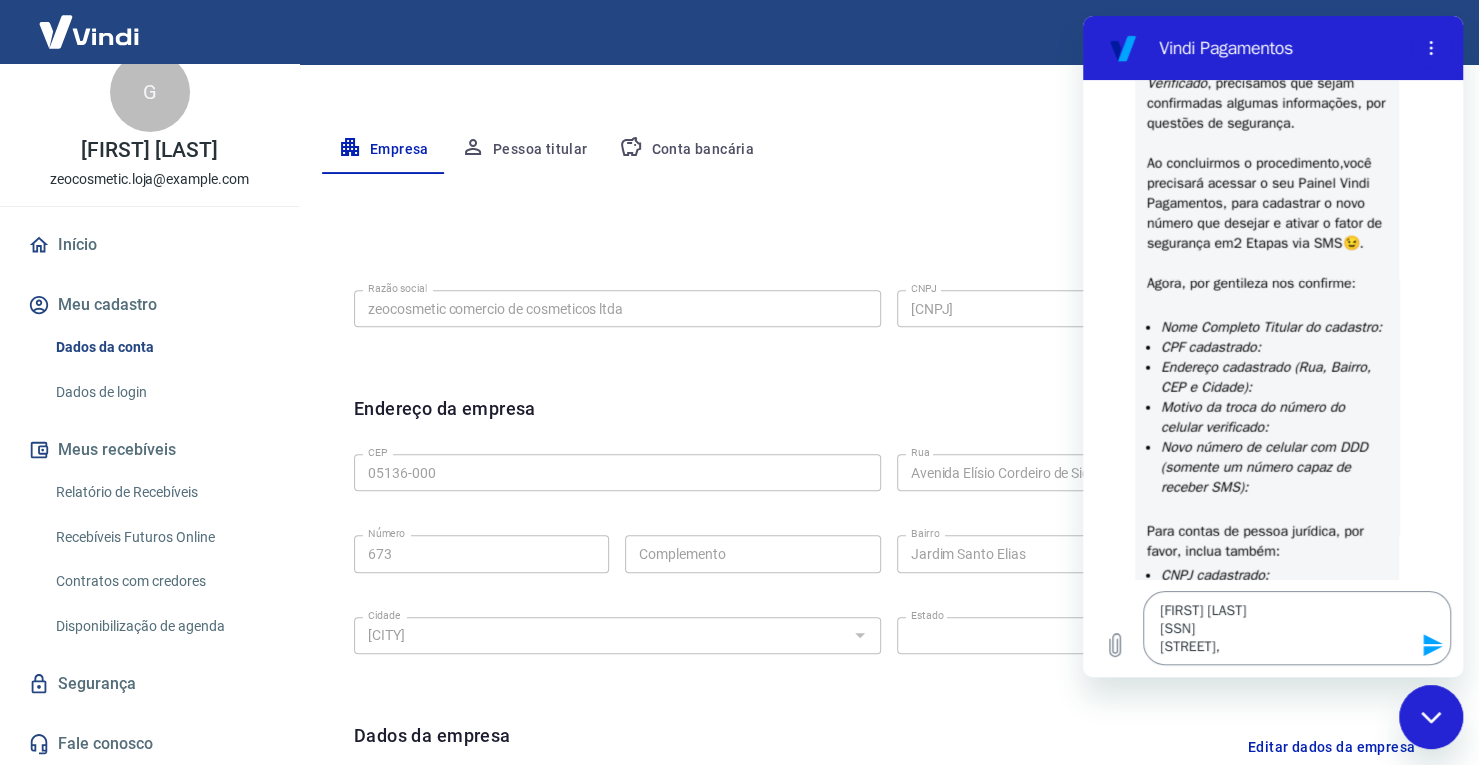 click on "[FIRST] [LAST]
[SSN]
[STREET]," at bounding box center (1297, 628) 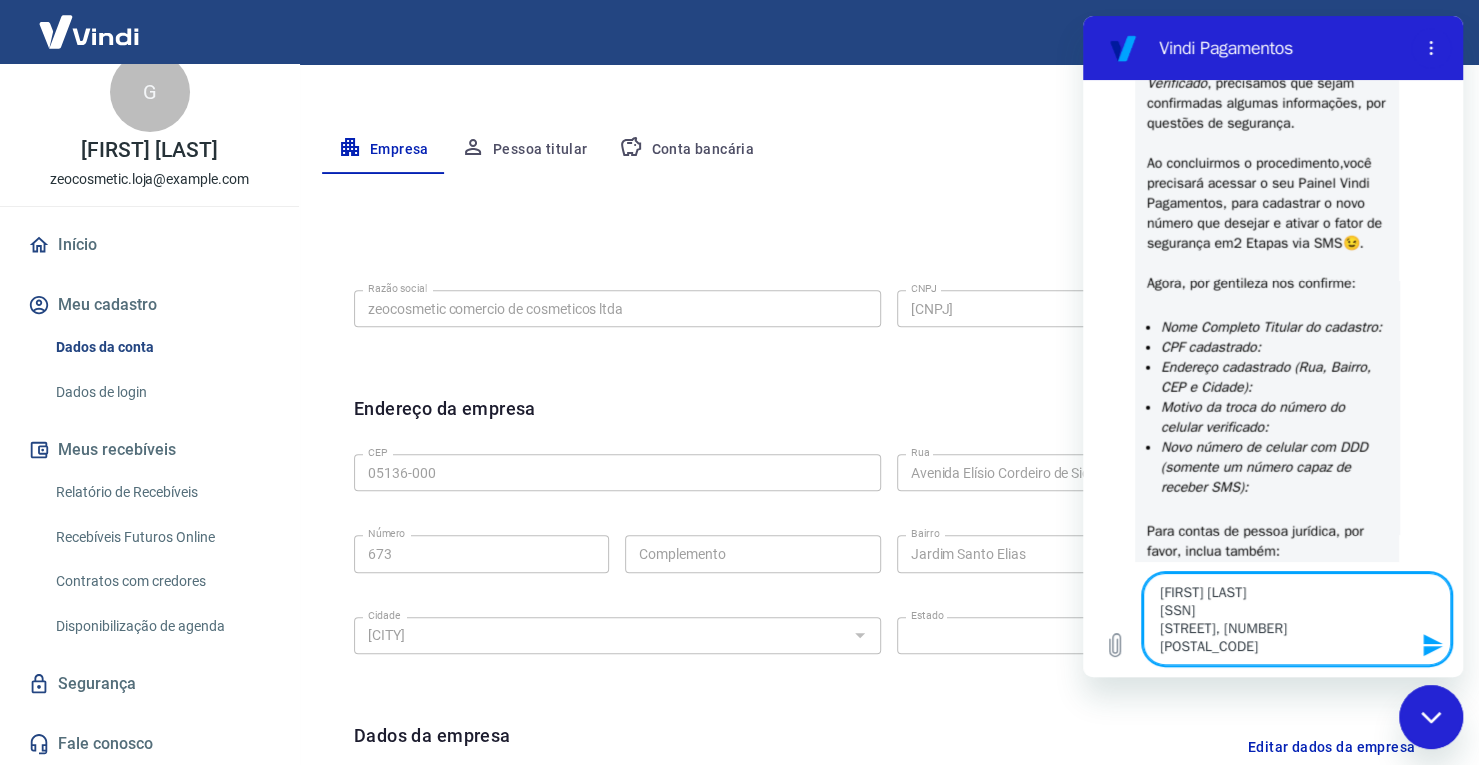 paste on "05136-000" 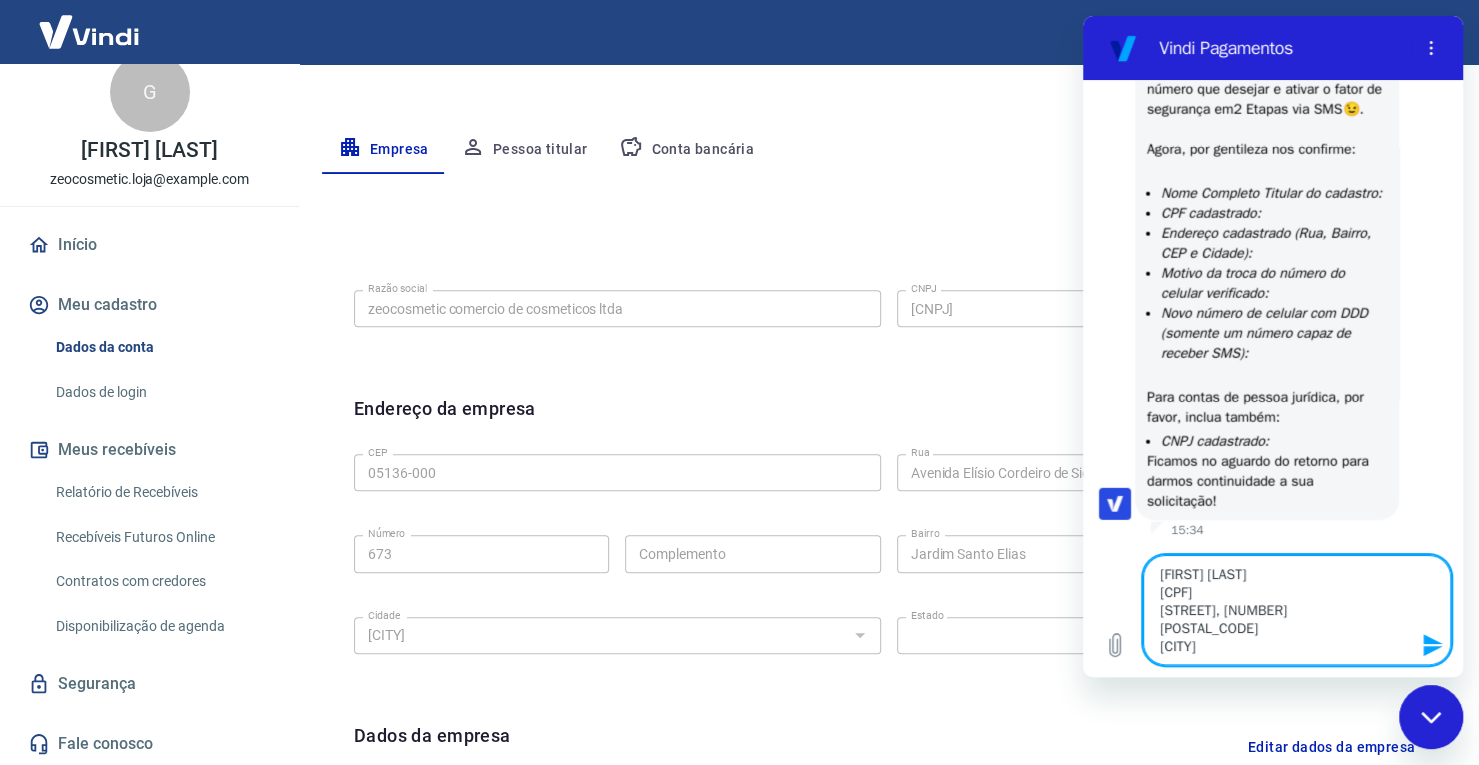 scroll, scrollTop: 3138, scrollLeft: 0, axis: vertical 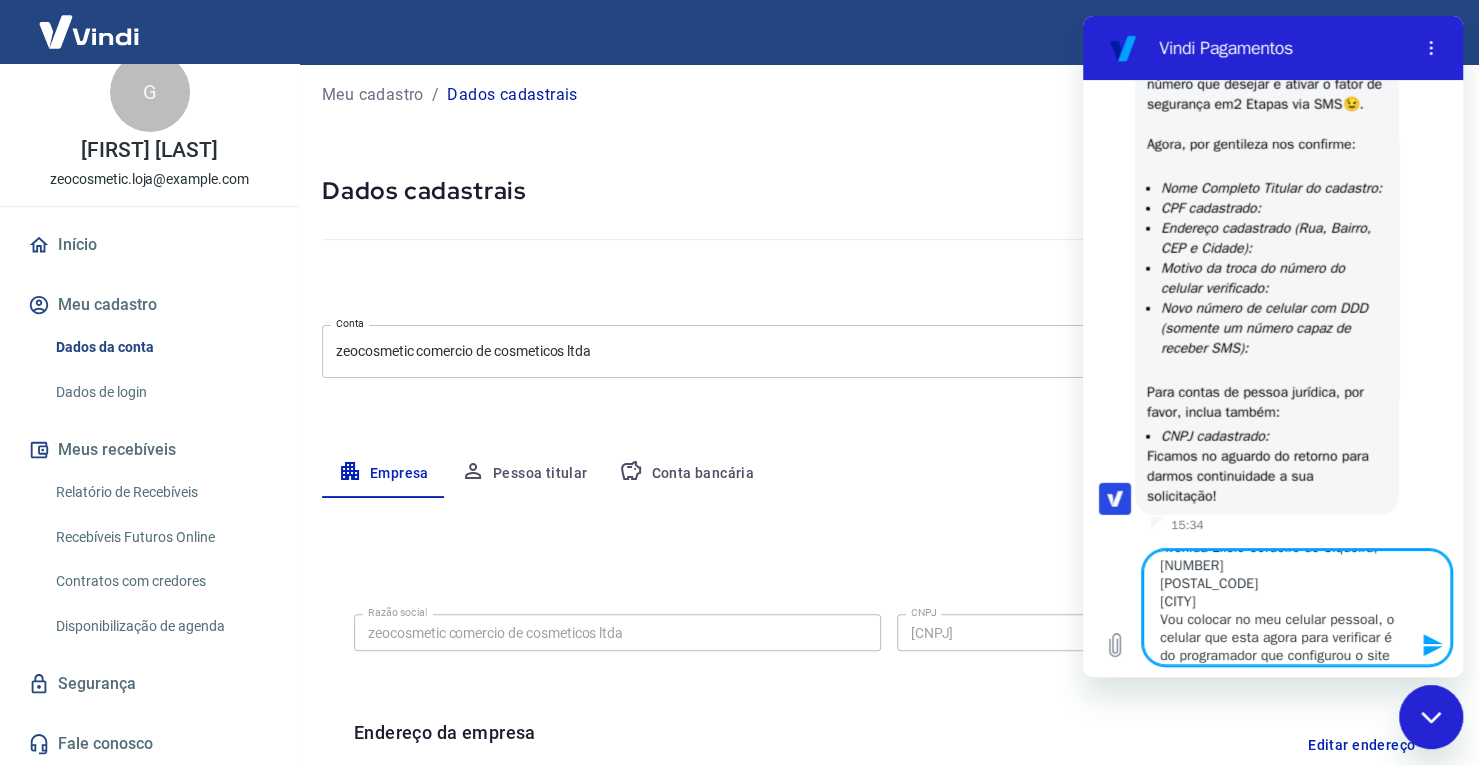 paste on "[CNPJ]" 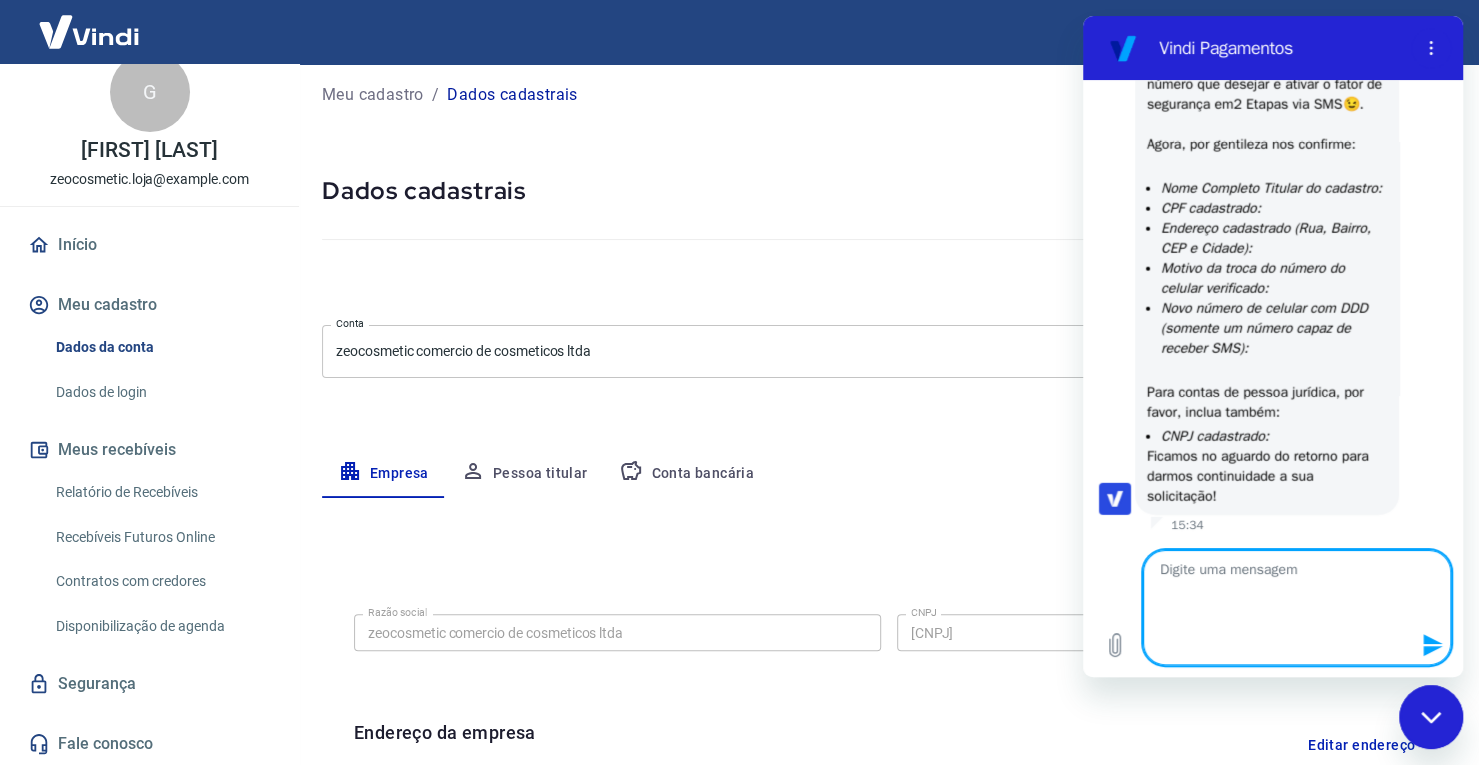 scroll, scrollTop: 0, scrollLeft: 0, axis: both 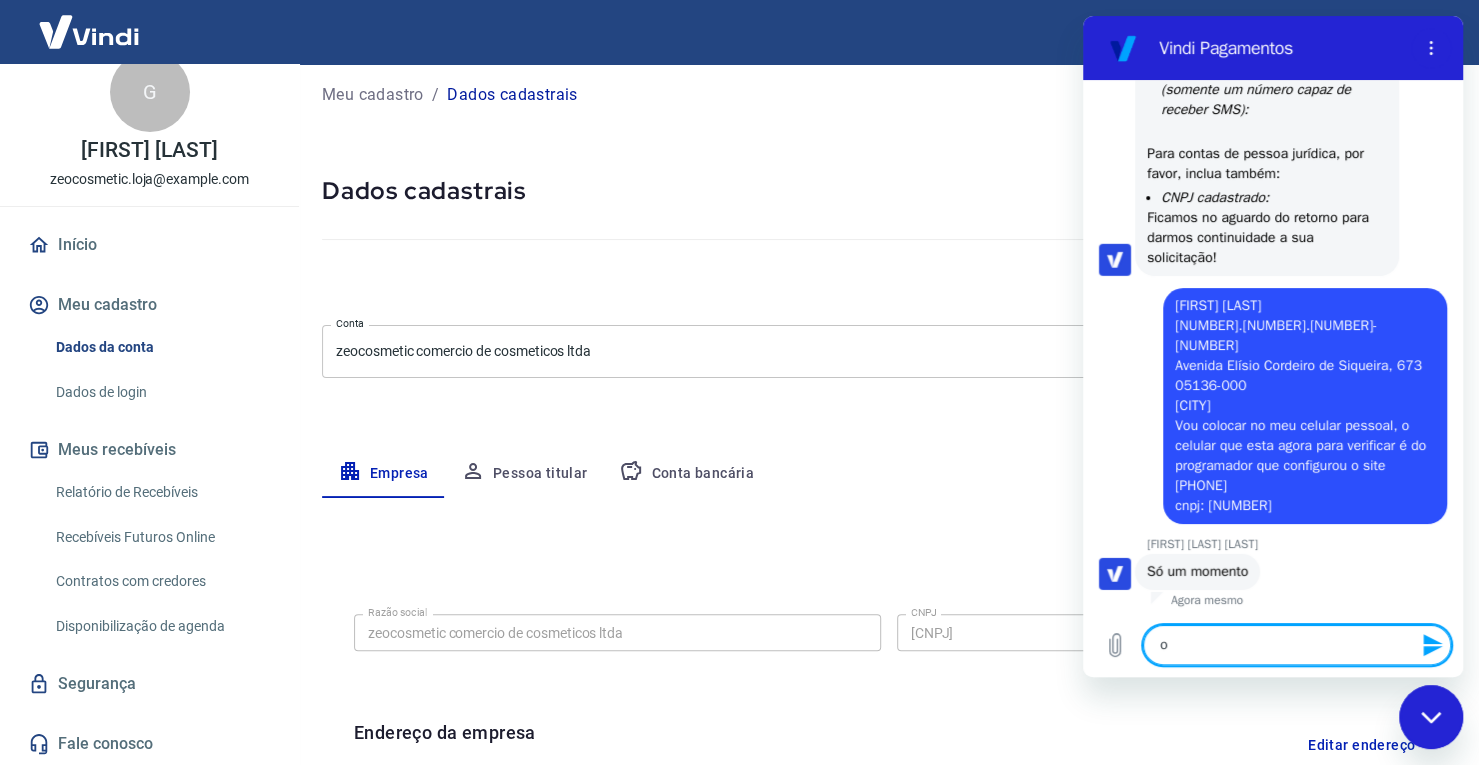 type on "ok" 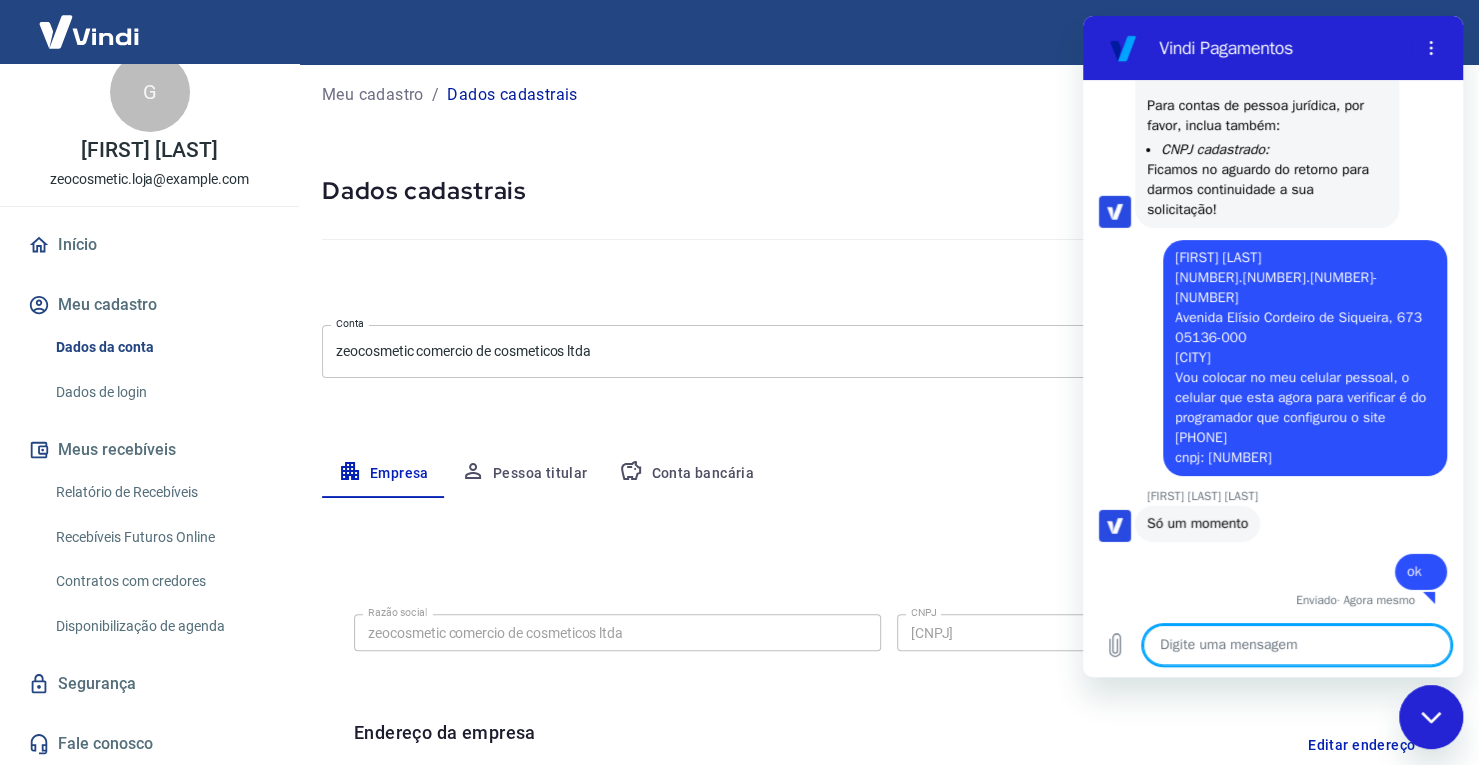 scroll, scrollTop: 3430, scrollLeft: 0, axis: vertical 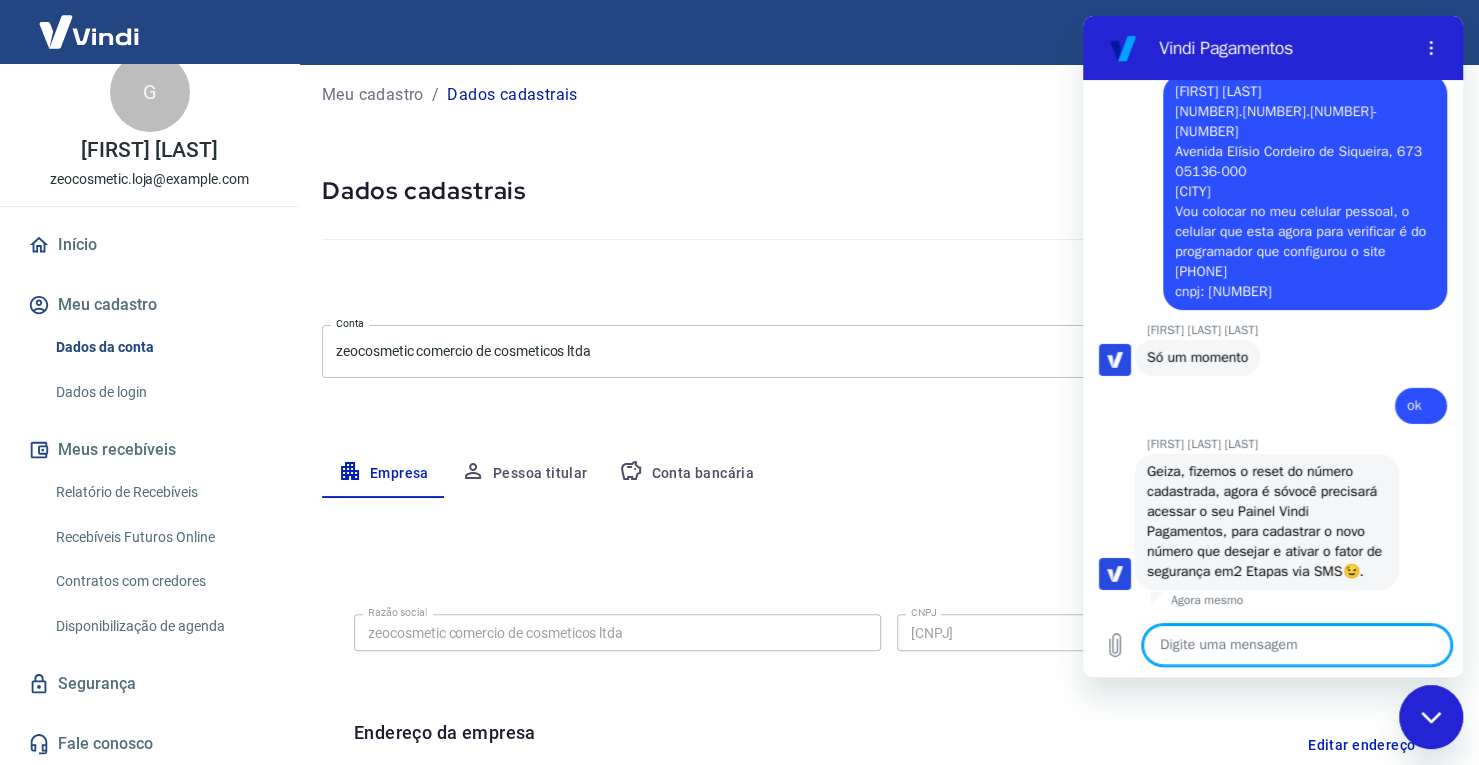 click at bounding box center [1297, 645] 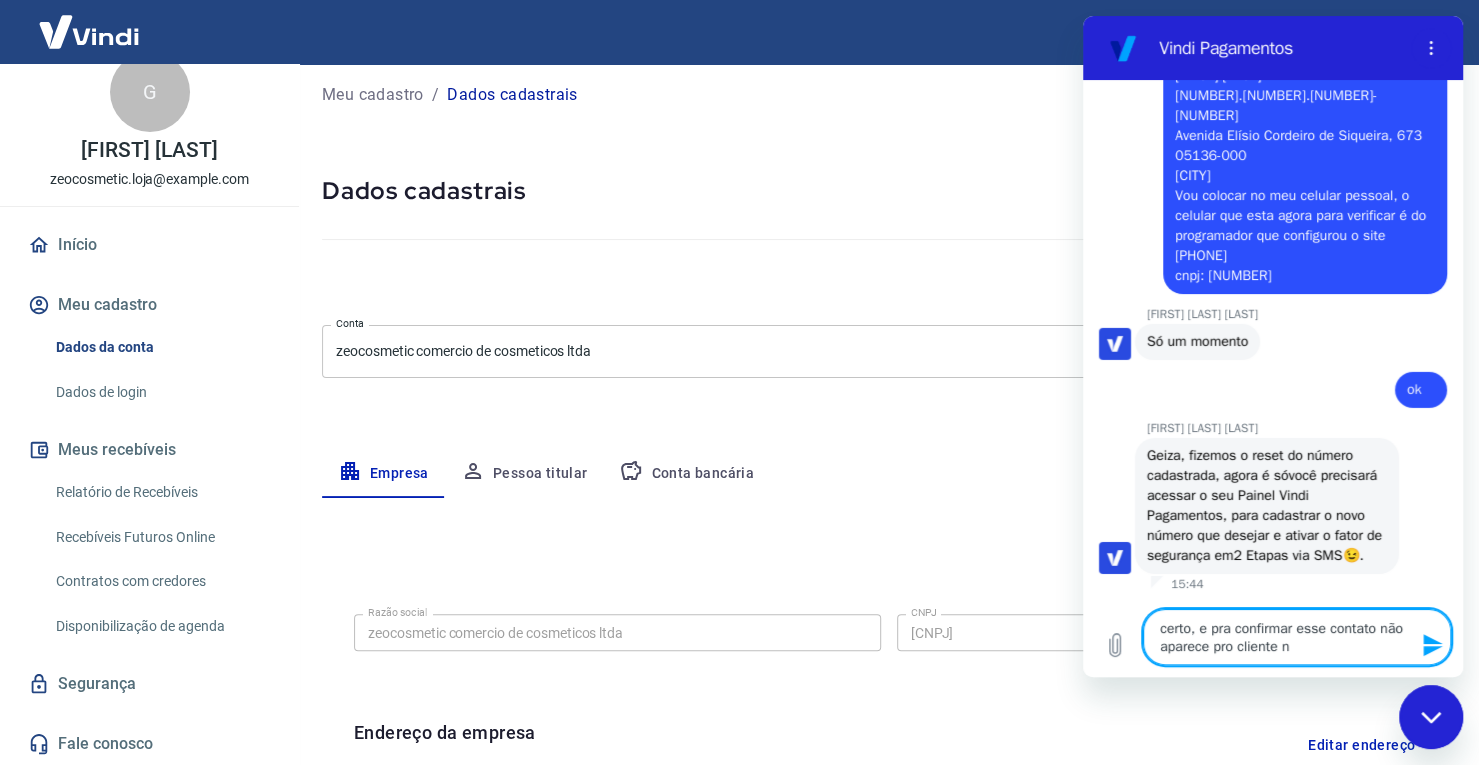 type on "certo, e pra confirmar esse contato não aparece pro cliente né" 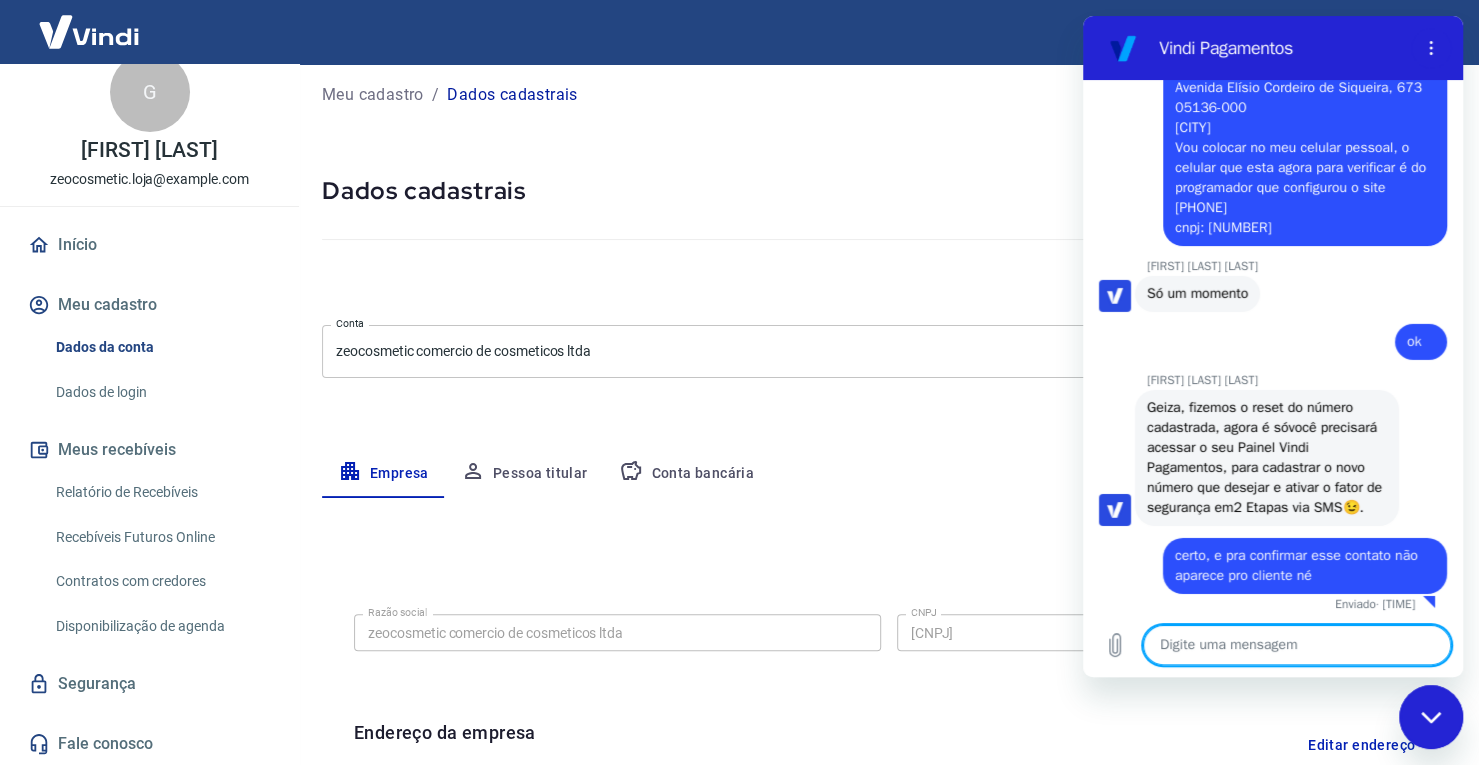 scroll, scrollTop: 3684, scrollLeft: 0, axis: vertical 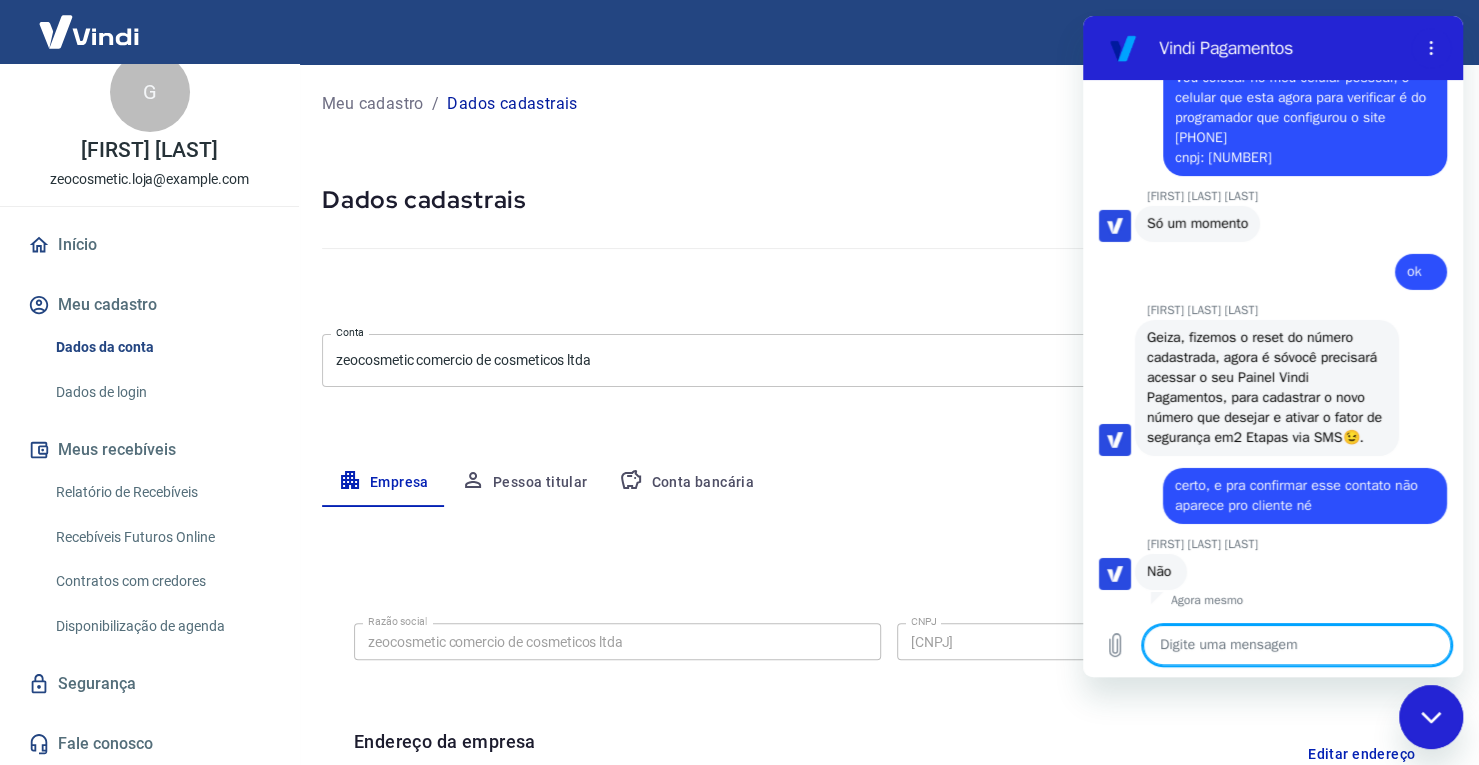 click at bounding box center (1297, 645) 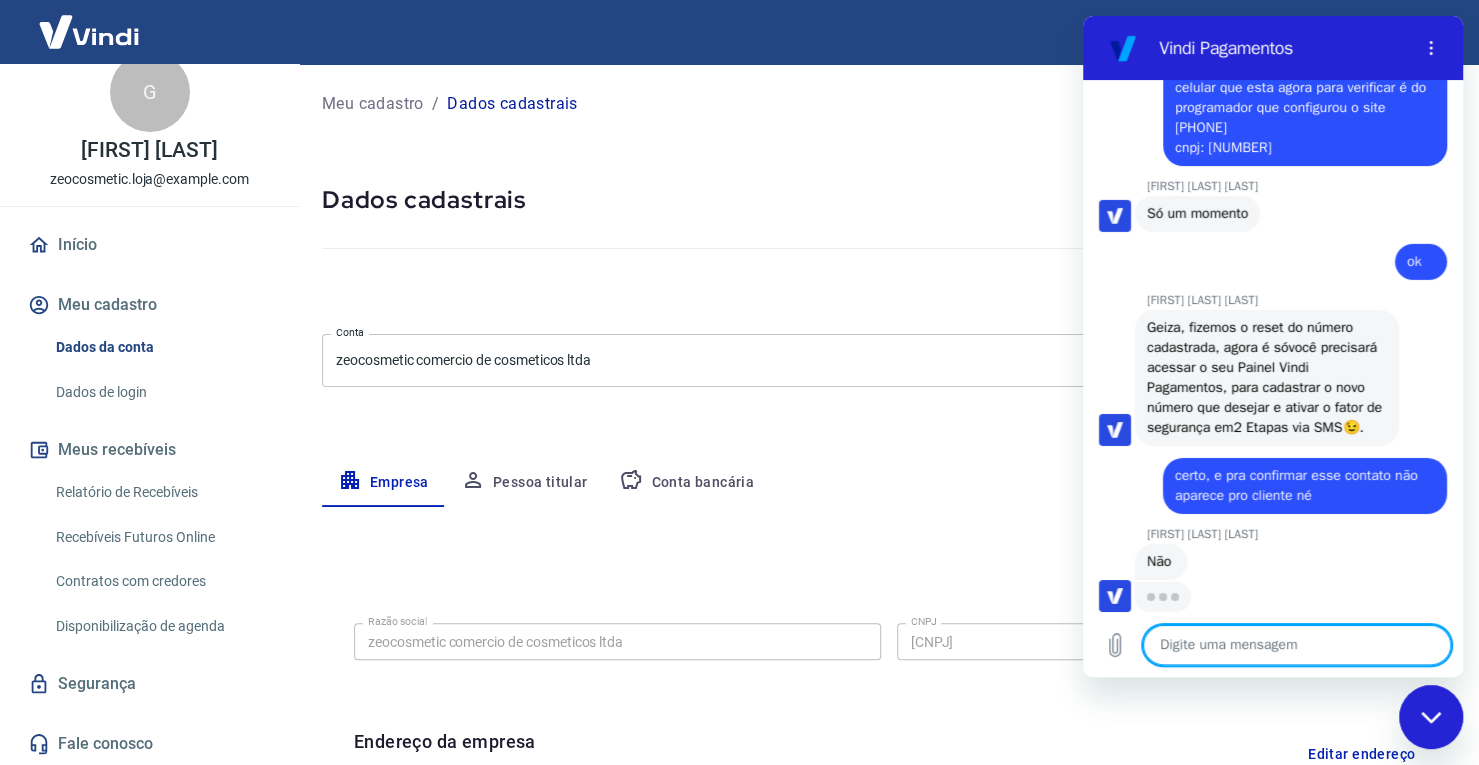scroll, scrollTop: 3760, scrollLeft: 0, axis: vertical 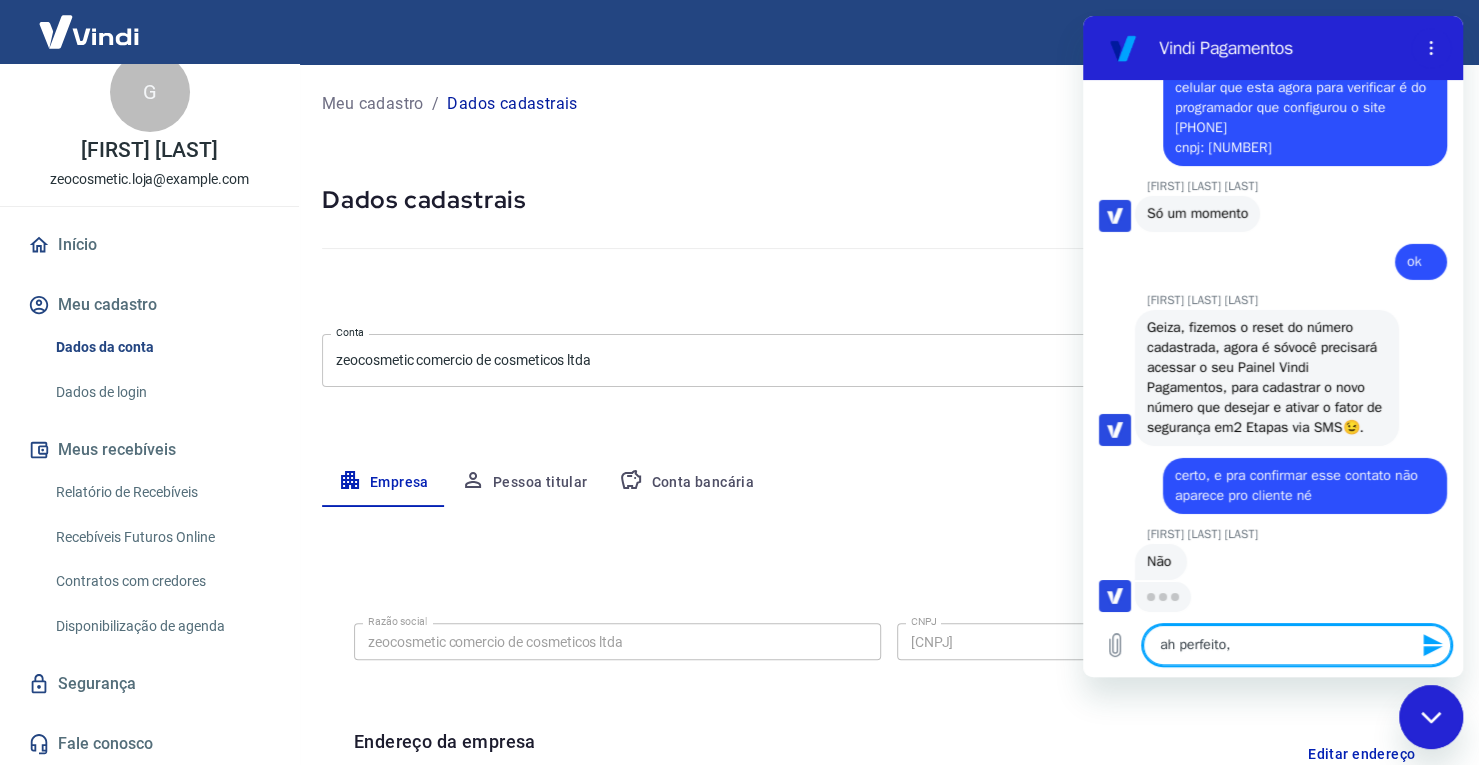 type on "ah perfeito" 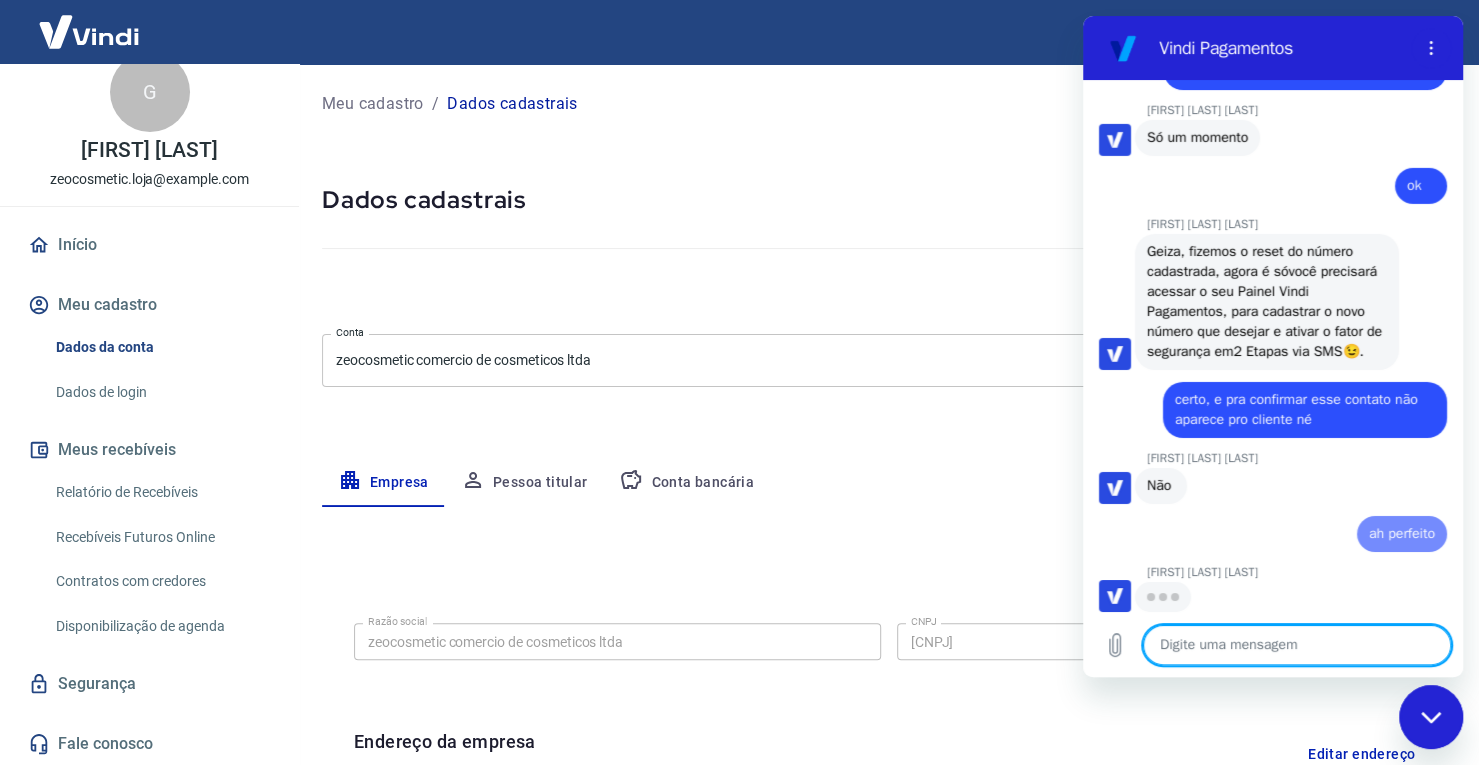 scroll, scrollTop: 3836, scrollLeft: 0, axis: vertical 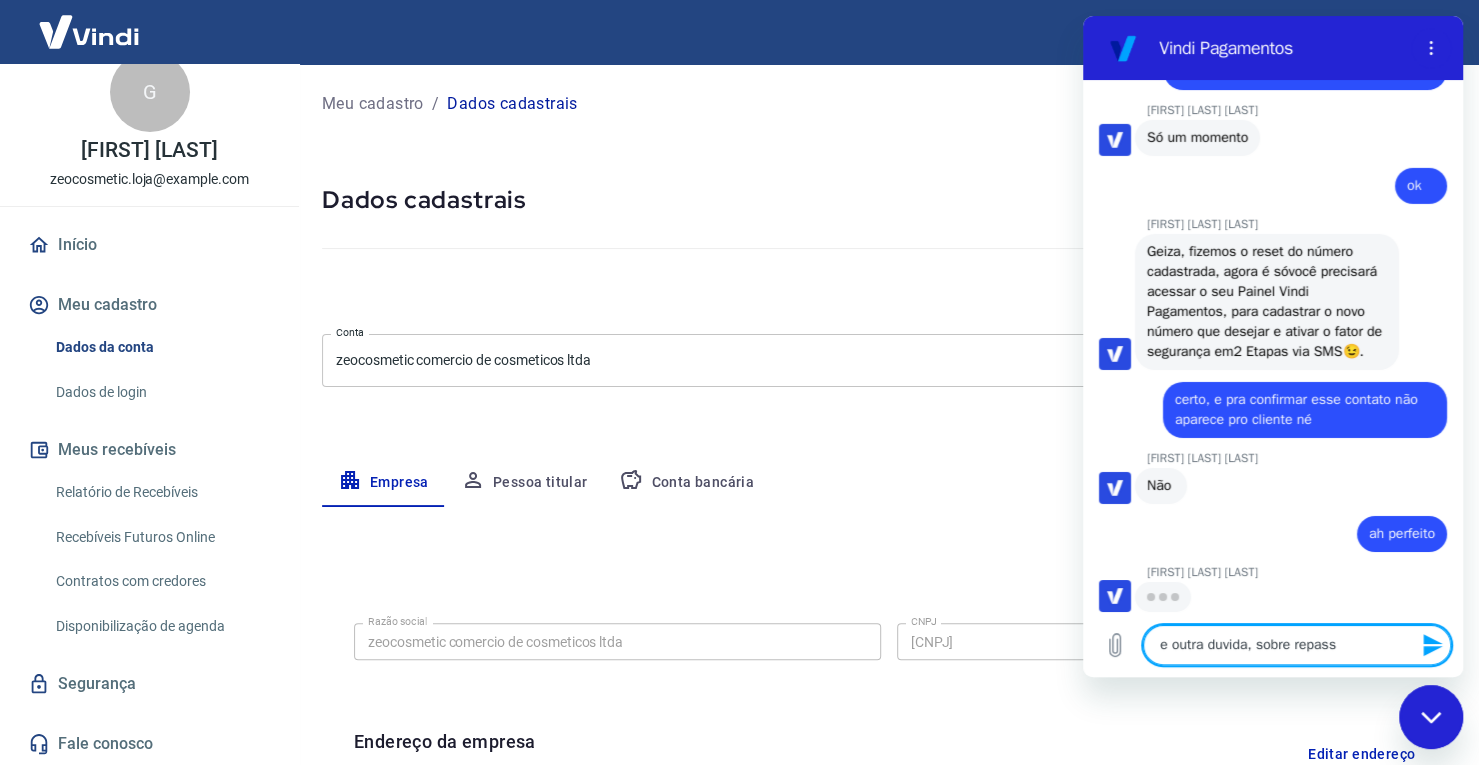 type on "e outra duvida, sobre repasse" 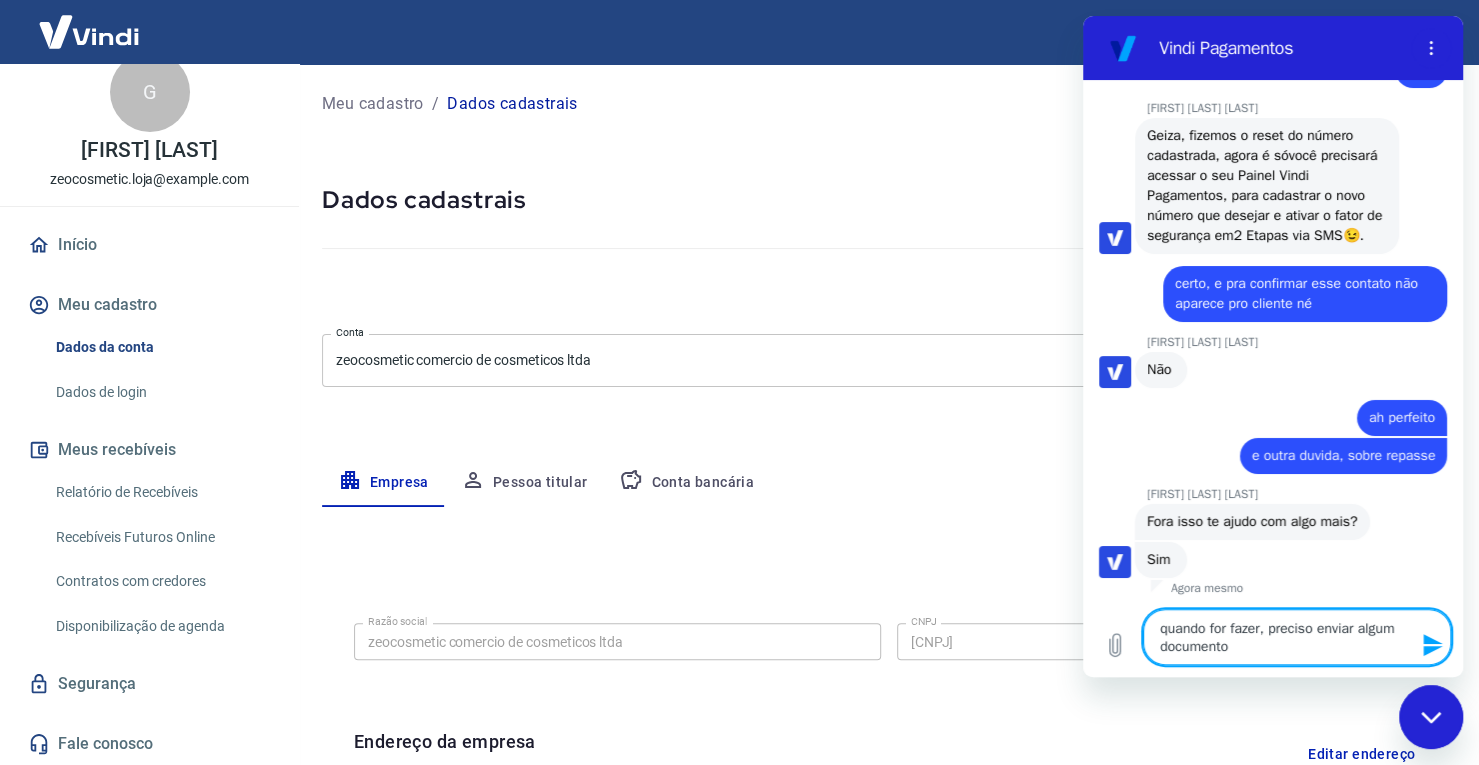 scroll, scrollTop: 3956, scrollLeft: 0, axis: vertical 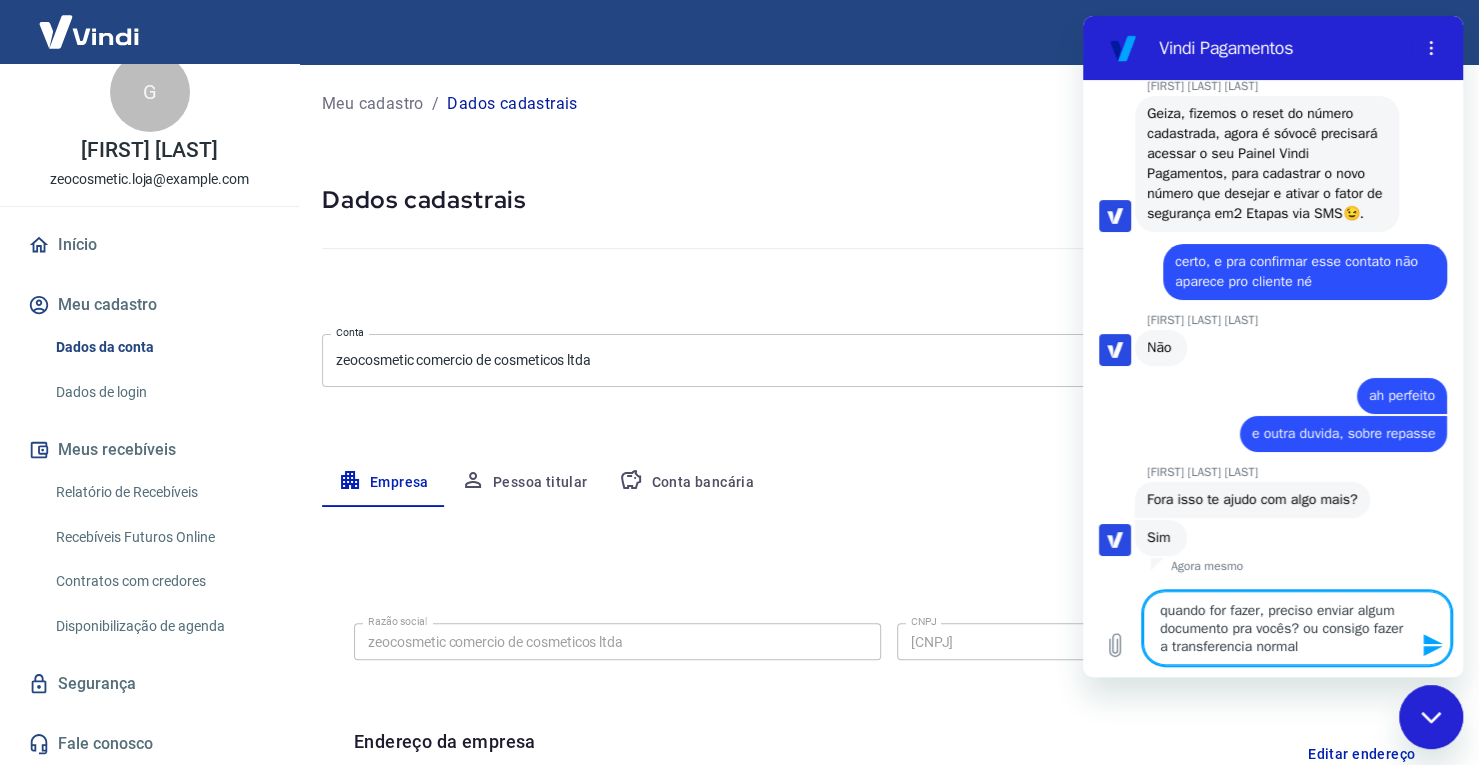 type on "quando for fazer, preciso enviar algum documento pra vocês? ou consigo fazer a transferencia normal?" 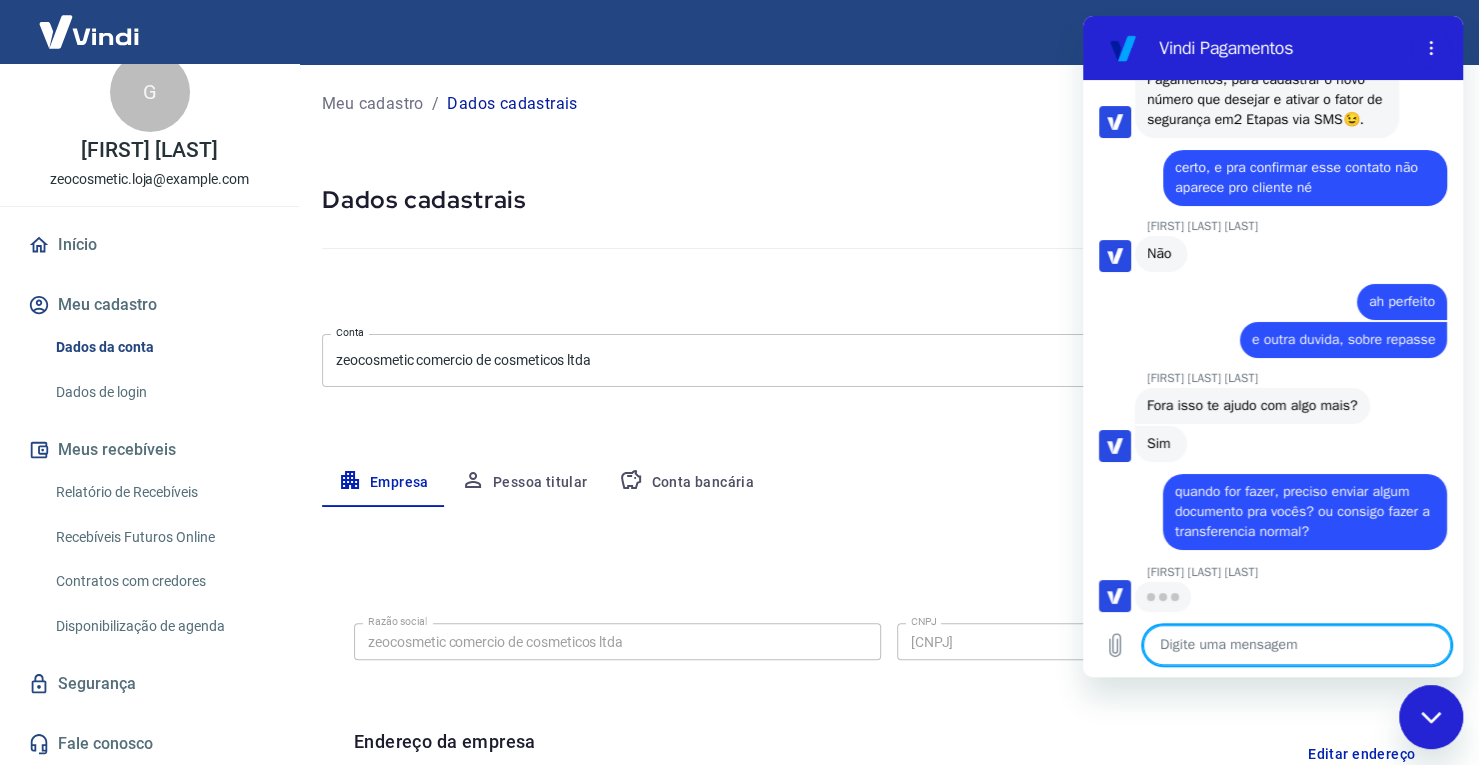 scroll, scrollTop: 4066, scrollLeft: 0, axis: vertical 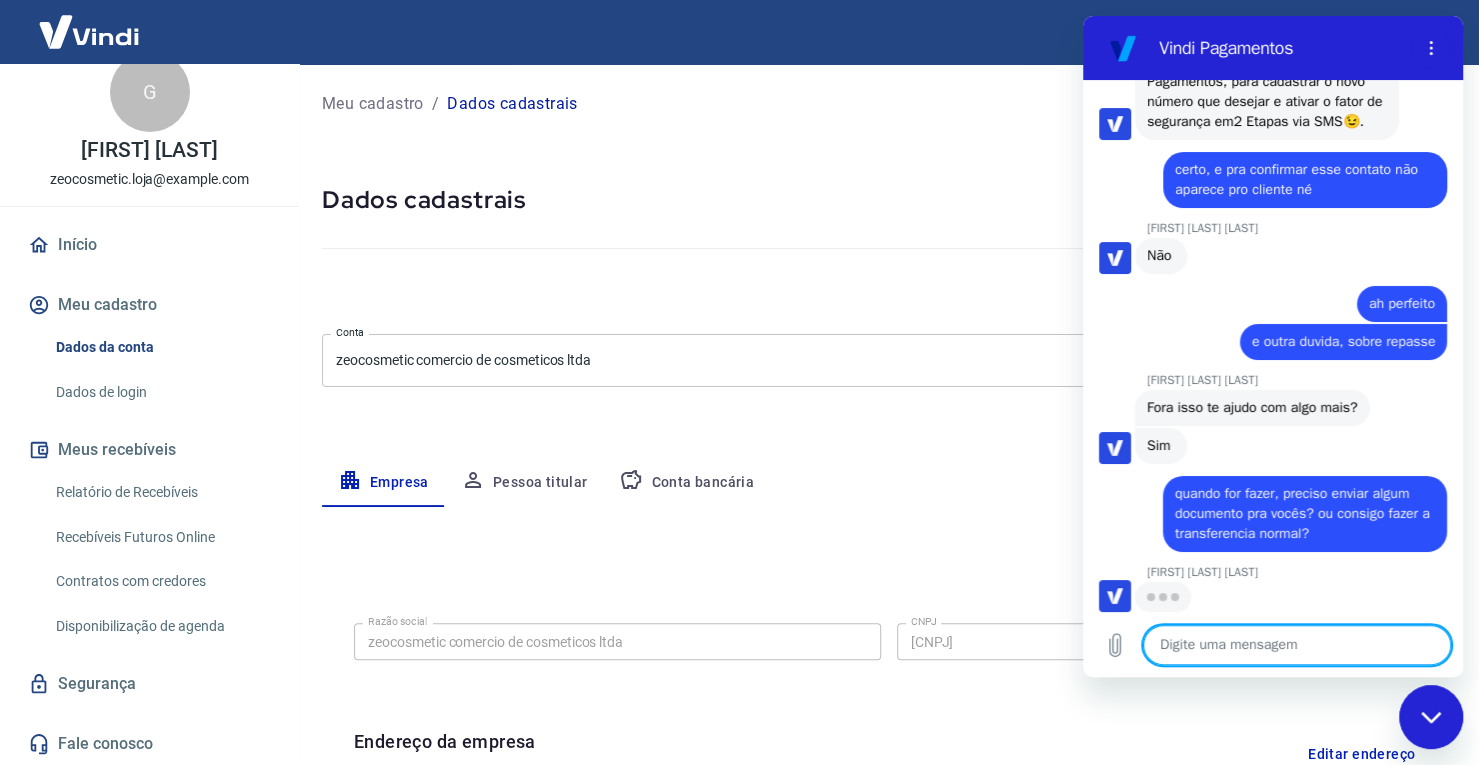 click at bounding box center [1297, 645] 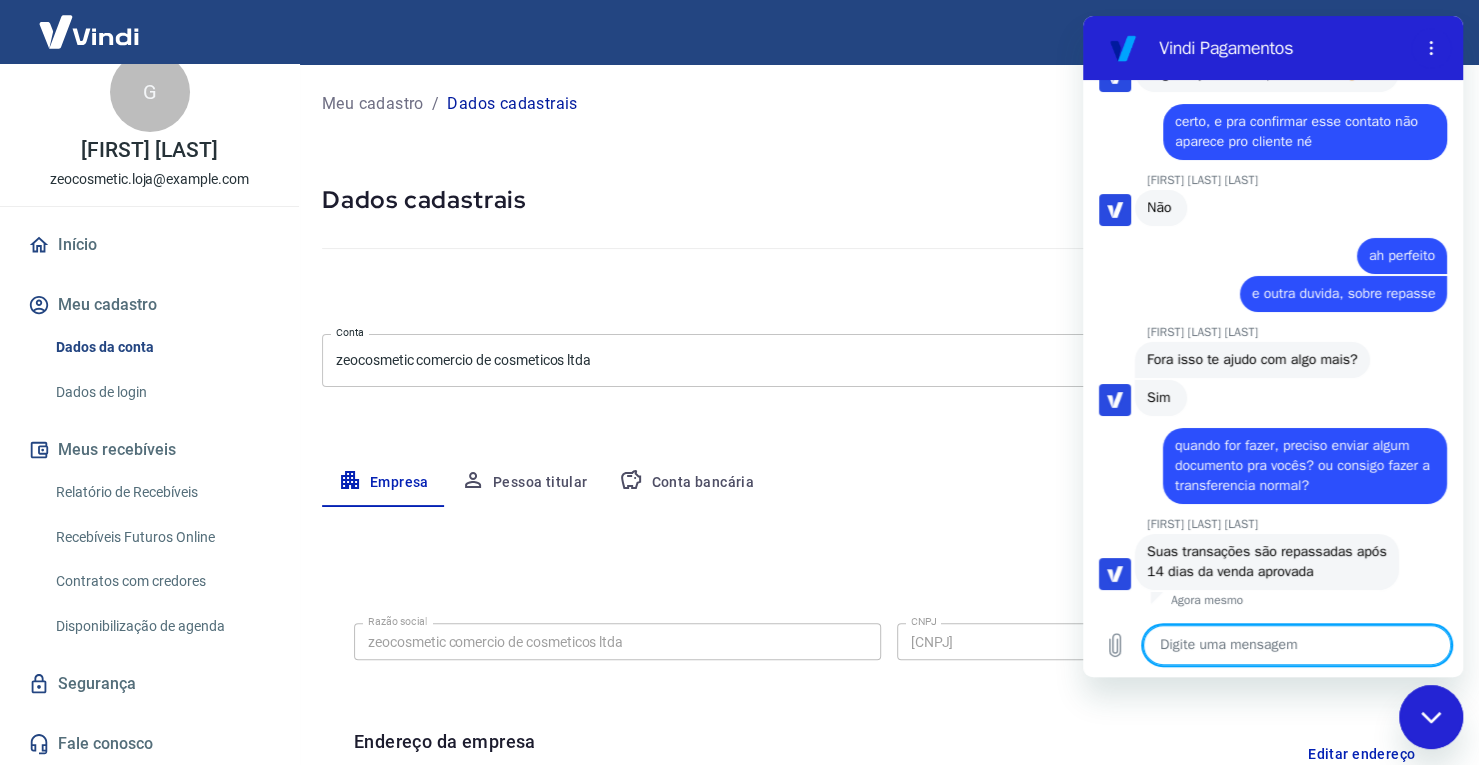 scroll, scrollTop: 4114, scrollLeft: 0, axis: vertical 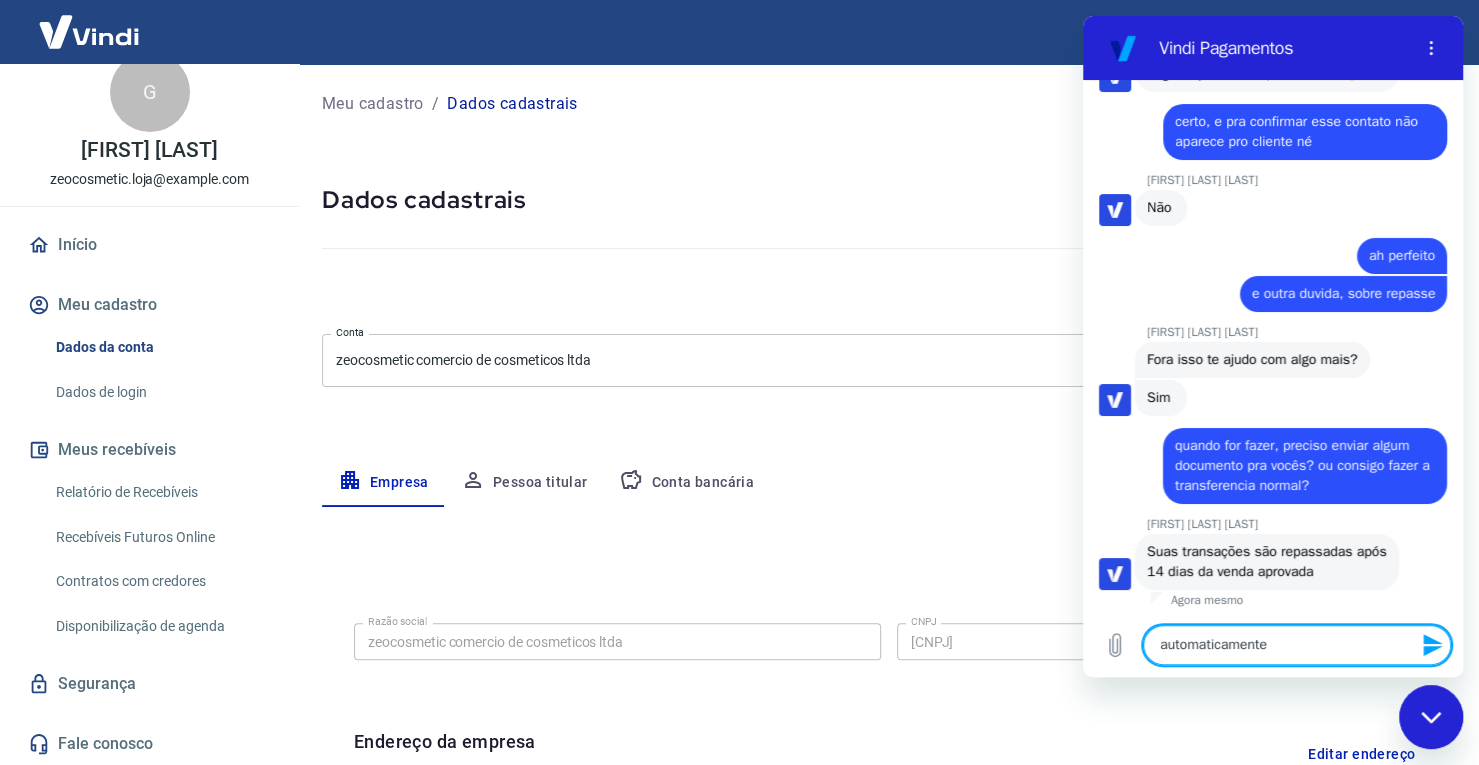 type on "automaticamente?" 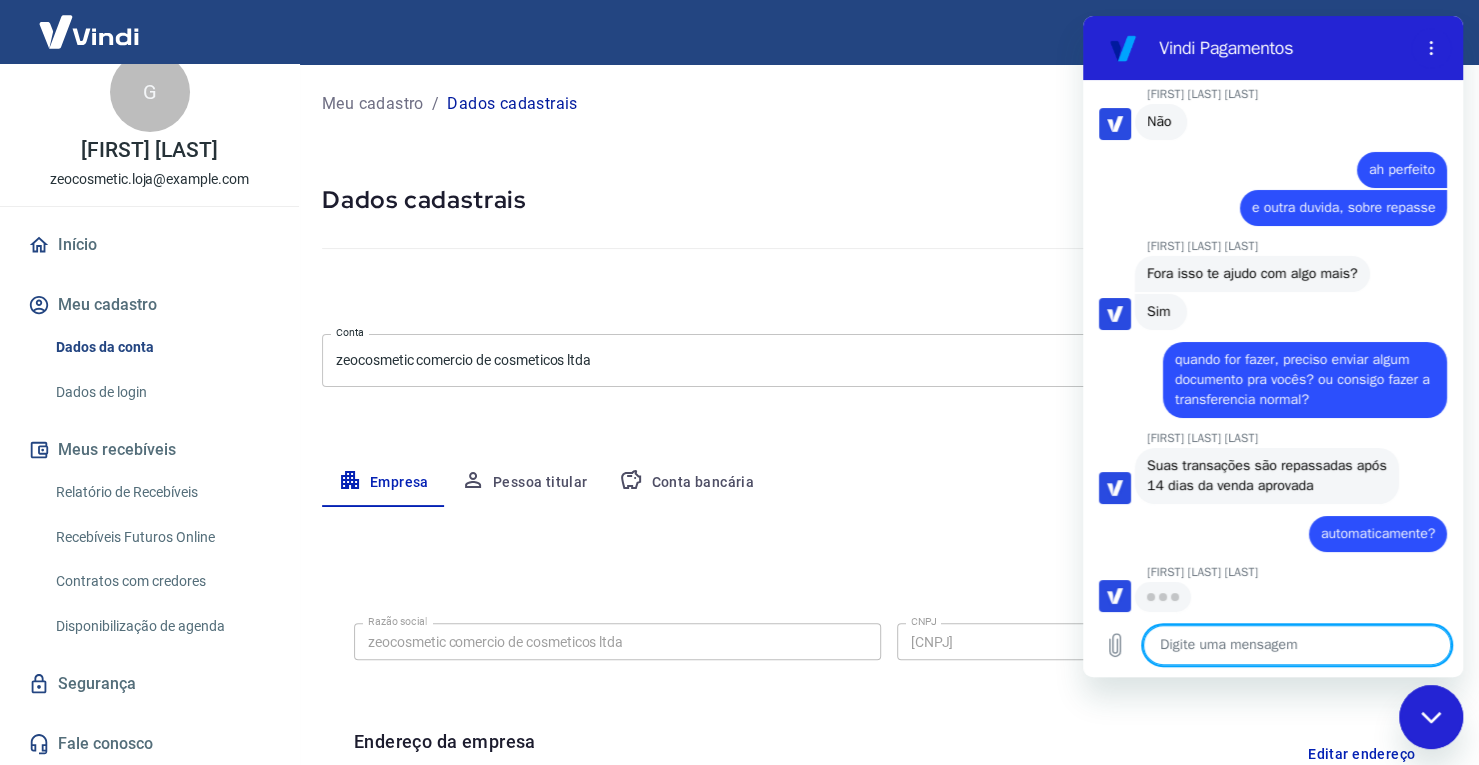 scroll, scrollTop: 4200, scrollLeft: 0, axis: vertical 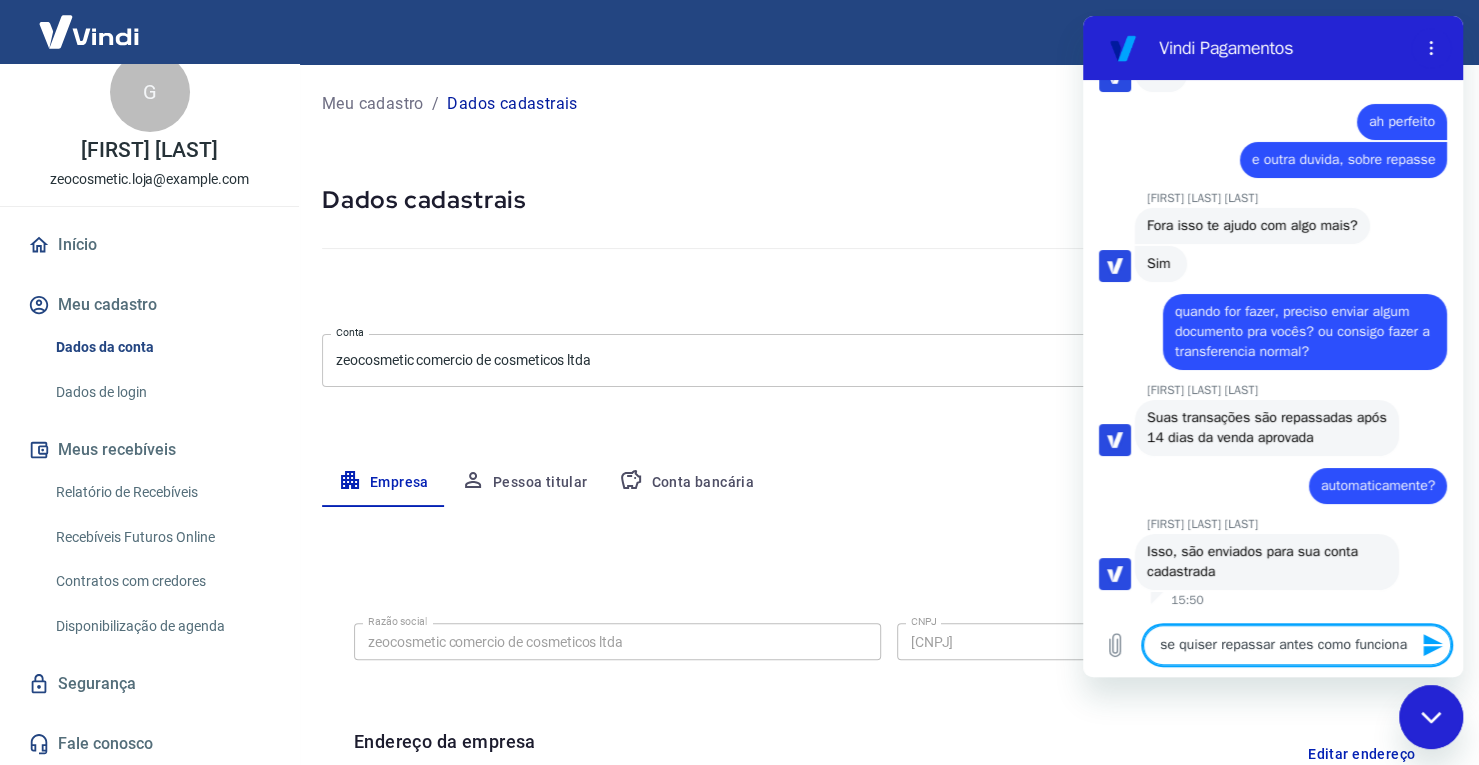 type on "se quiser repassar antes como funciona?" 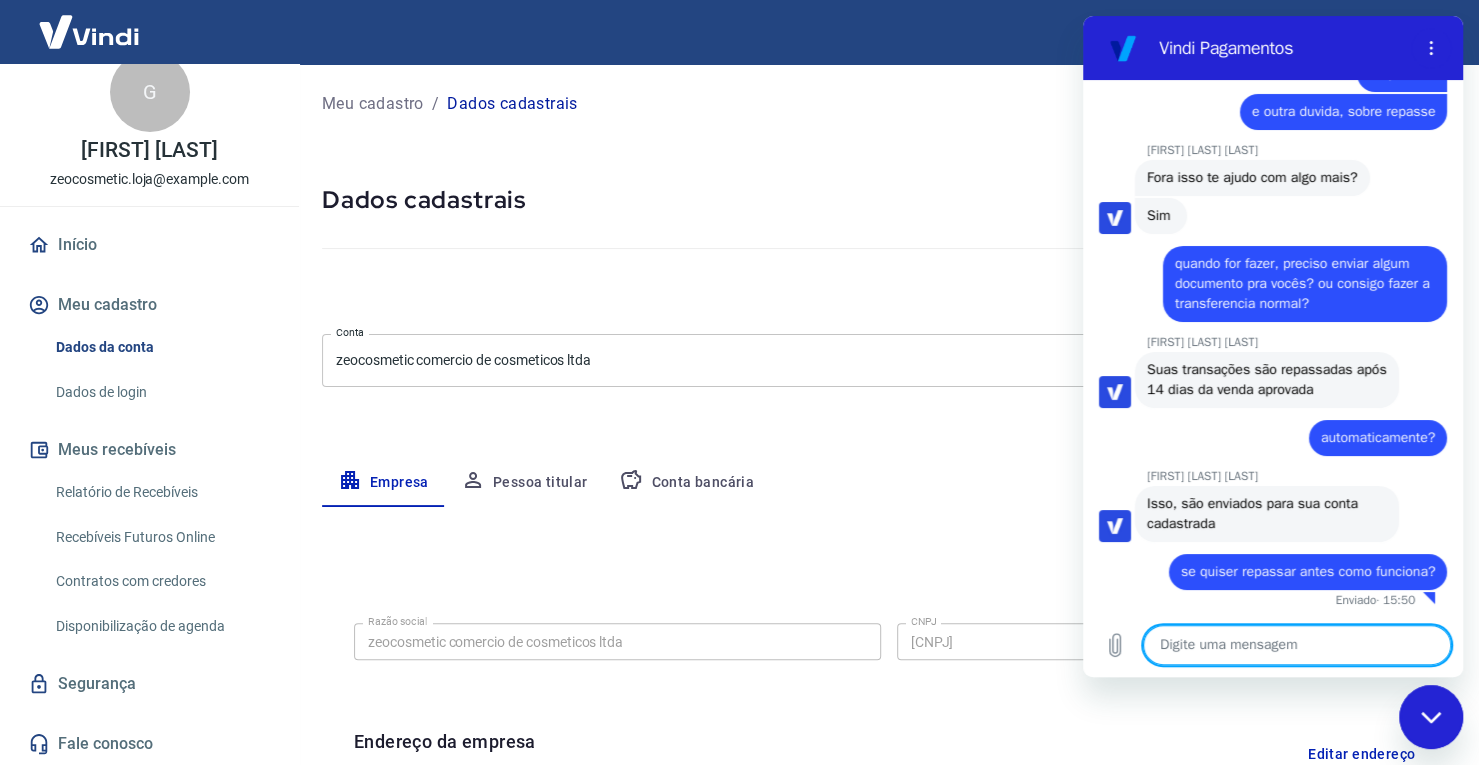 scroll, scrollTop: 4316, scrollLeft: 0, axis: vertical 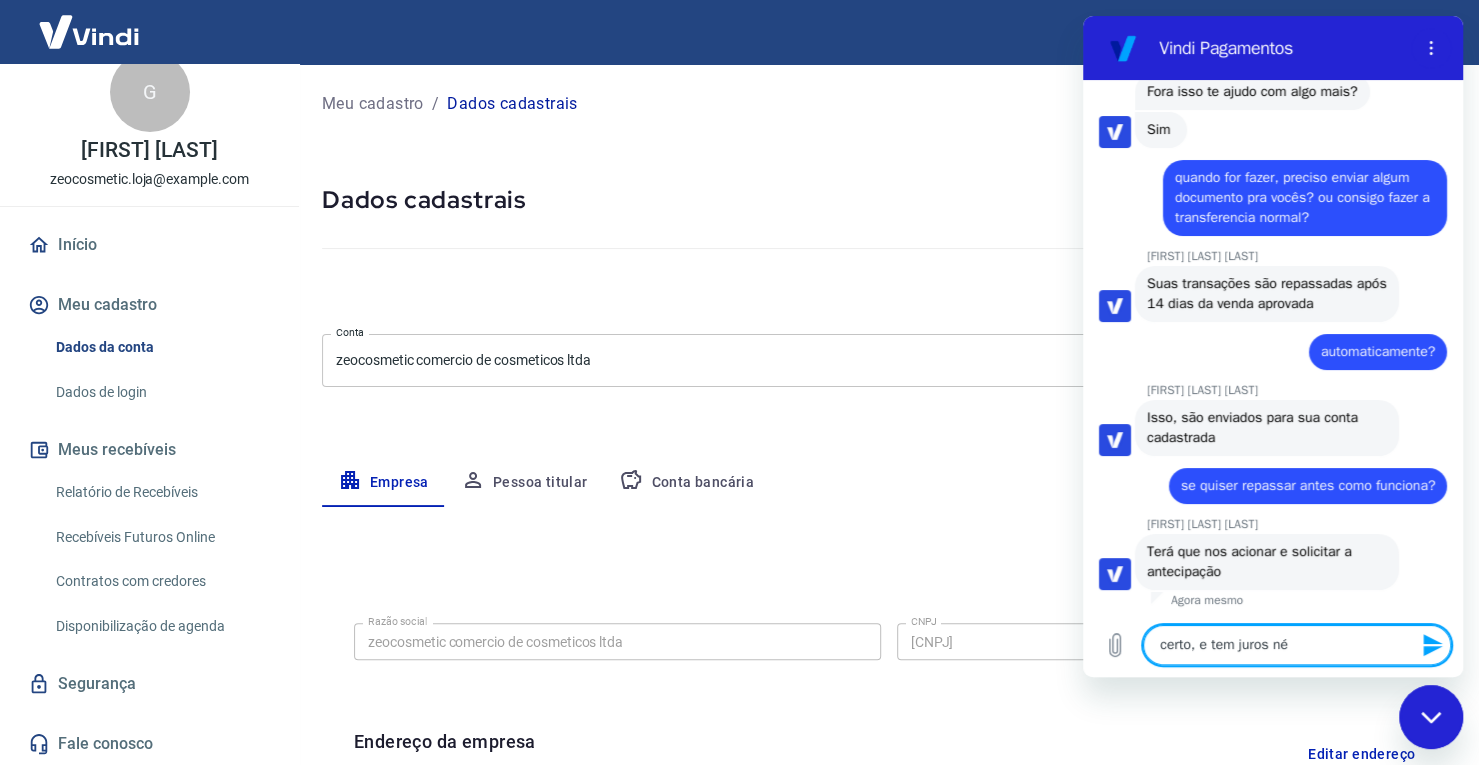type on "certo, e tem juros né?" 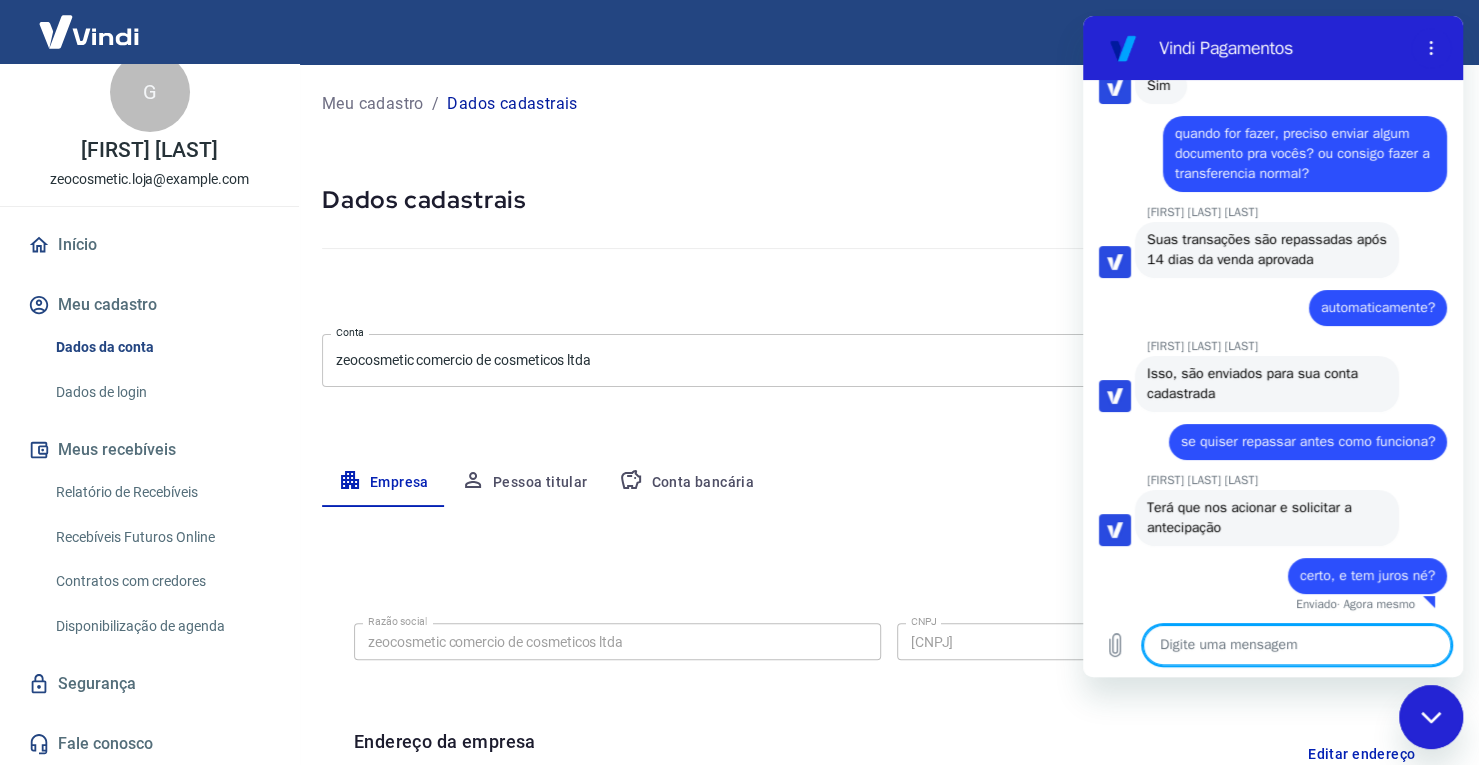 scroll, scrollTop: 4450, scrollLeft: 0, axis: vertical 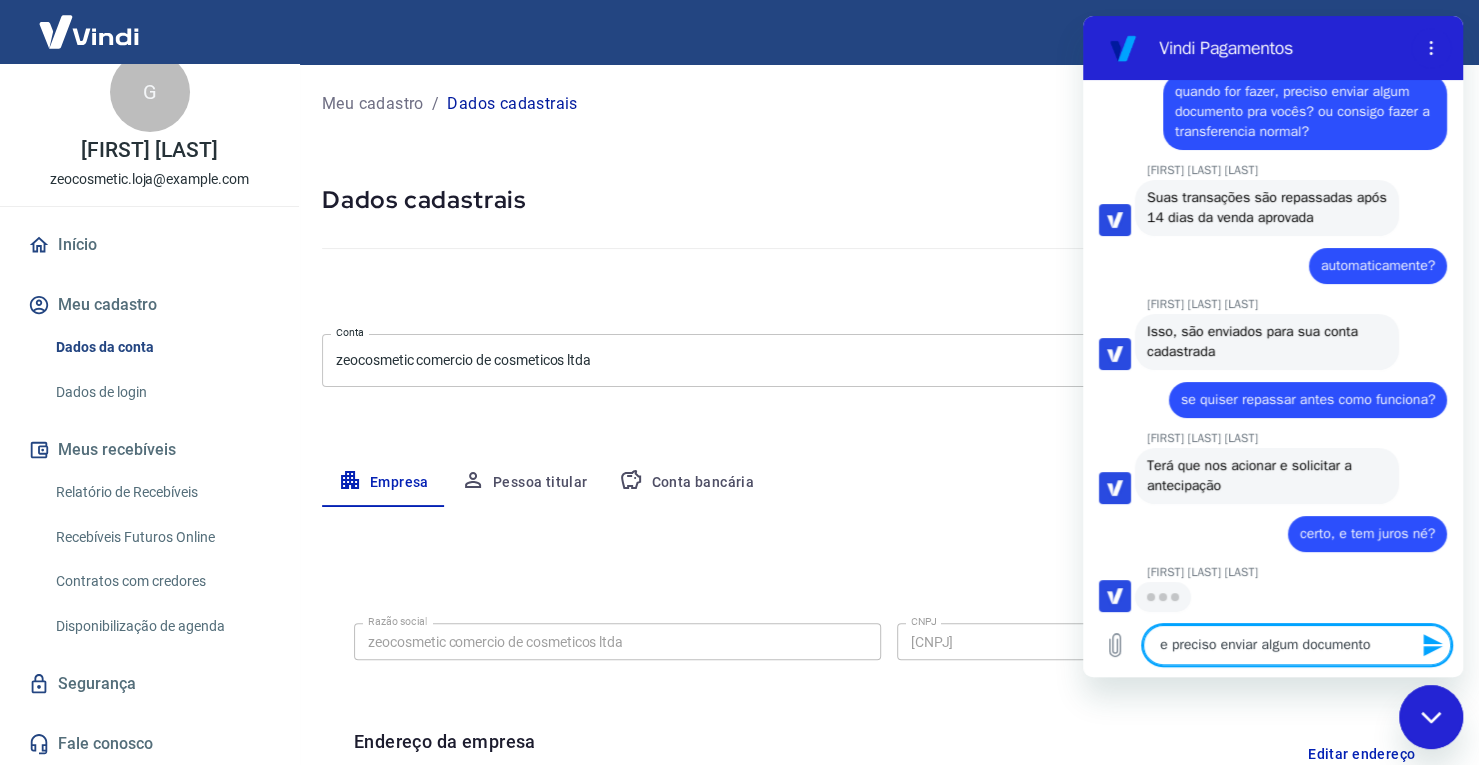 type on "e preciso enviar algum documento?" 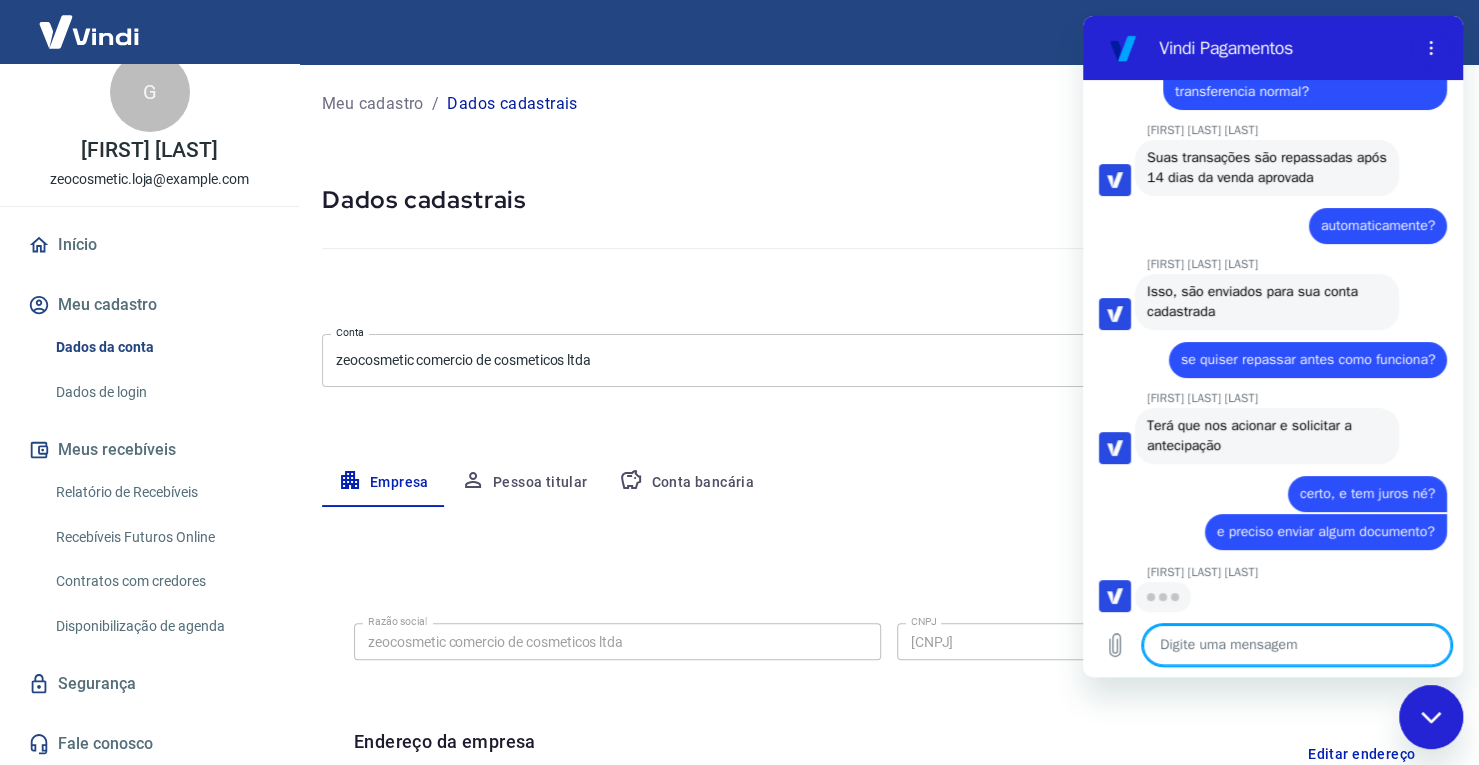 scroll, scrollTop: 4526, scrollLeft: 0, axis: vertical 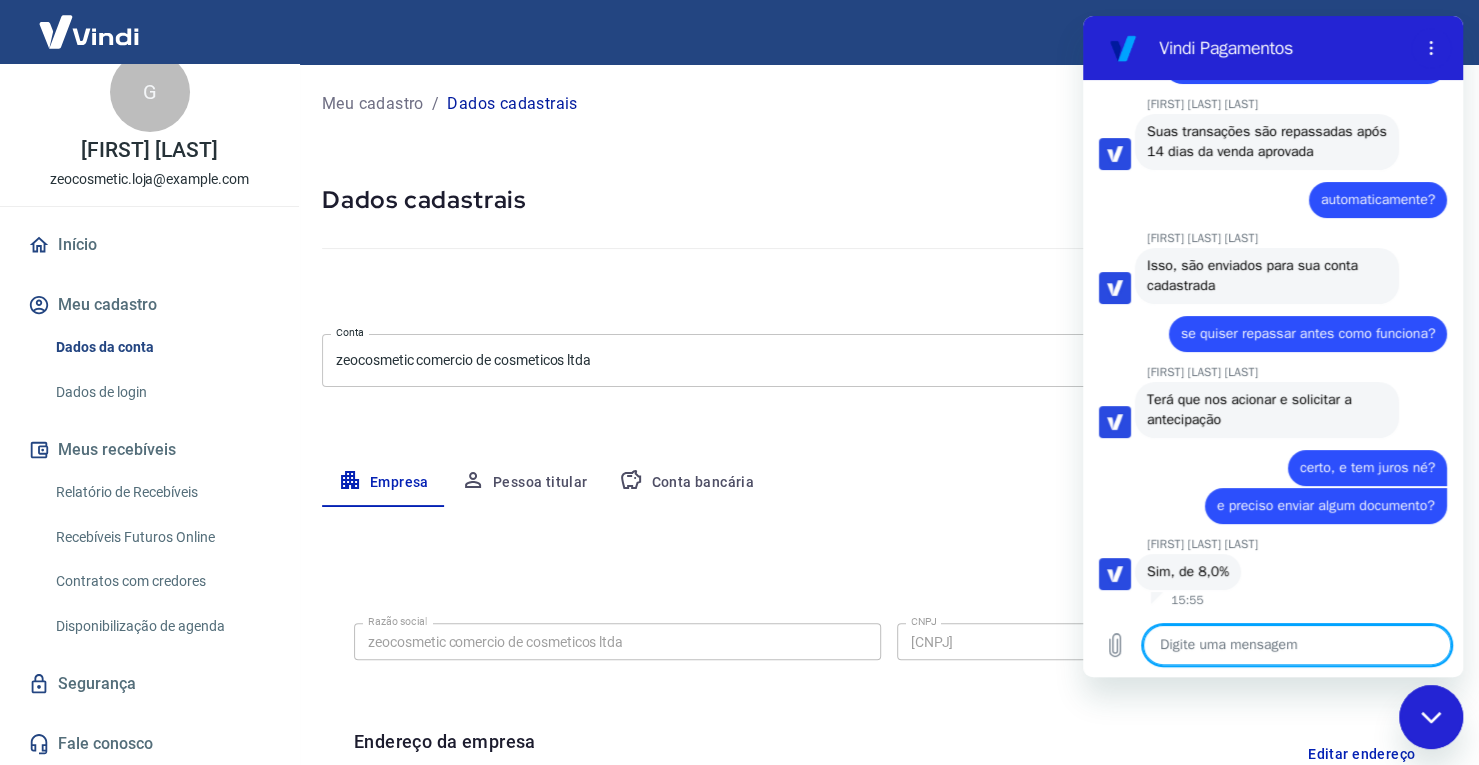 click at bounding box center (1297, 645) 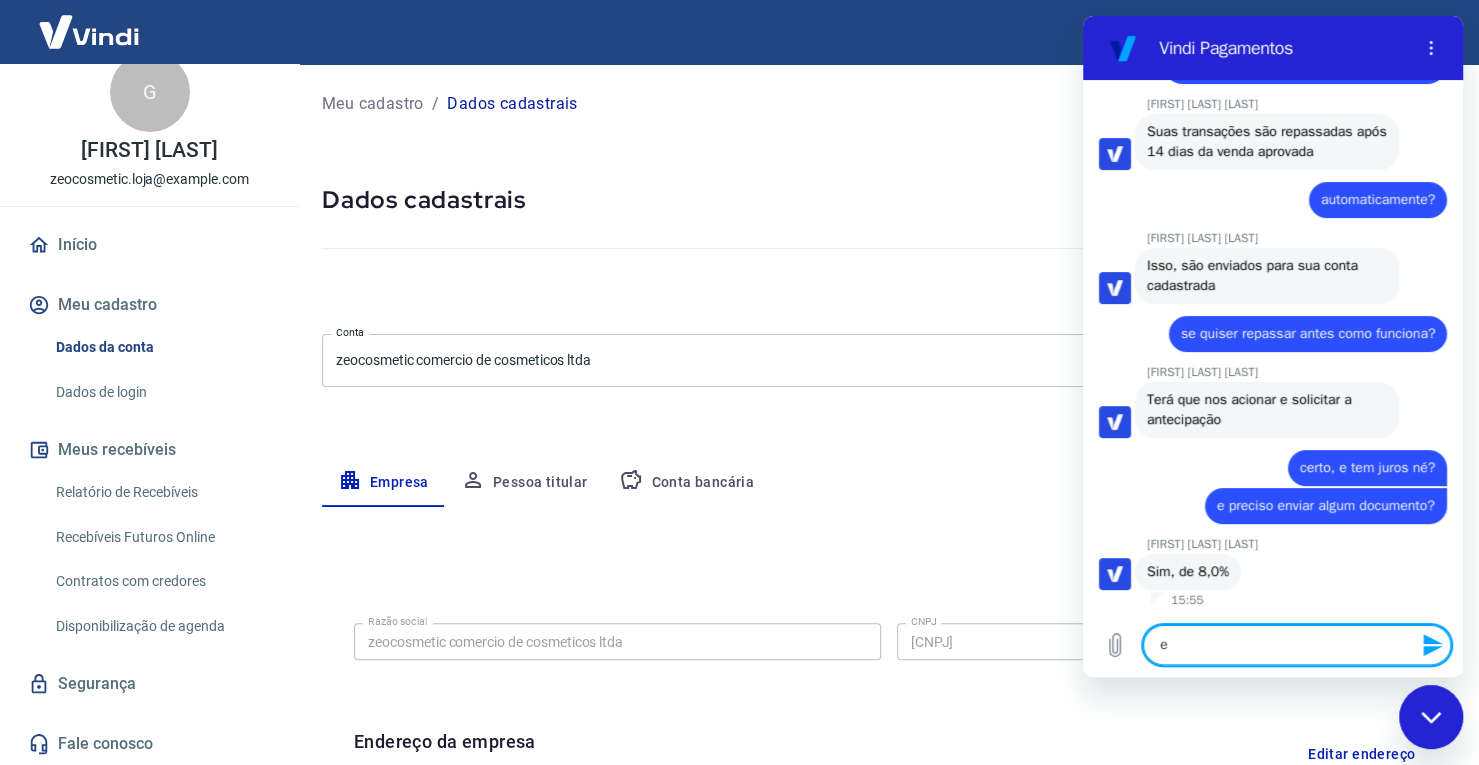 type on "e" 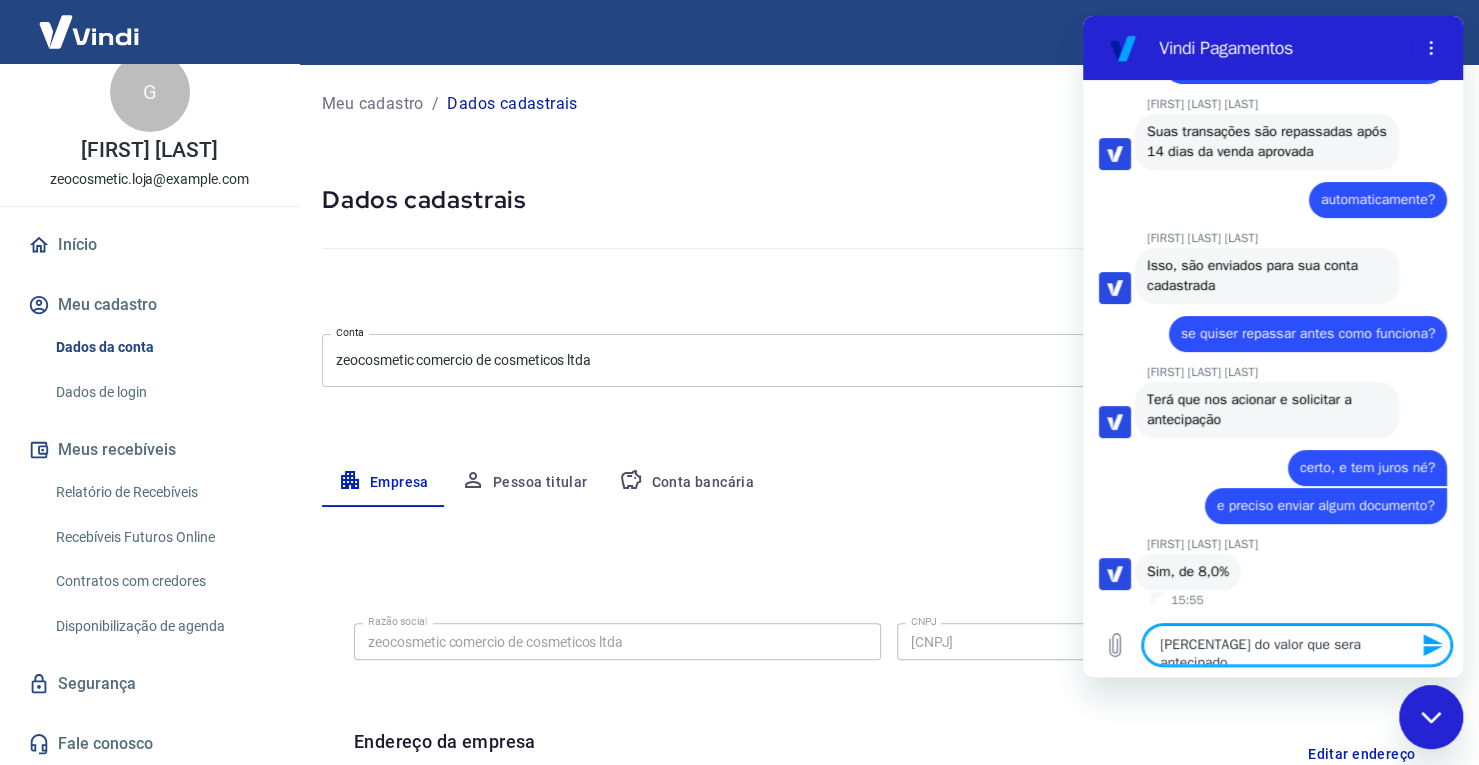 type on "8% do valor que sera antecipado?" 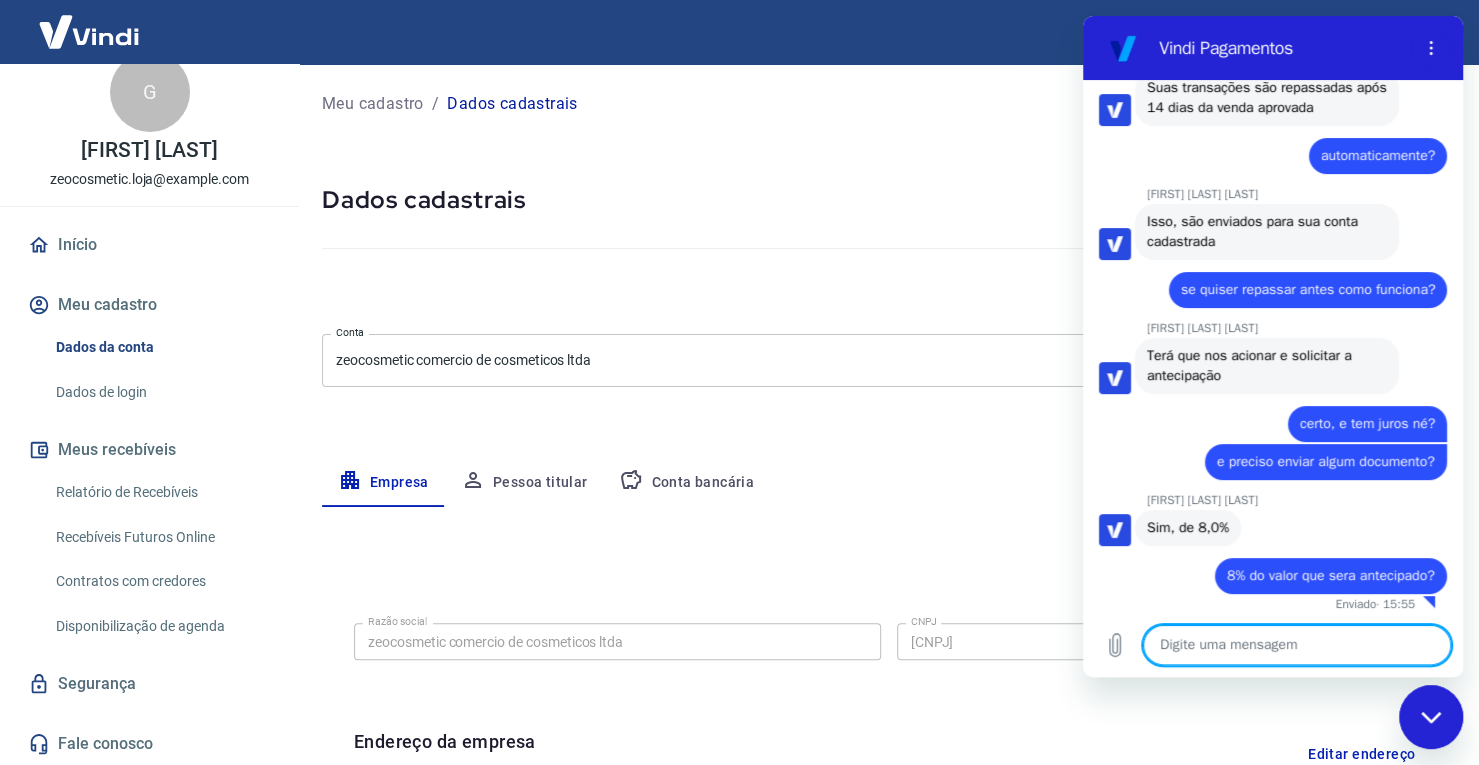 scroll, scrollTop: 4602, scrollLeft: 0, axis: vertical 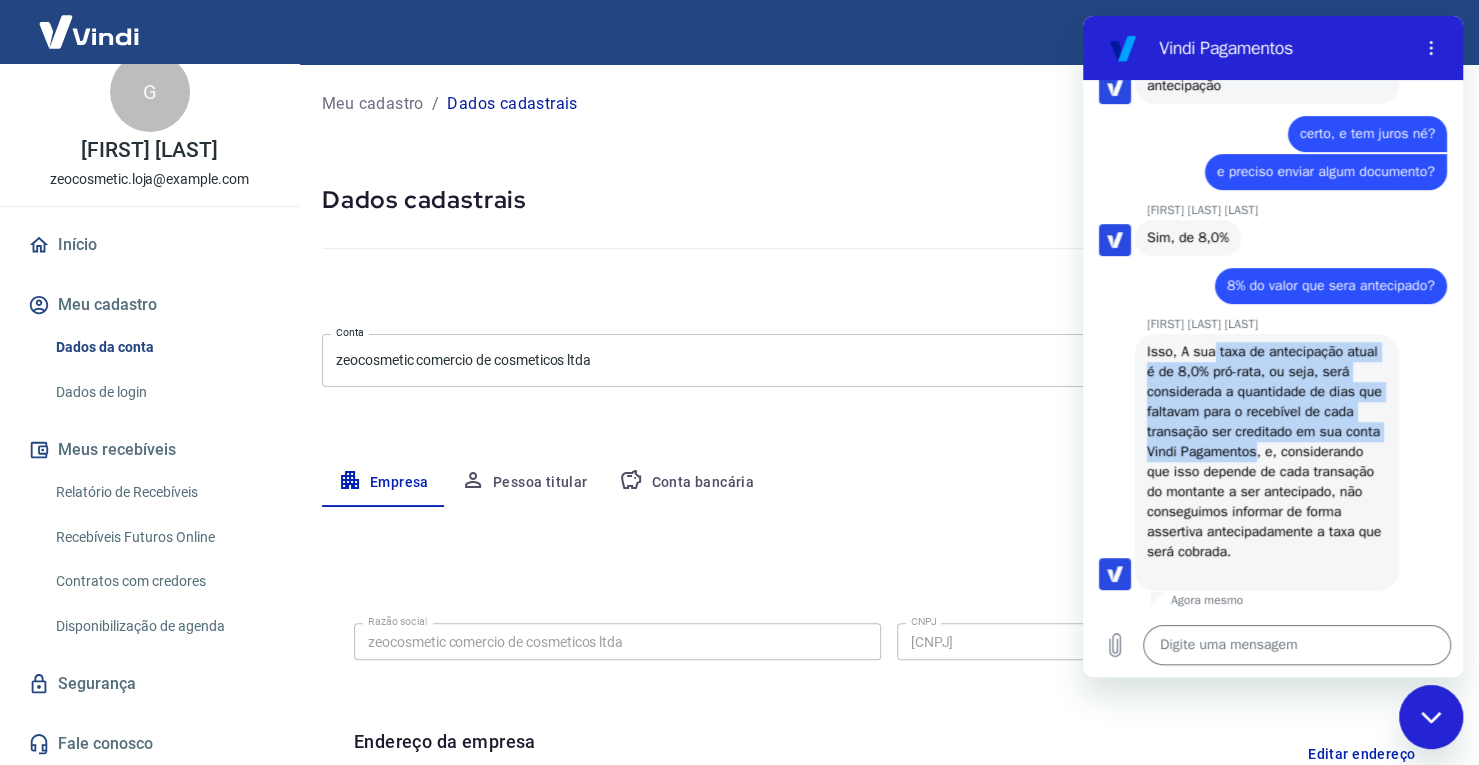 drag, startPoint x: 1211, startPoint y: 331, endPoint x: 1320, endPoint y: 430, distance: 147.2481 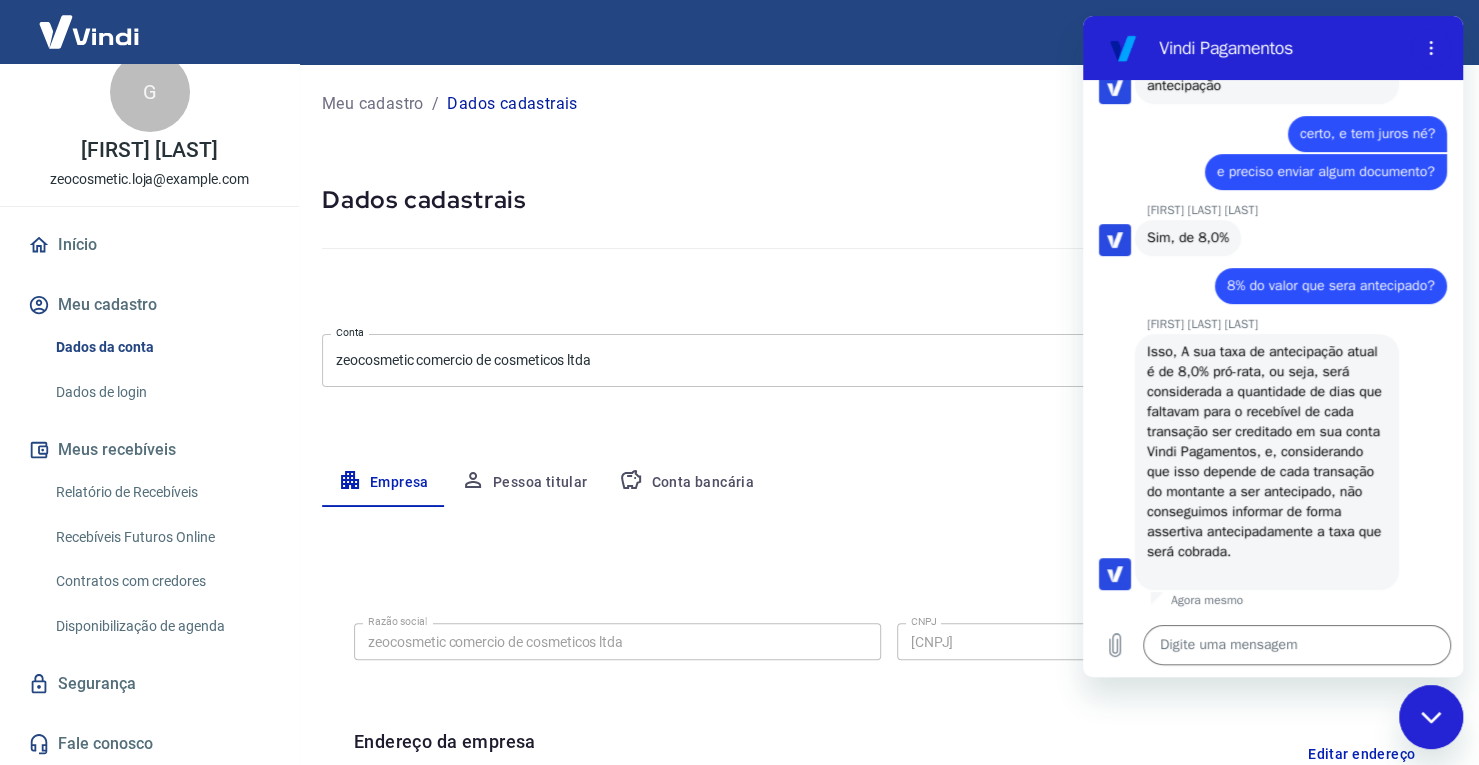 click on "Isso, A sua taxa de antecipação atual é de 8,0 % pró-rata , ou seja, será considerada a quantidade de dias que faltavam para o recebível de cada transação ser creditado em sua conta Vindi Pagamentos, e, considerando que isso depende de cada transação do montante a ser antecipado, não conseguimos informar de forma assertiva antecipadamente a taxa que será cobrada." at bounding box center (1267, 462) 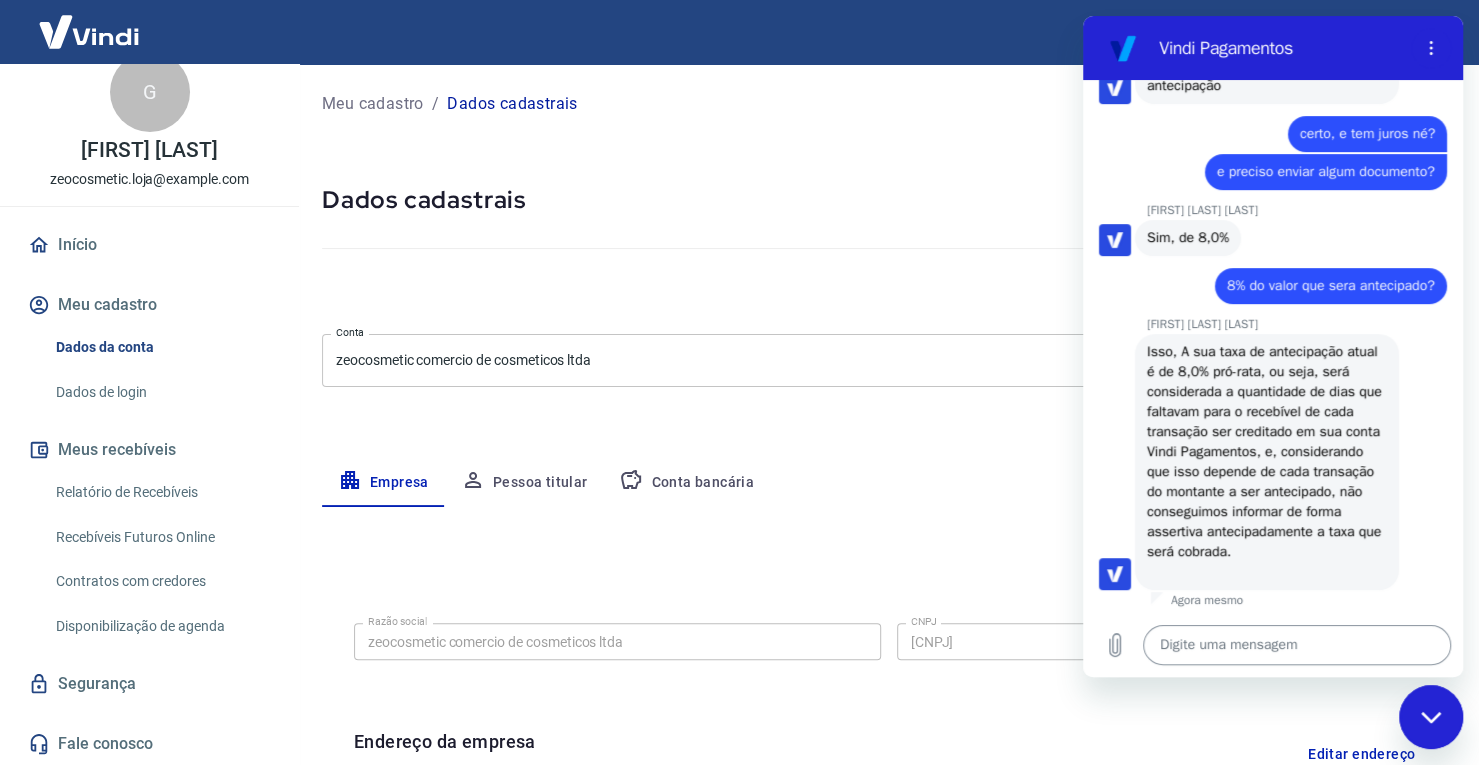 click at bounding box center (1297, 645) 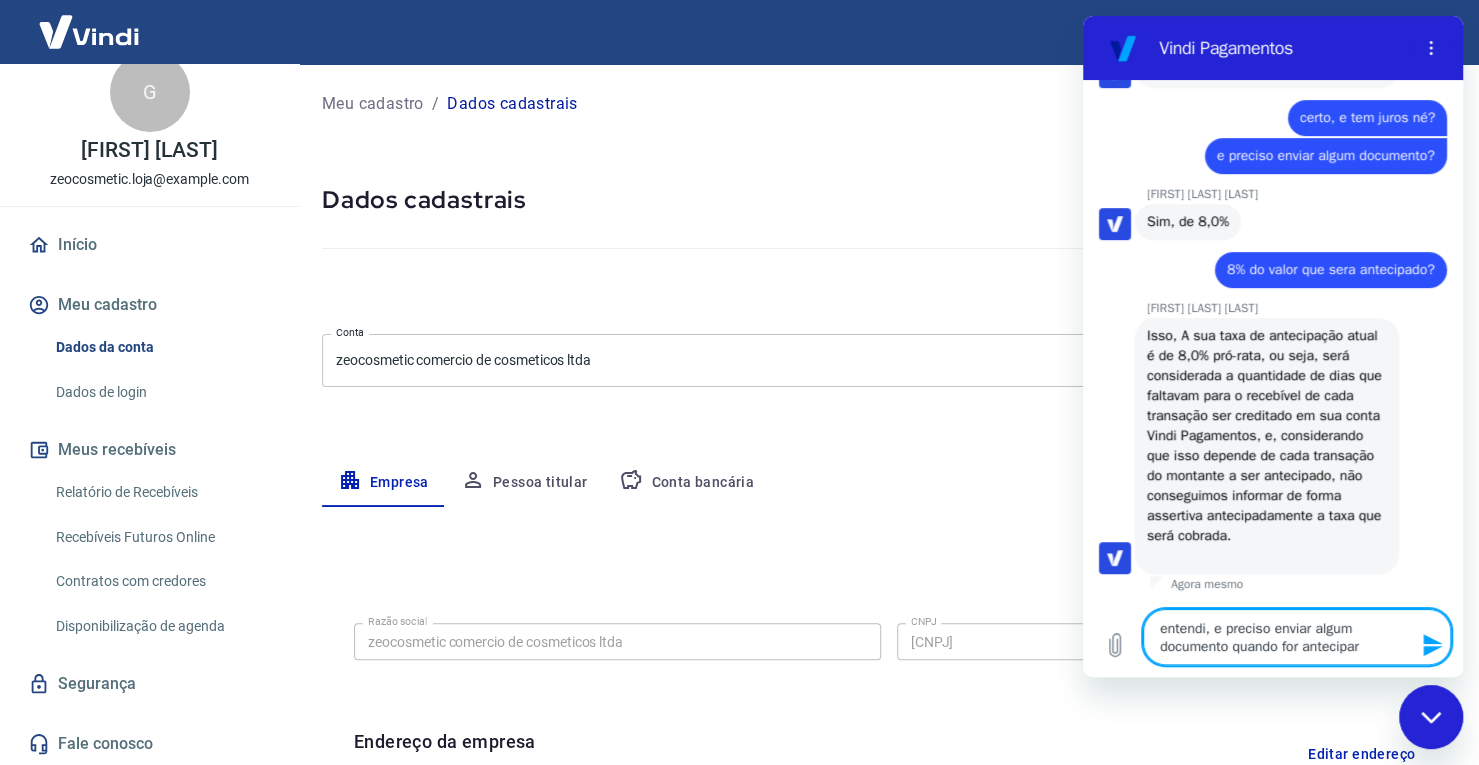 type on "entendi, e preciso enviar algum documento quando for antecipar?" 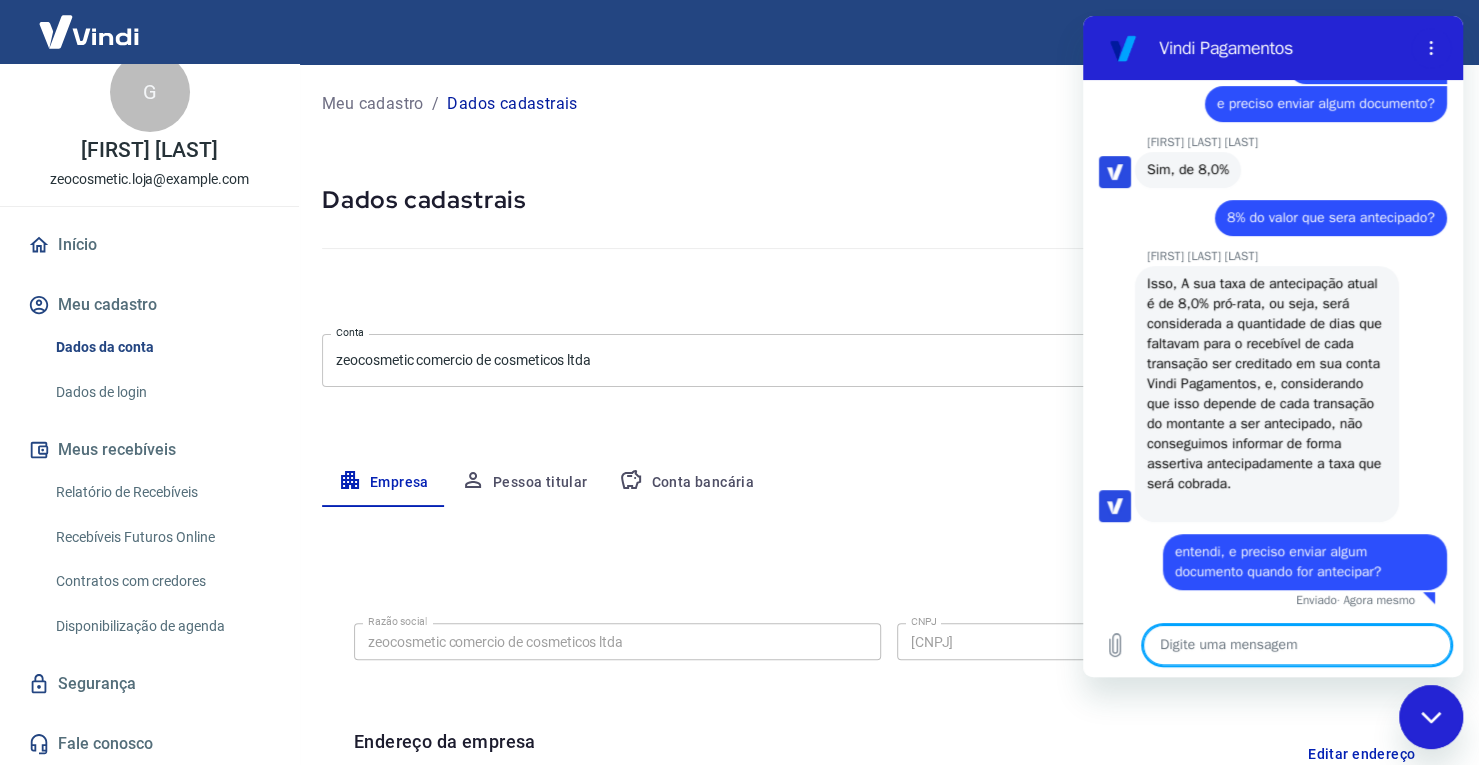 scroll, scrollTop: 4976, scrollLeft: 0, axis: vertical 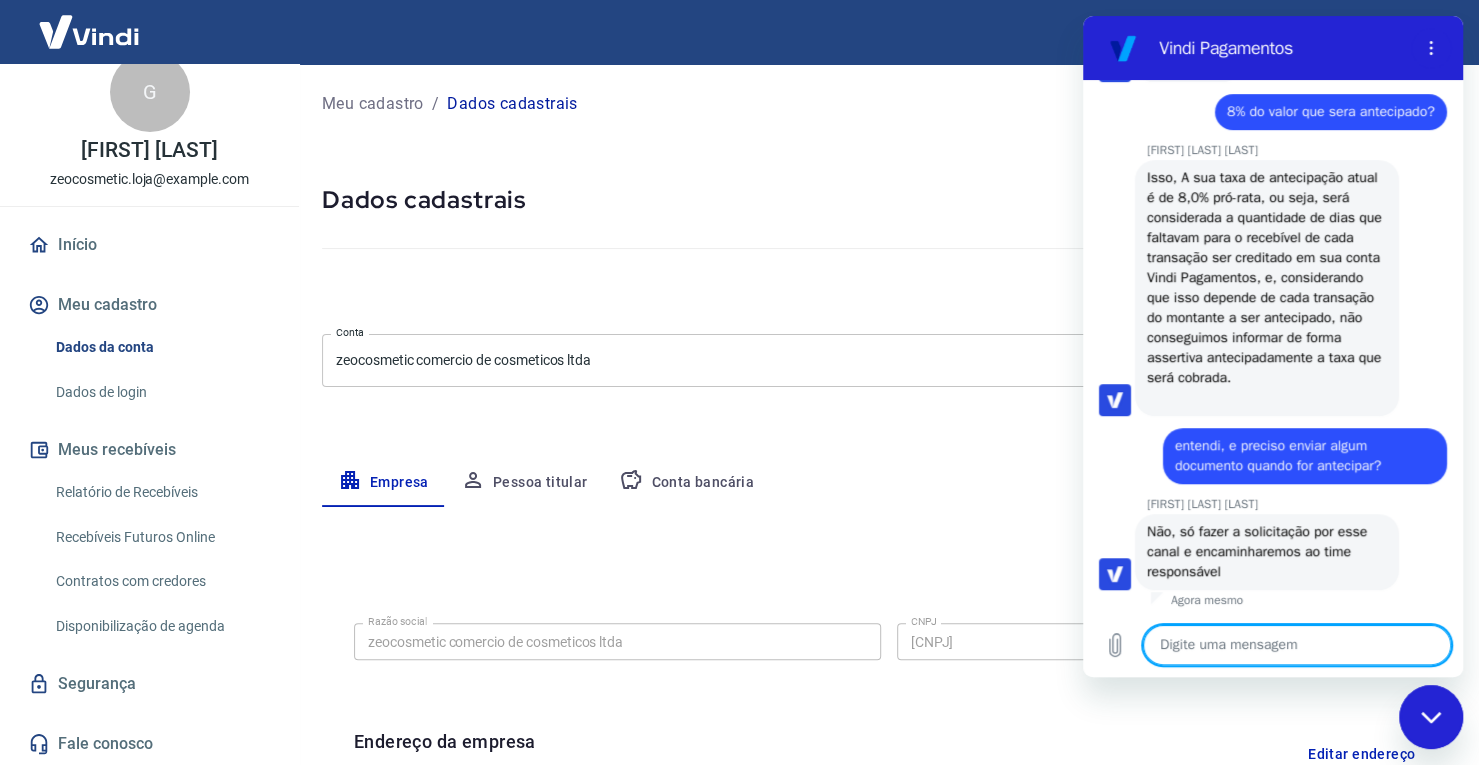 click at bounding box center [1297, 645] 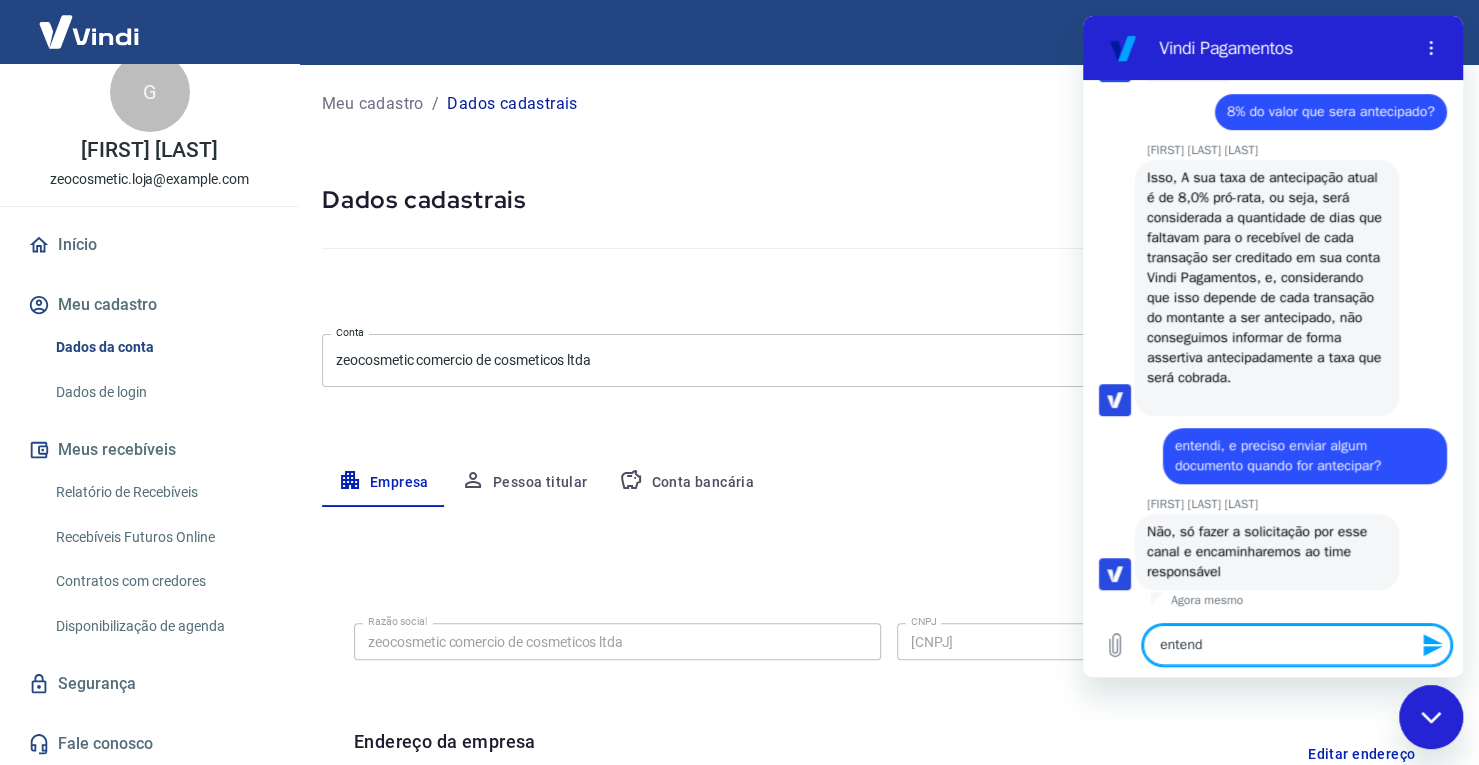 type on "entendi" 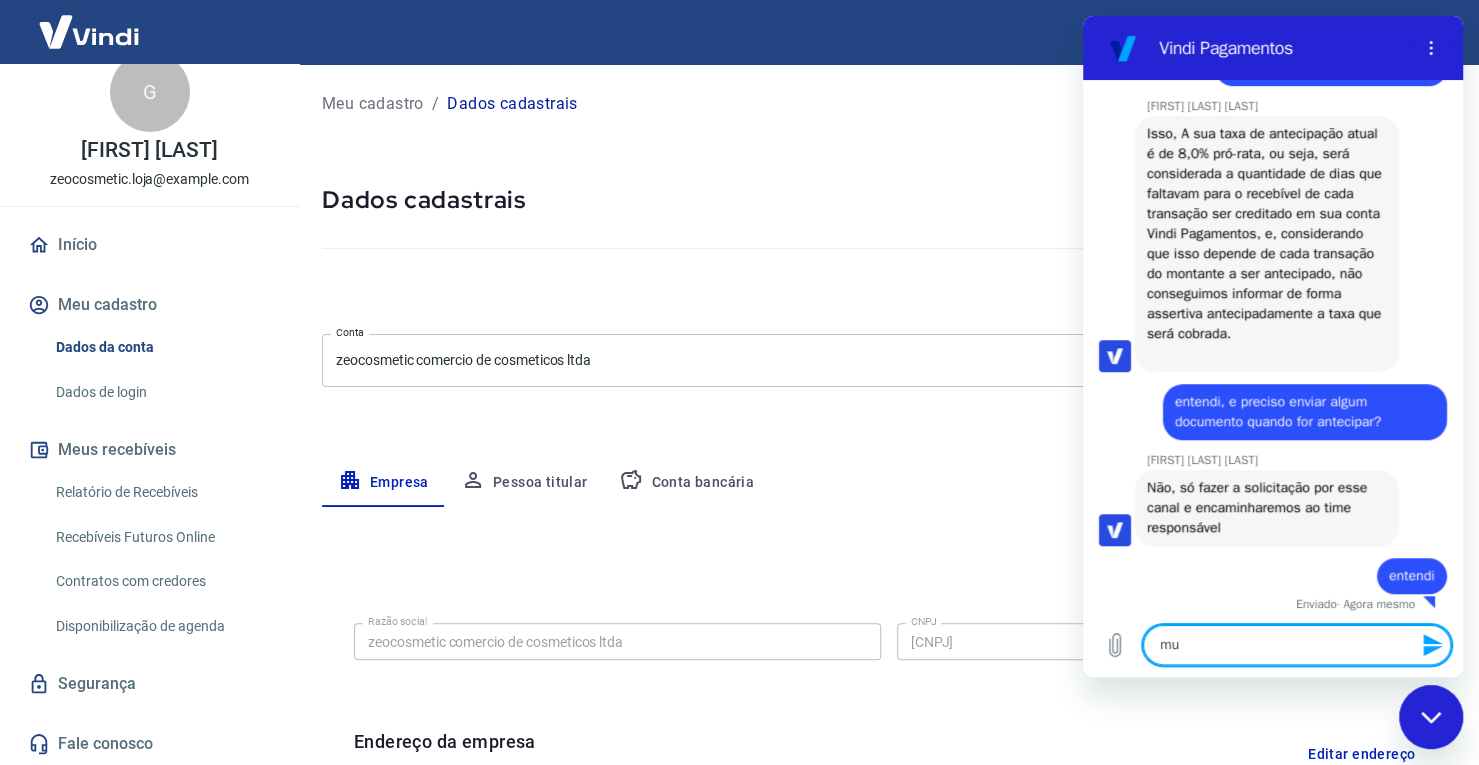 scroll, scrollTop: 5130, scrollLeft: 0, axis: vertical 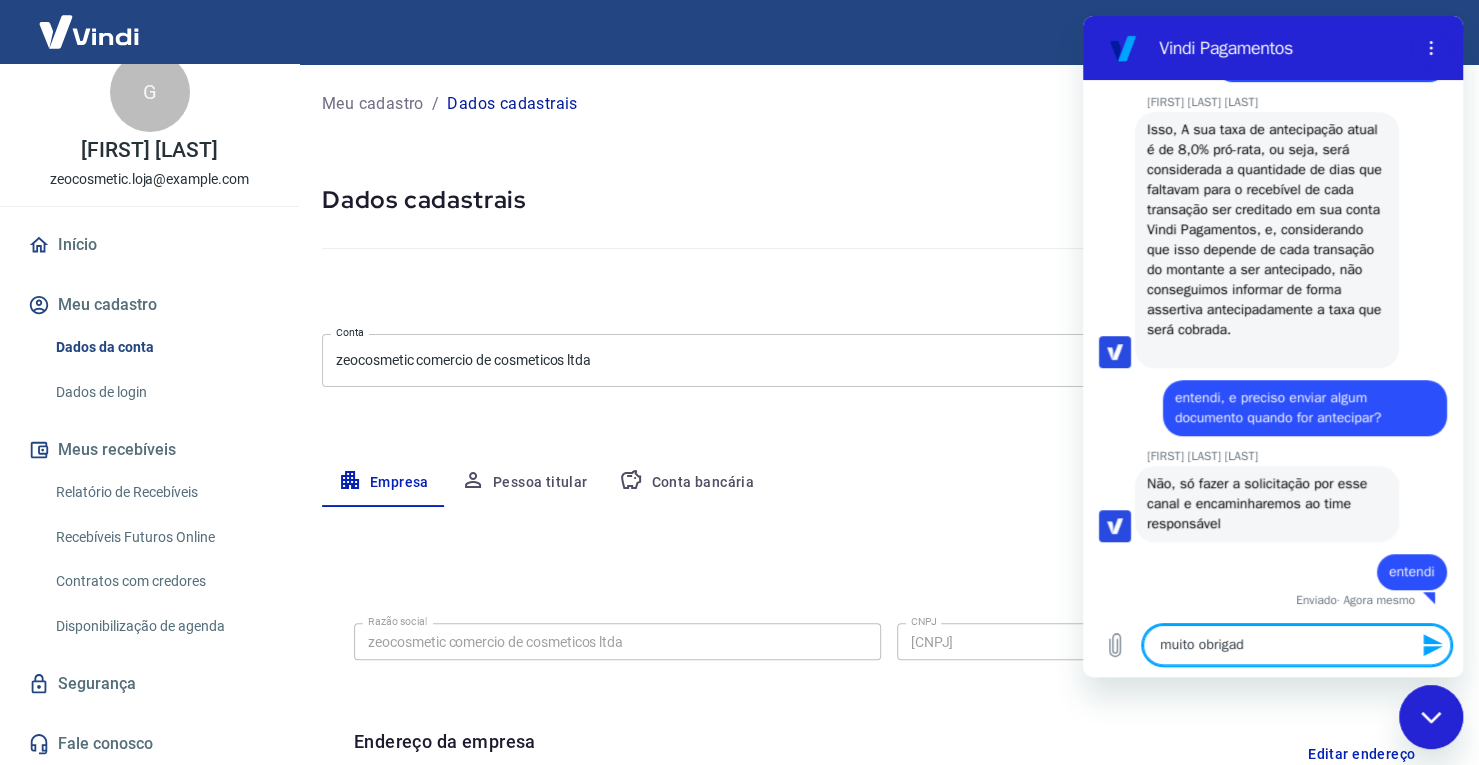 type on "muito obrigada" 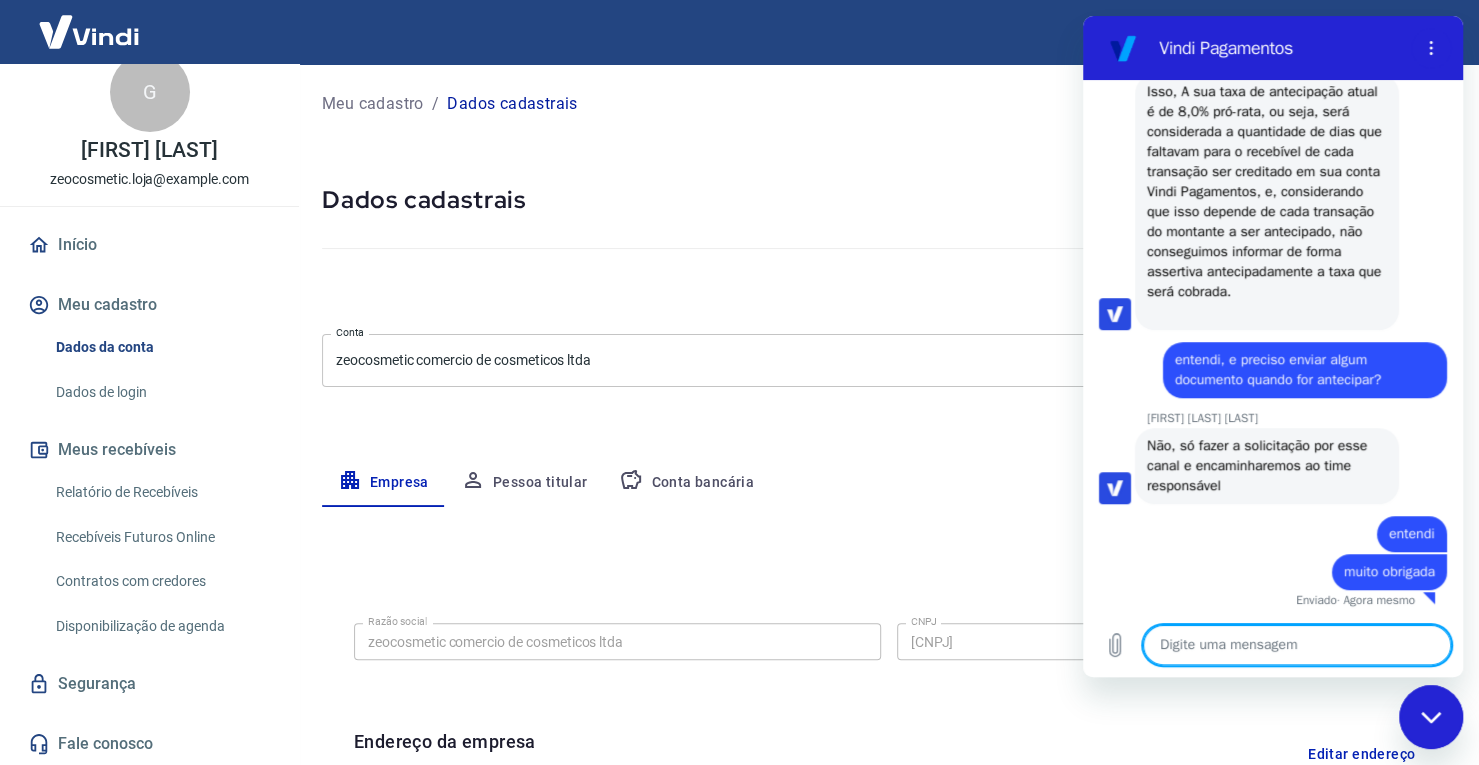 scroll, scrollTop: 5168, scrollLeft: 0, axis: vertical 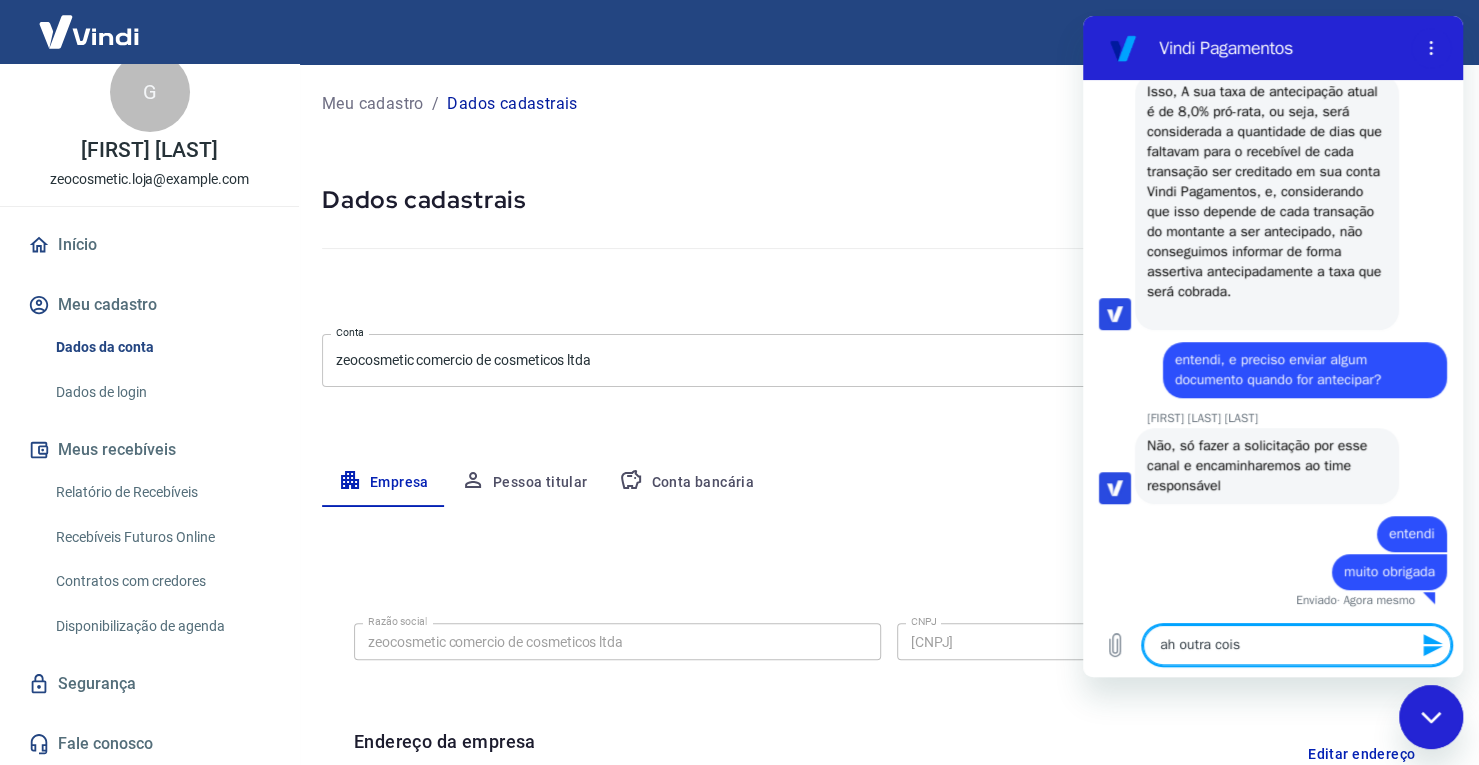 type on "ah outra coisa" 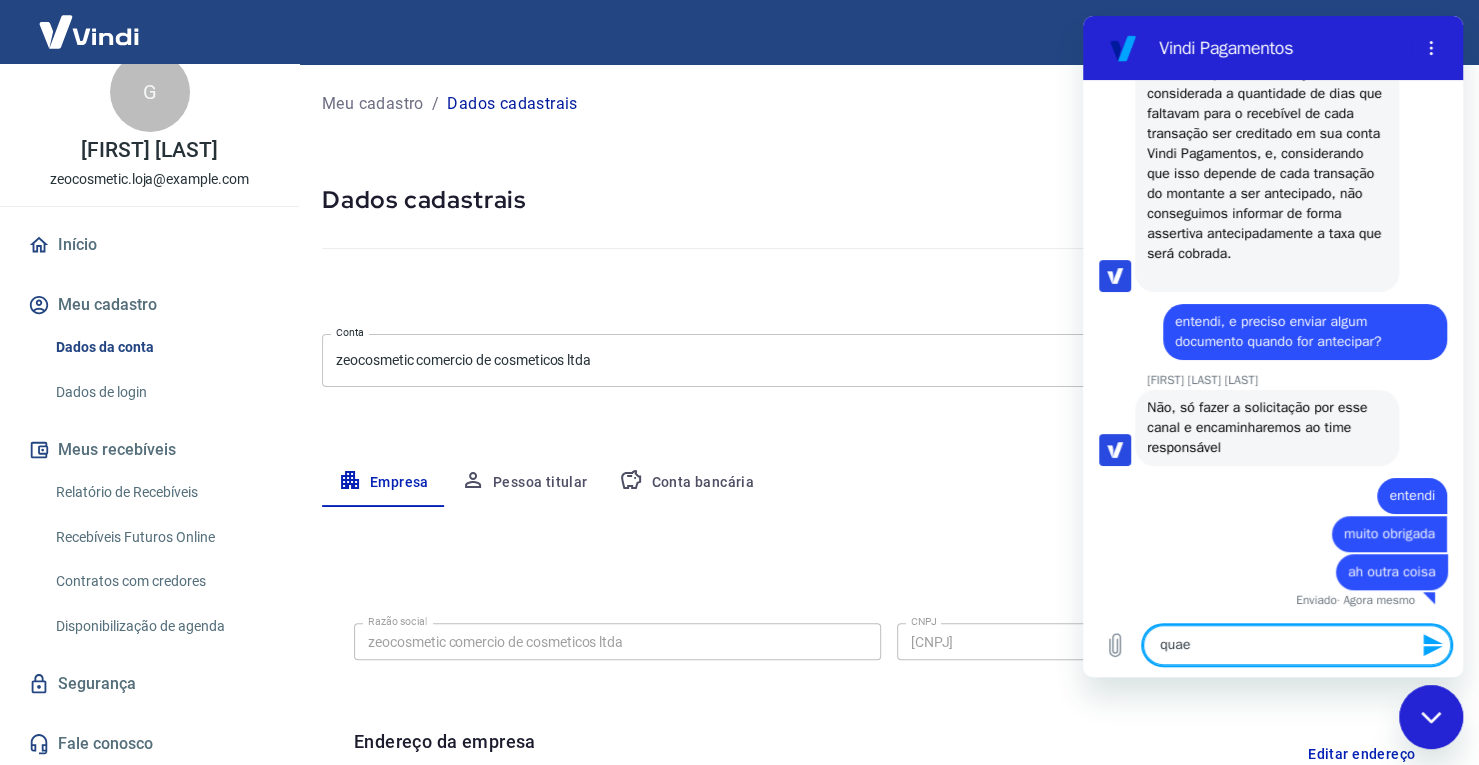 scroll, scrollTop: 5206, scrollLeft: 0, axis: vertical 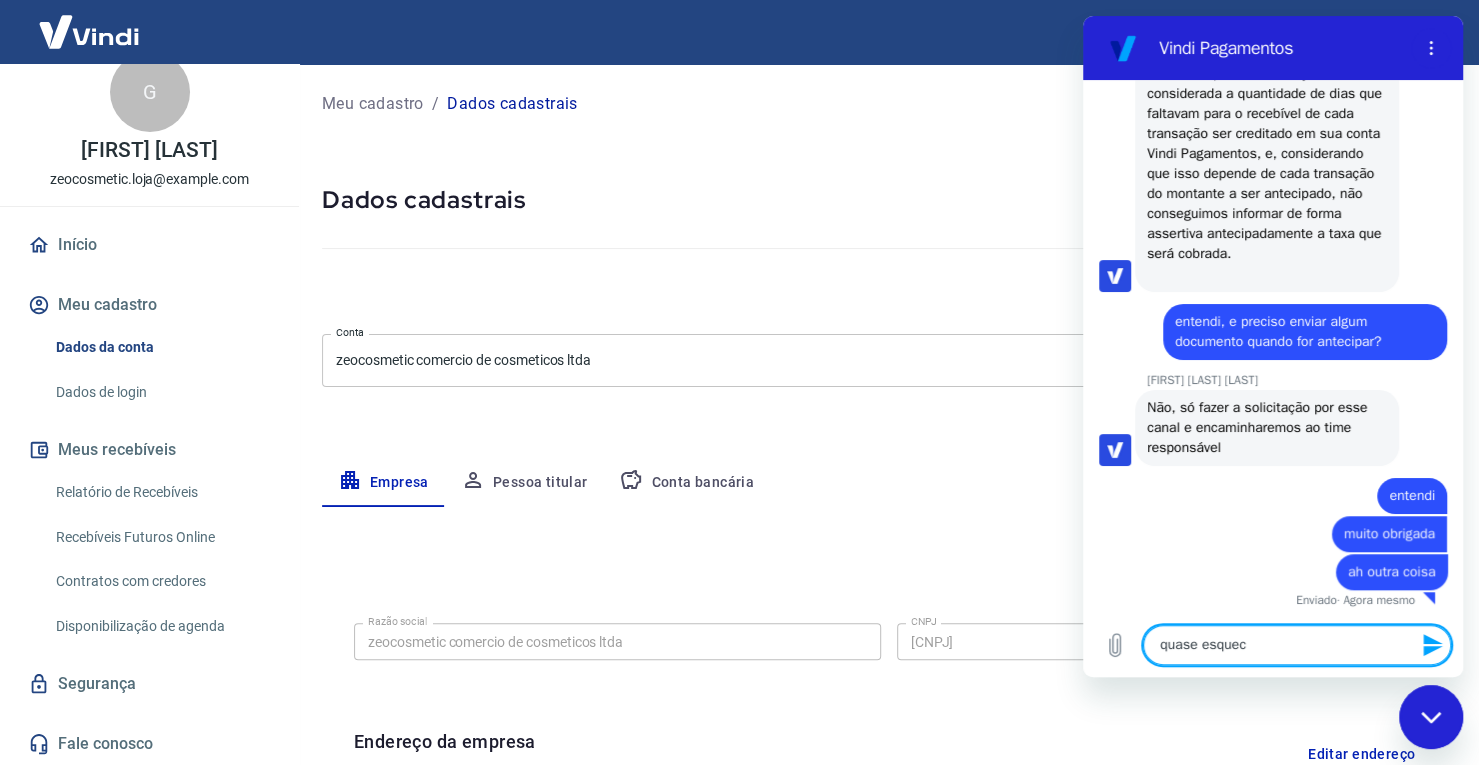 type on "quase esqueci" 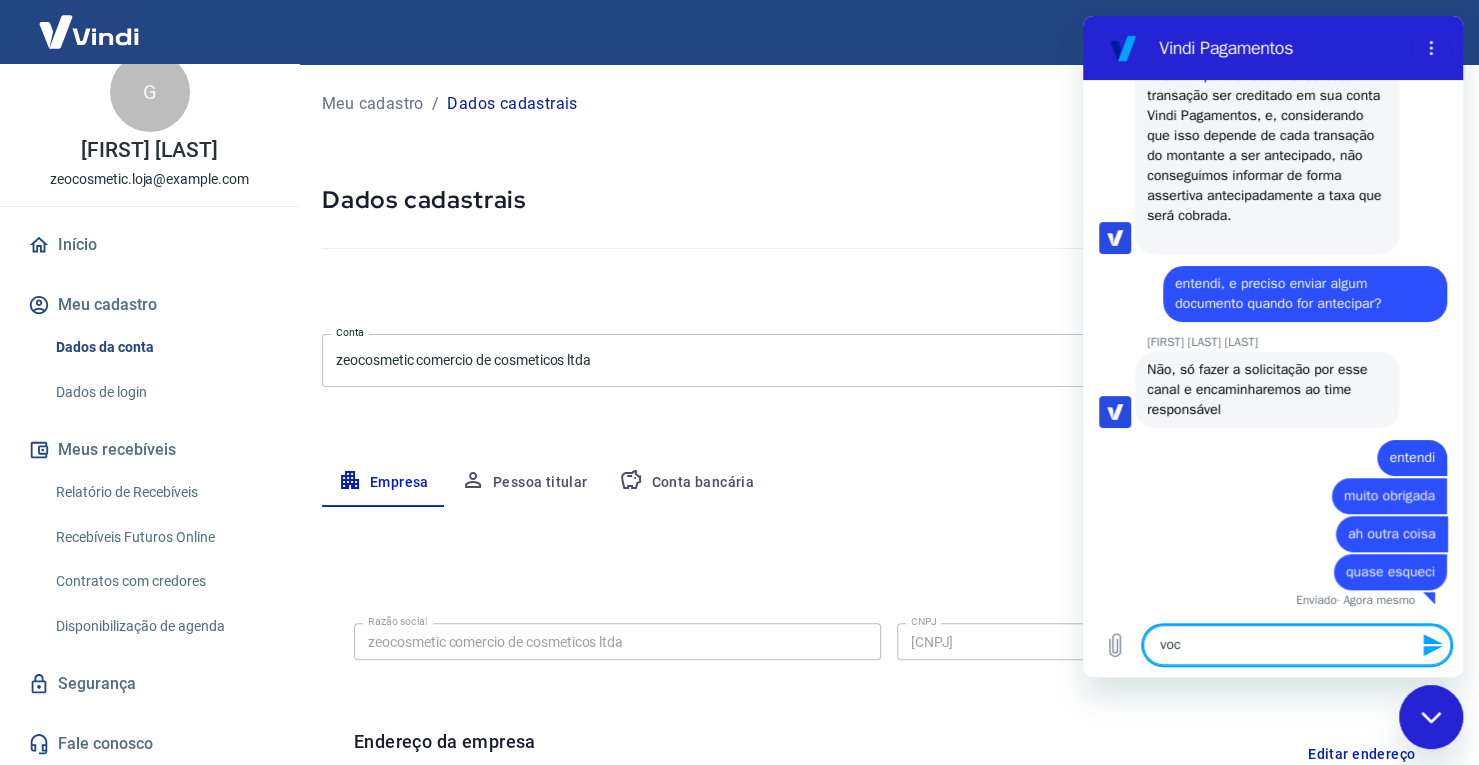 scroll, scrollTop: 5244, scrollLeft: 0, axis: vertical 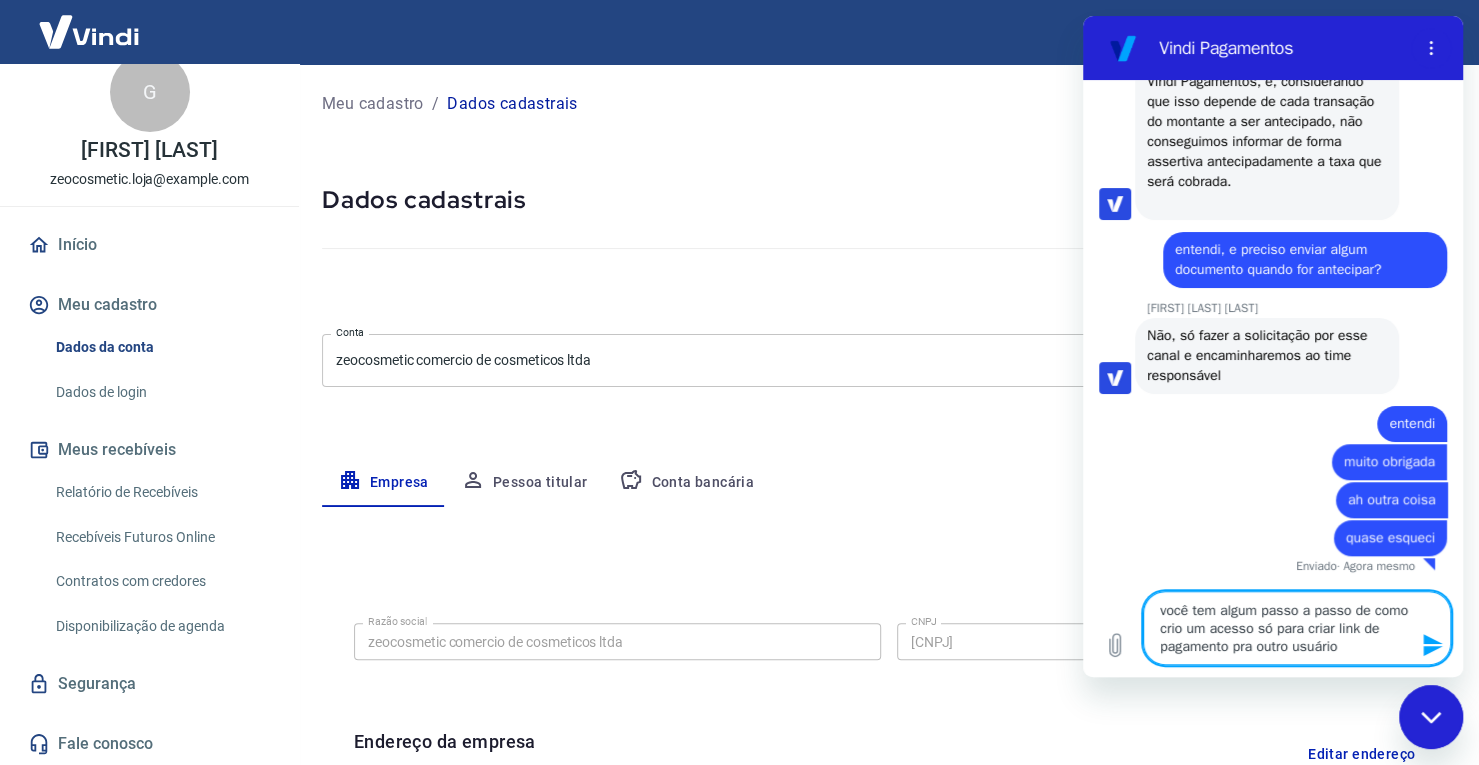 type on "você tem algum passo a passo de como crio um acesso só para criar link de pagamento pra outro usuário?" 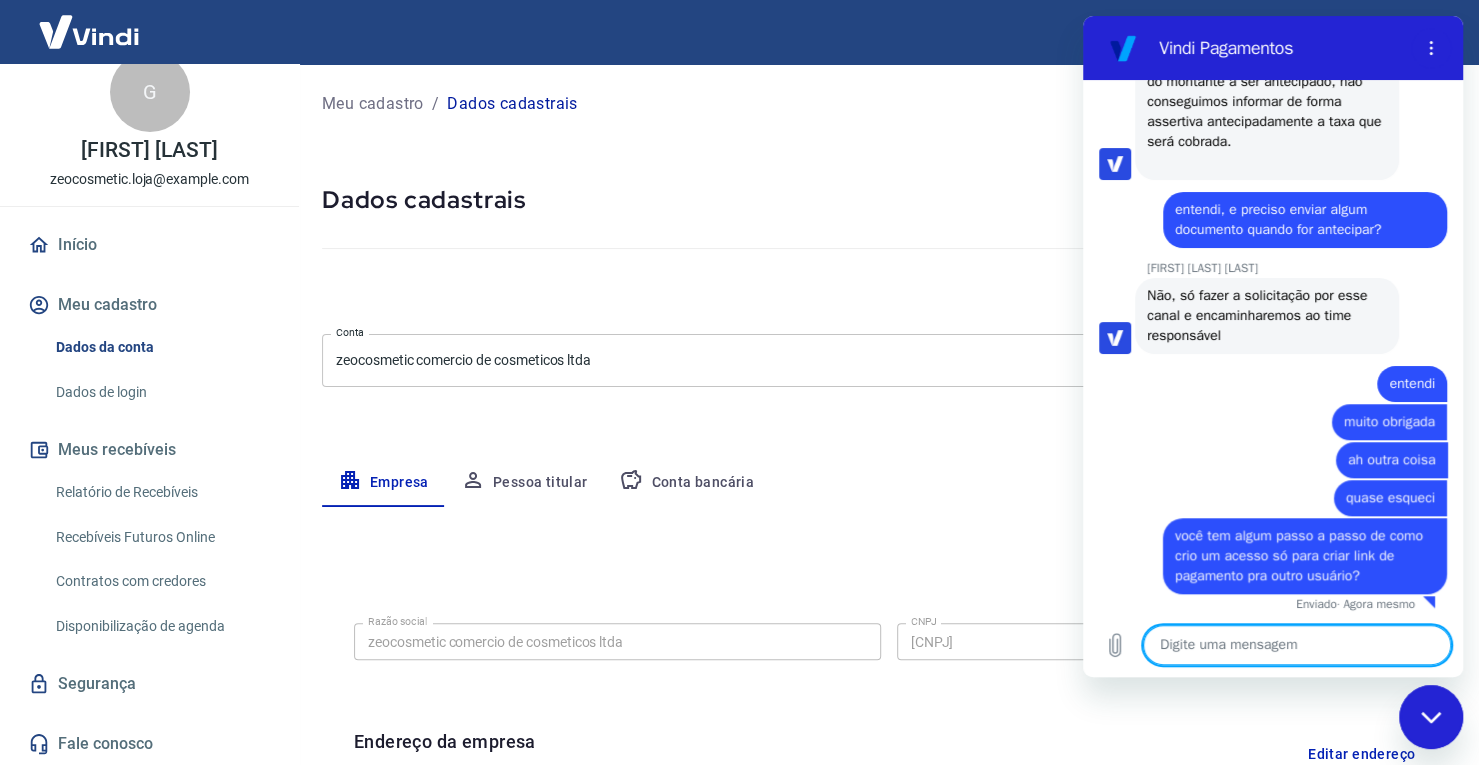 scroll, scrollTop: 5322, scrollLeft: 0, axis: vertical 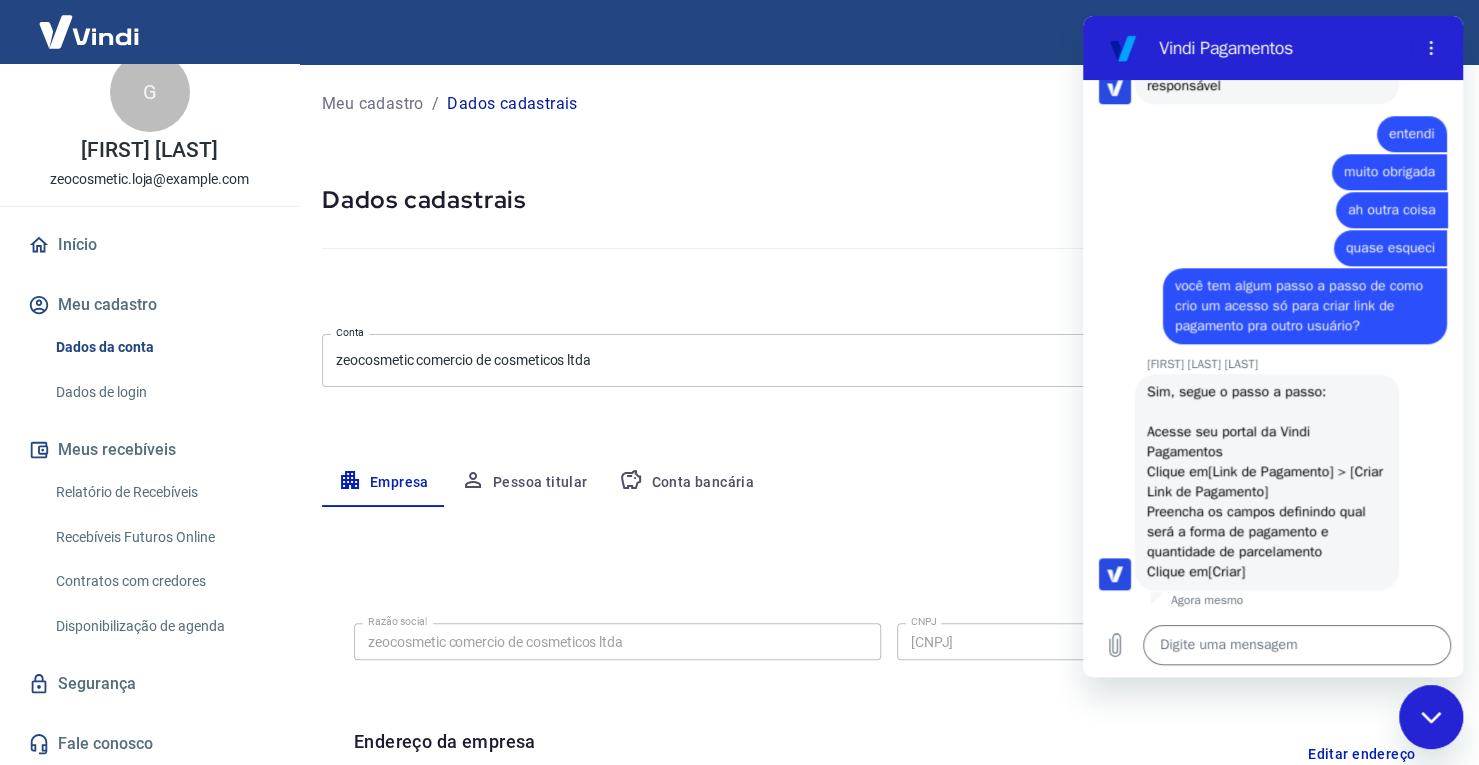 drag, startPoint x: 1275, startPoint y: 572, endPoint x: 1125, endPoint y: 393, distance: 233.54015 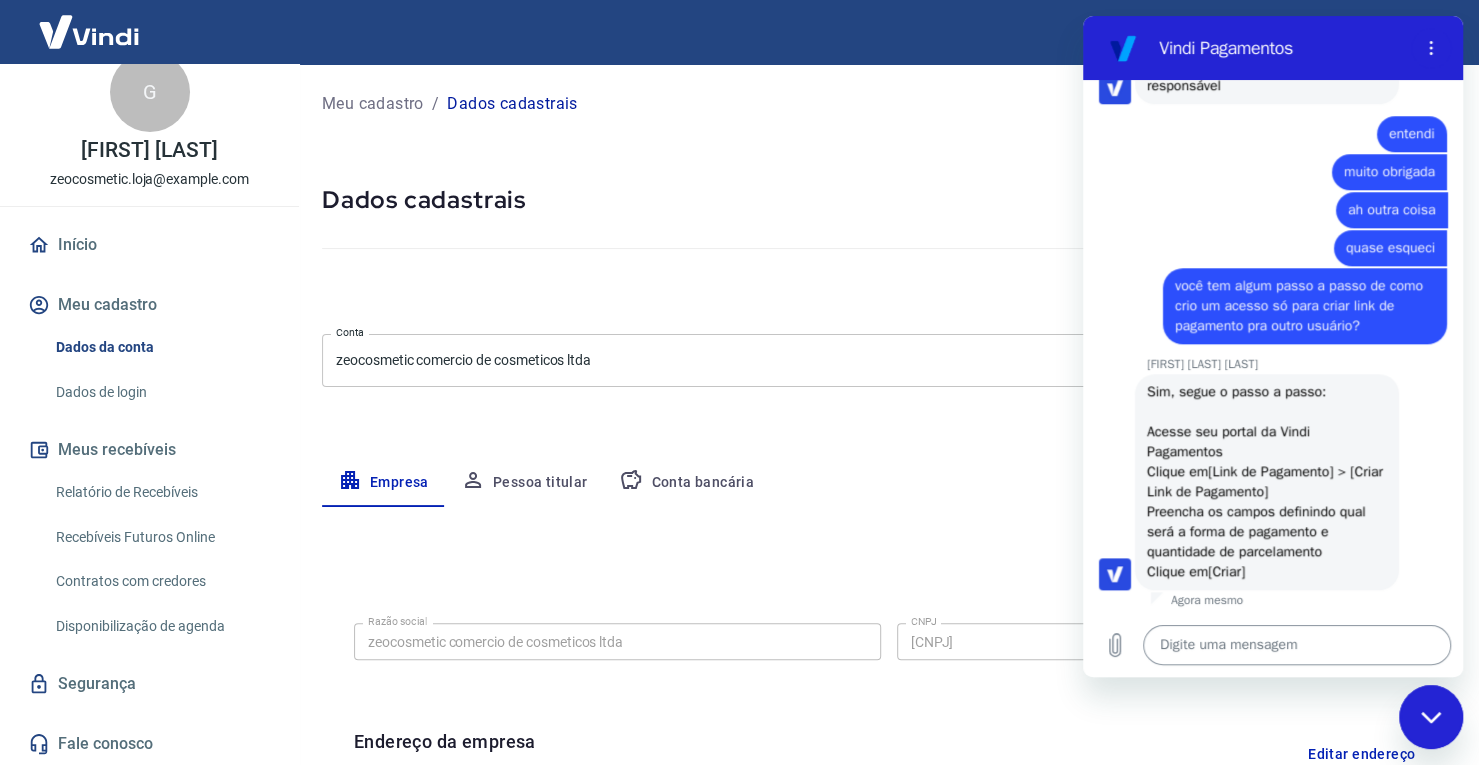 click at bounding box center (1297, 645) 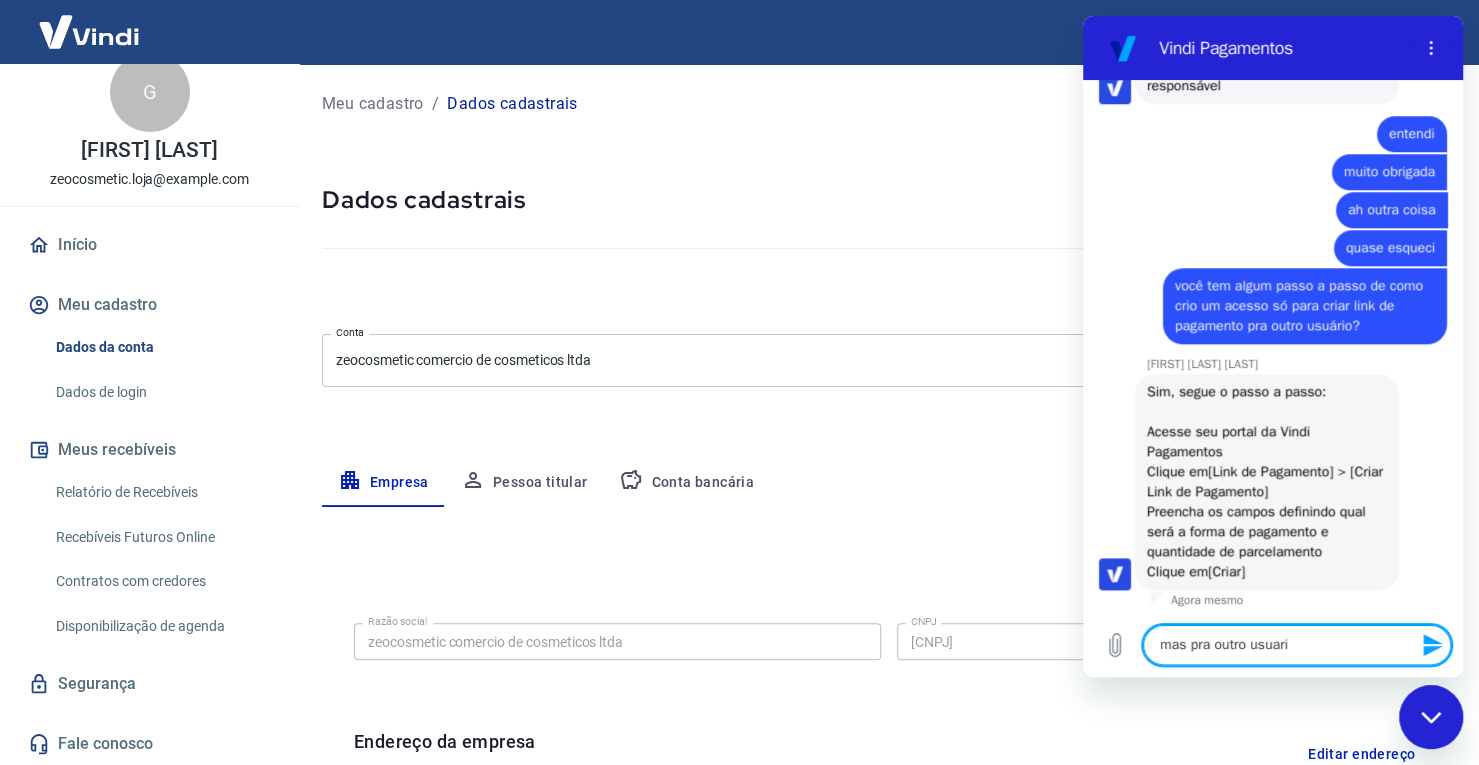 type on "mas pra outro usuario" 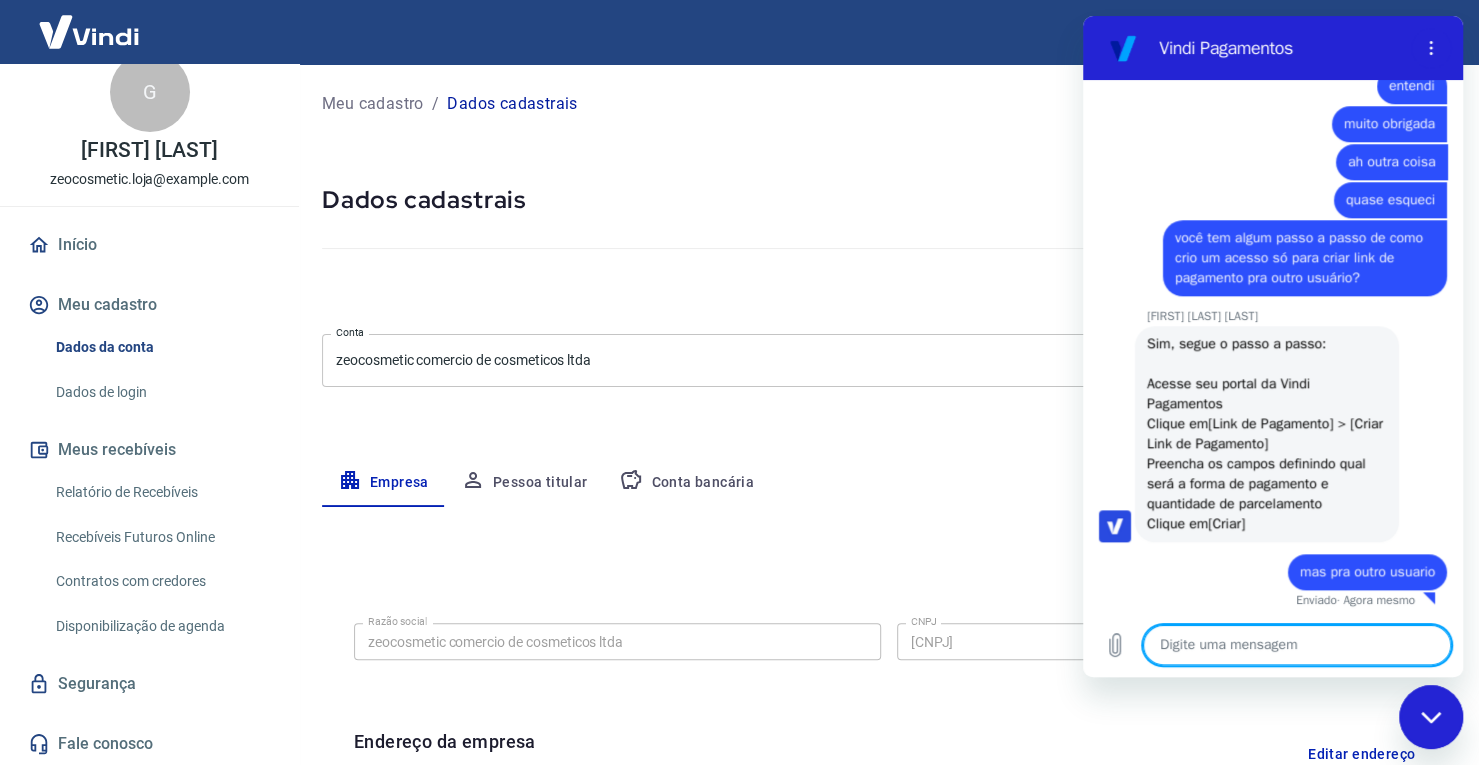 scroll, scrollTop: 5616, scrollLeft: 0, axis: vertical 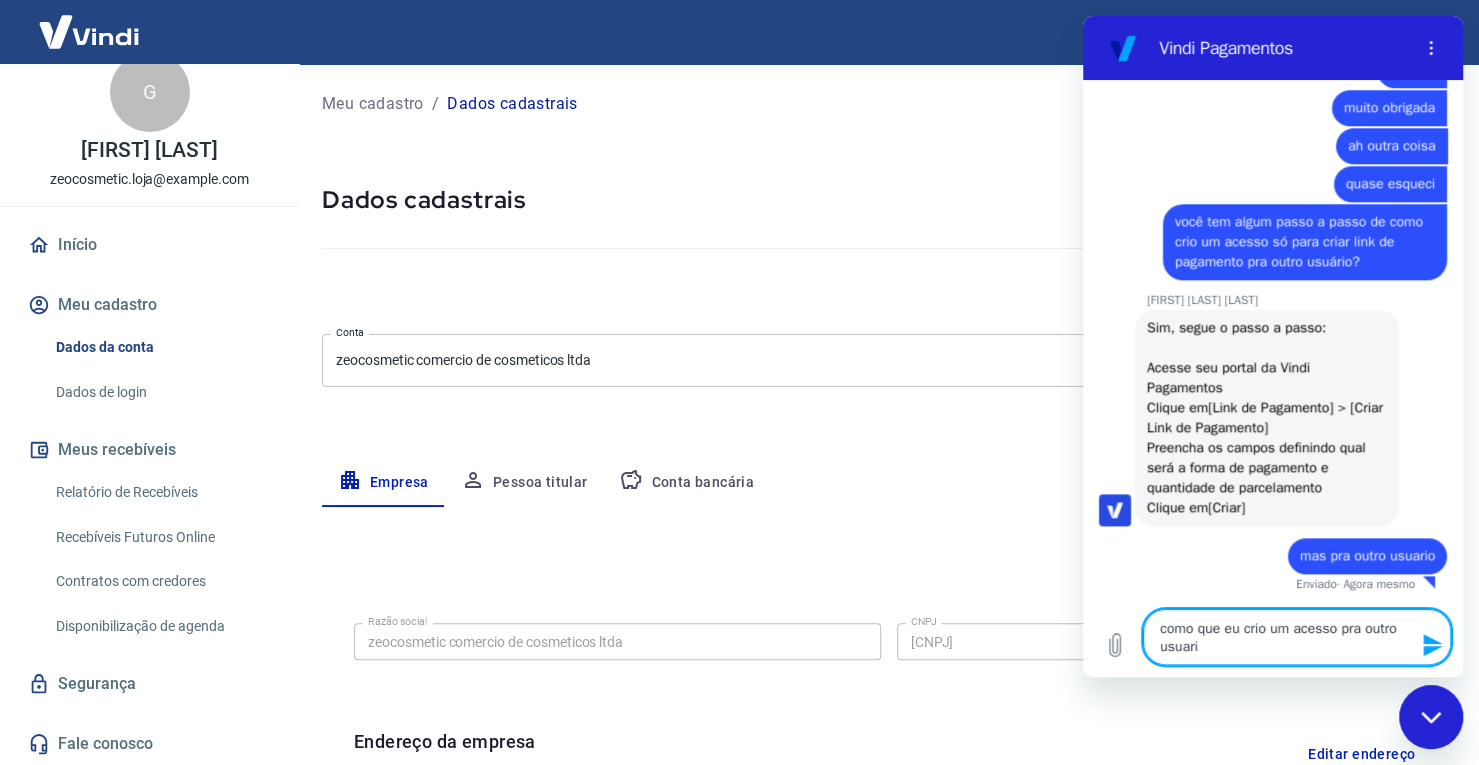 type on "como que eu crio um acesso pra outro usuario" 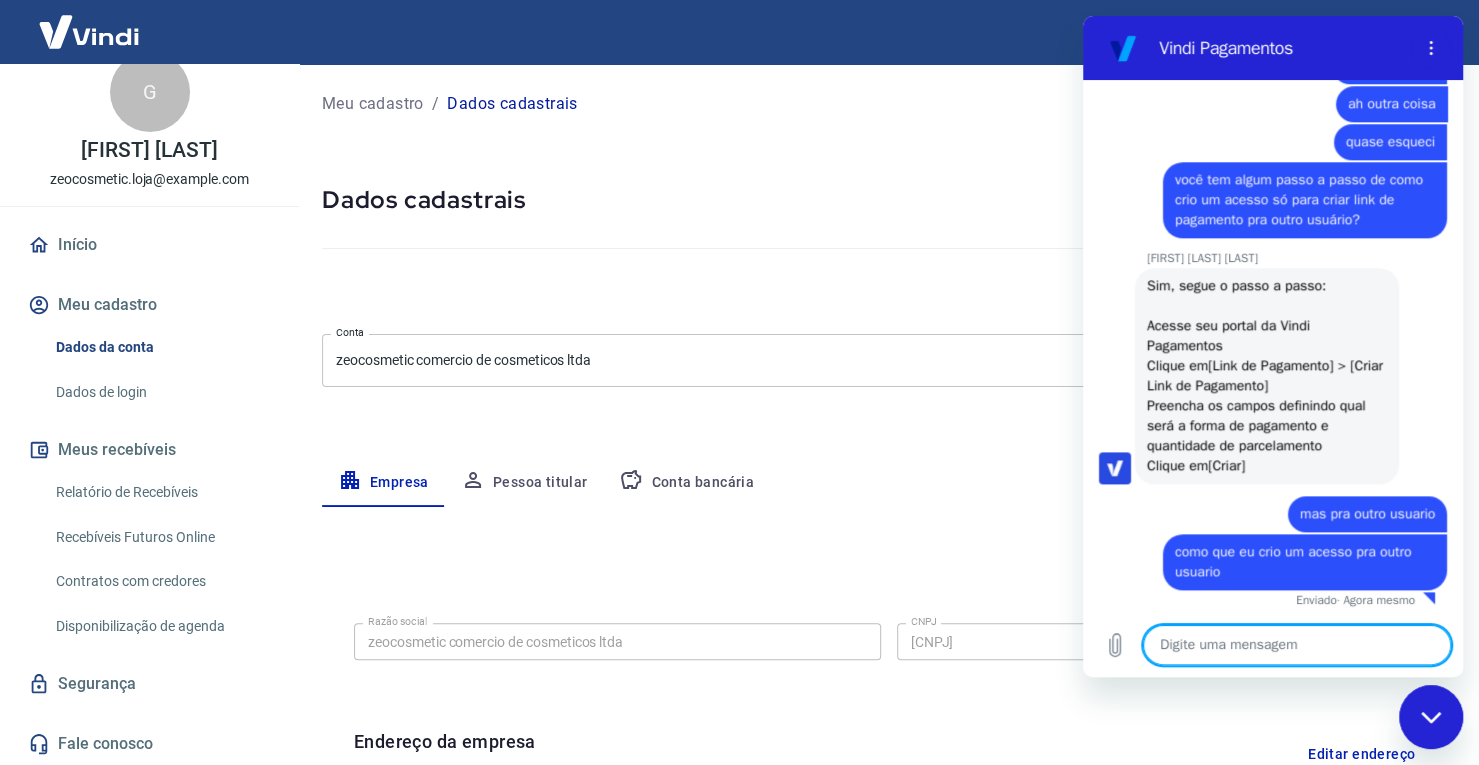 scroll, scrollTop: 5674, scrollLeft: 0, axis: vertical 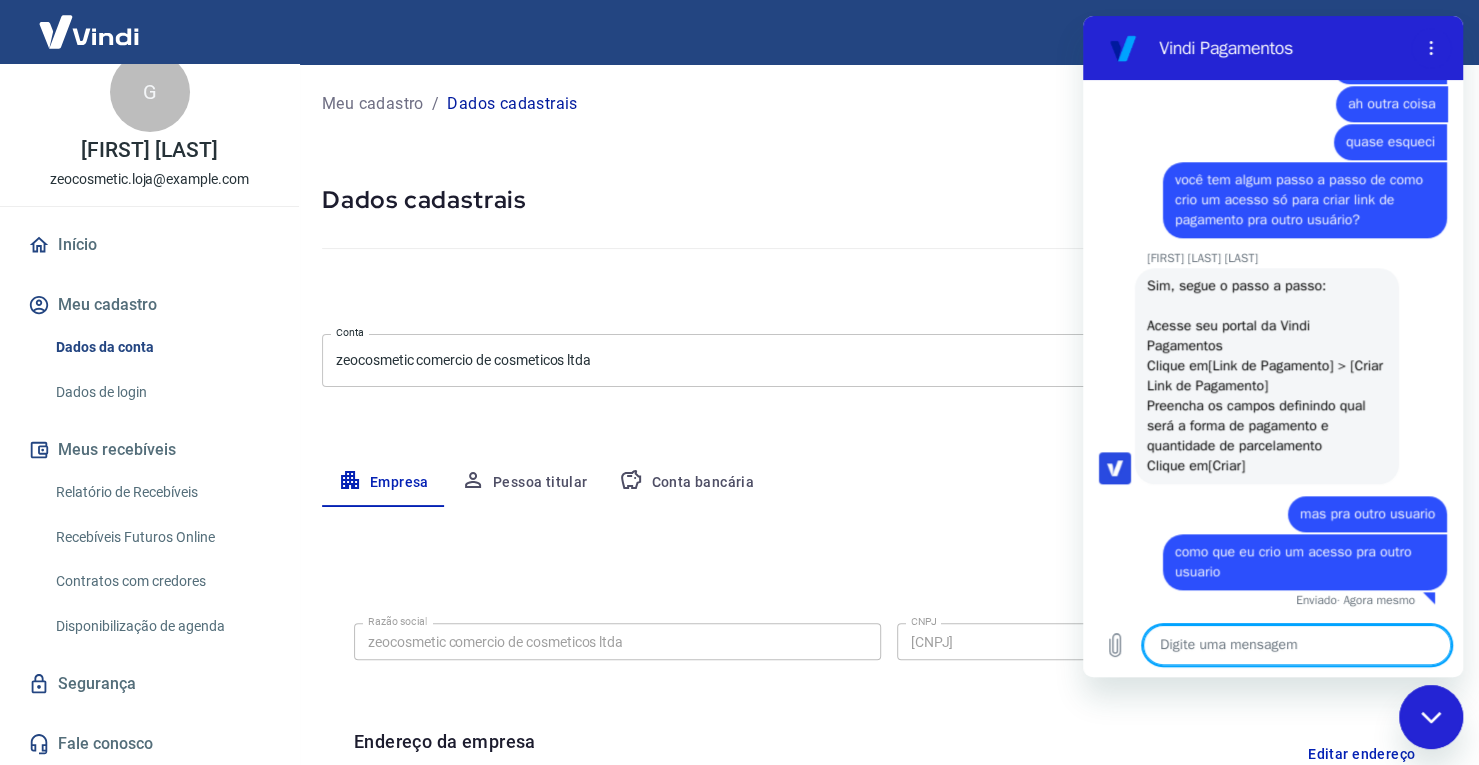 type on "?" 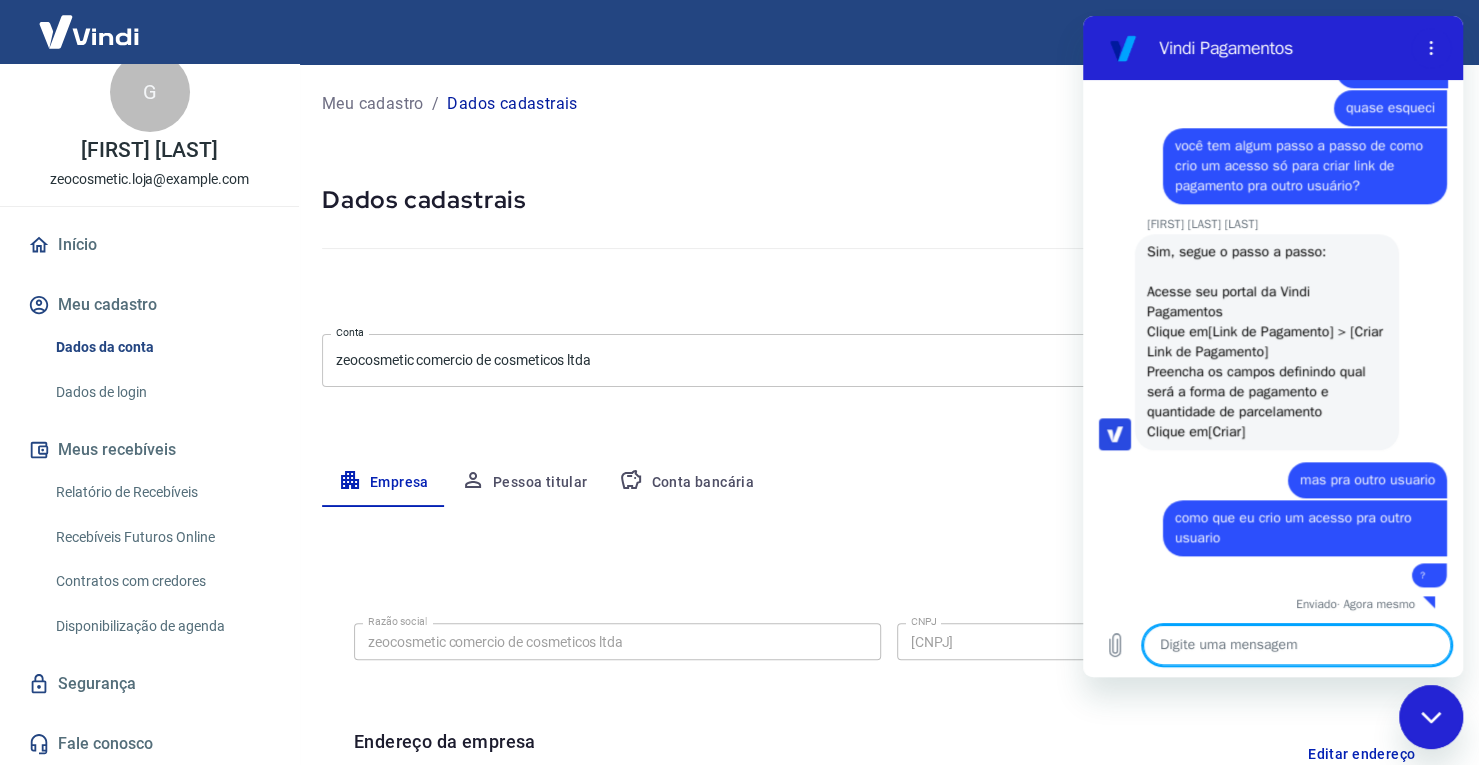 scroll, scrollTop: 5712, scrollLeft: 0, axis: vertical 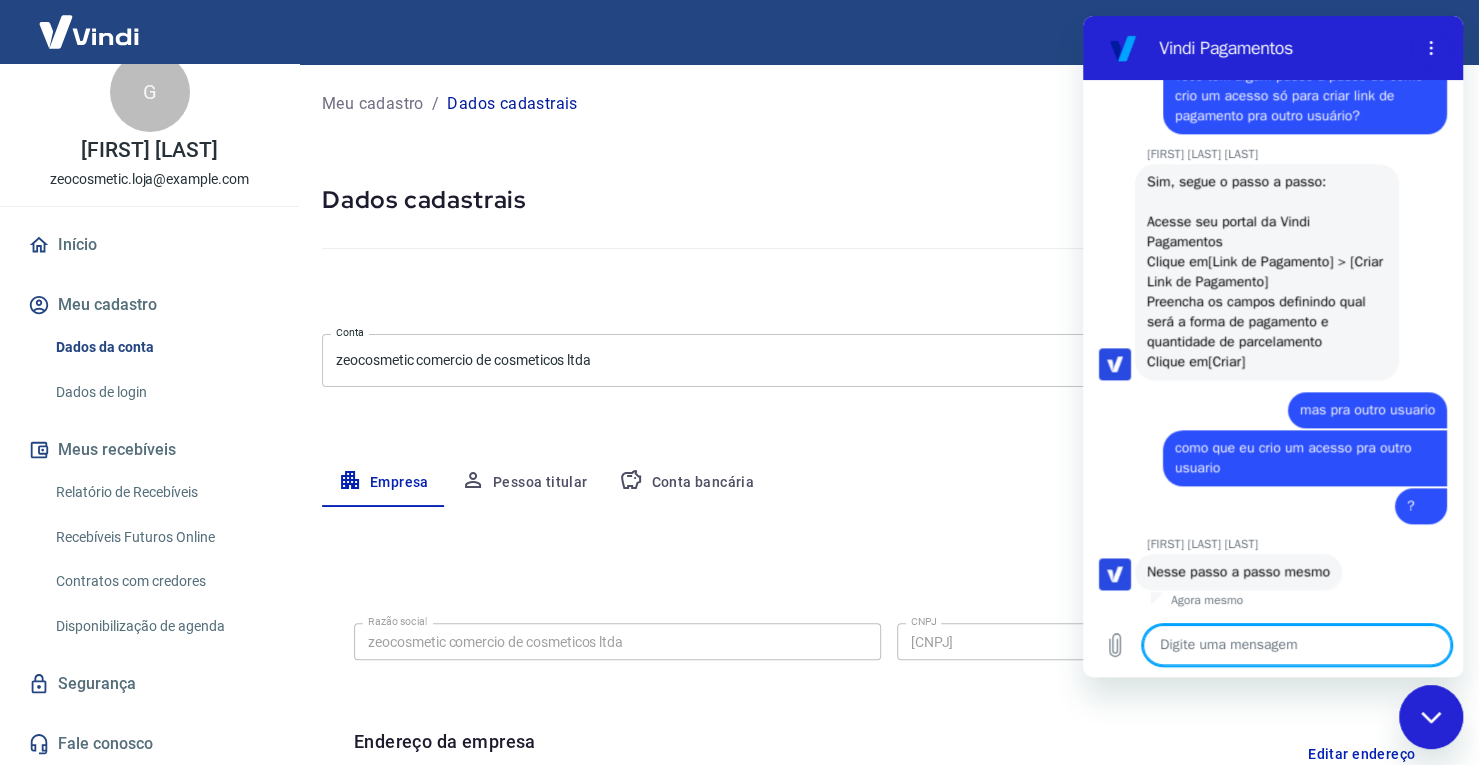 click at bounding box center [1297, 645] 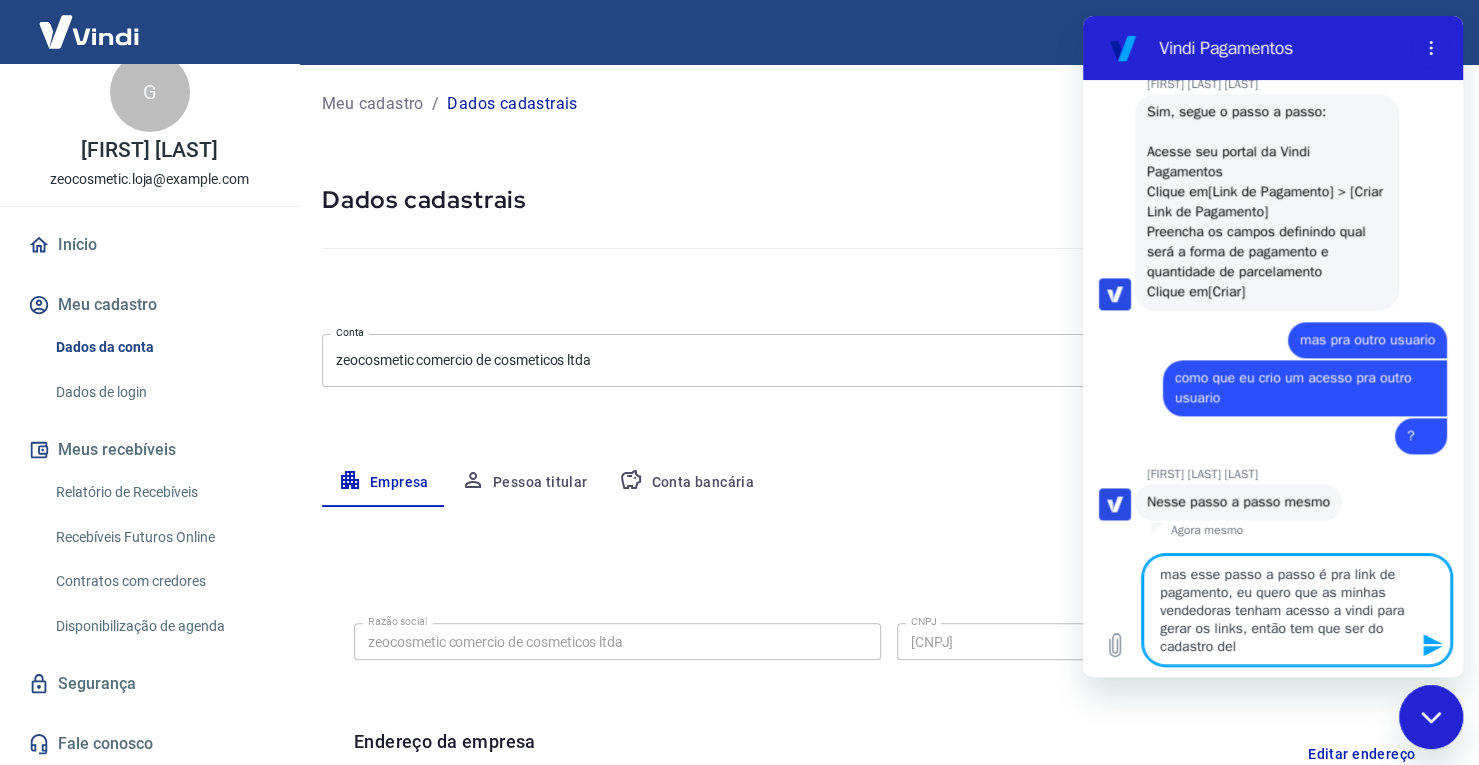 type on "GEIZA MARIA ZAHND
[PHONE]
Avenida Elísio Cordeiro de Siqueira, 673
[POSTAL_CODE]
São Paulo
Vou colocar no meu celular pessoal, o celular que esta agora para verificar é do programador que configurou o site
41991431969
cnpj: 43.136.105/0001-85" 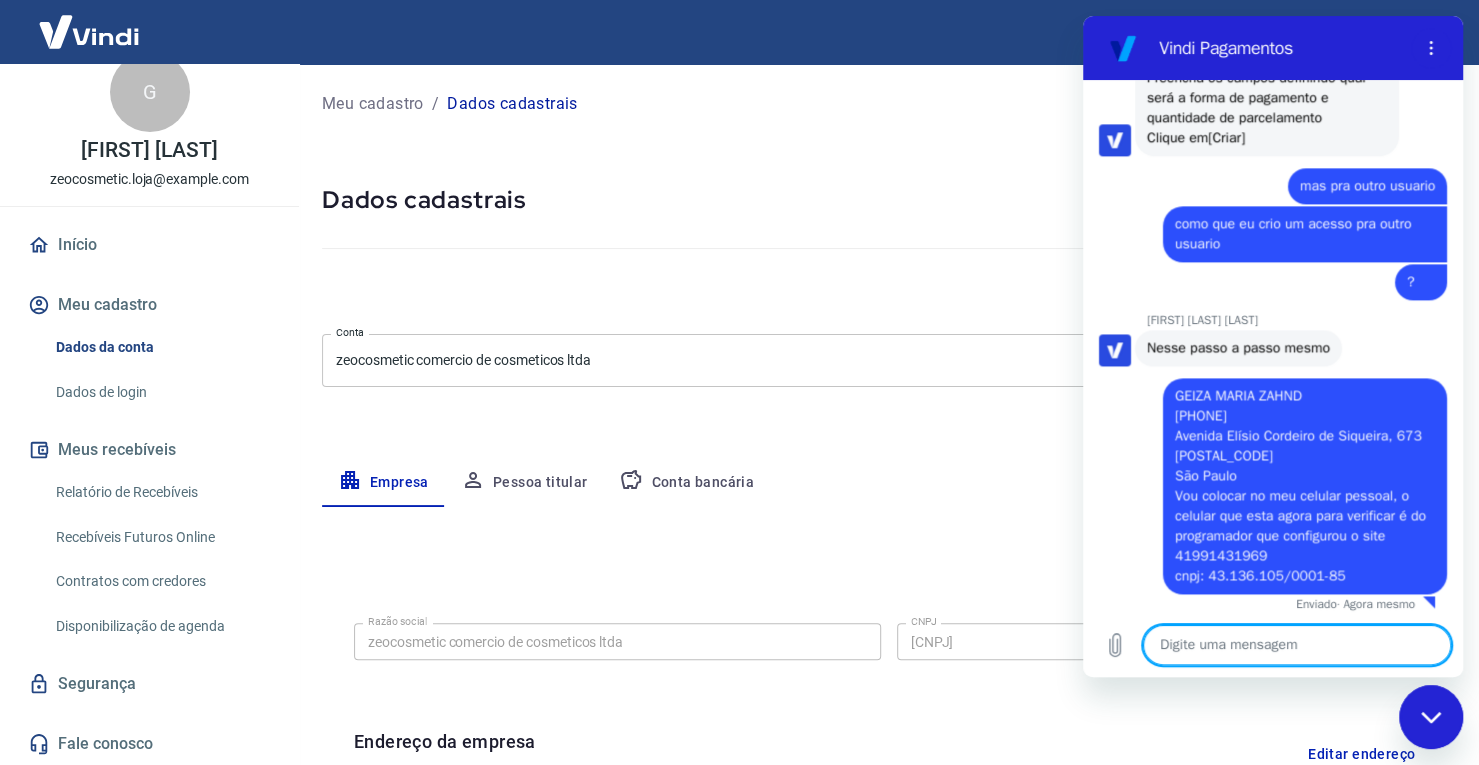 scroll, scrollTop: 5906, scrollLeft: 0, axis: vertical 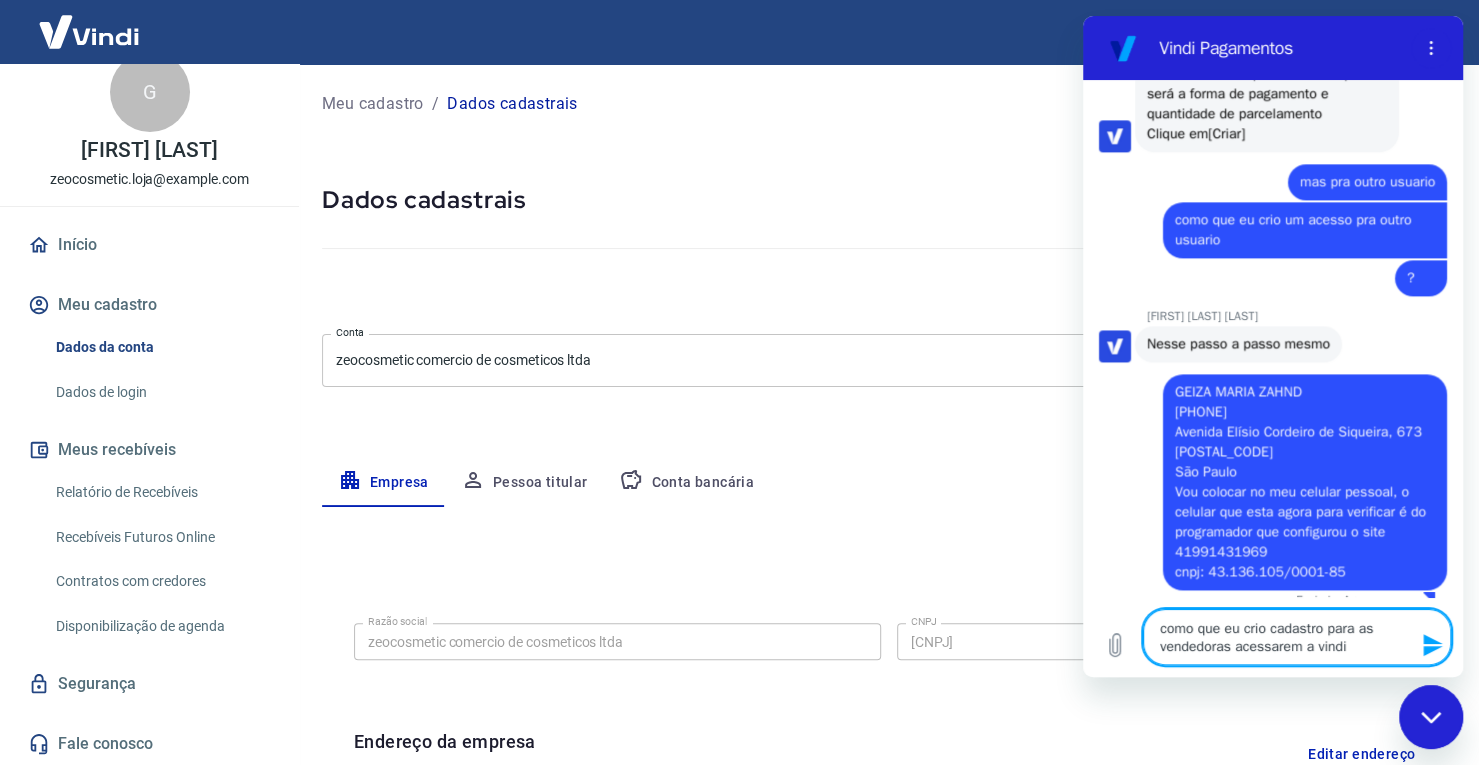 type on "como que eu crio cadastro para as vendedoras acessarem a vindi?" 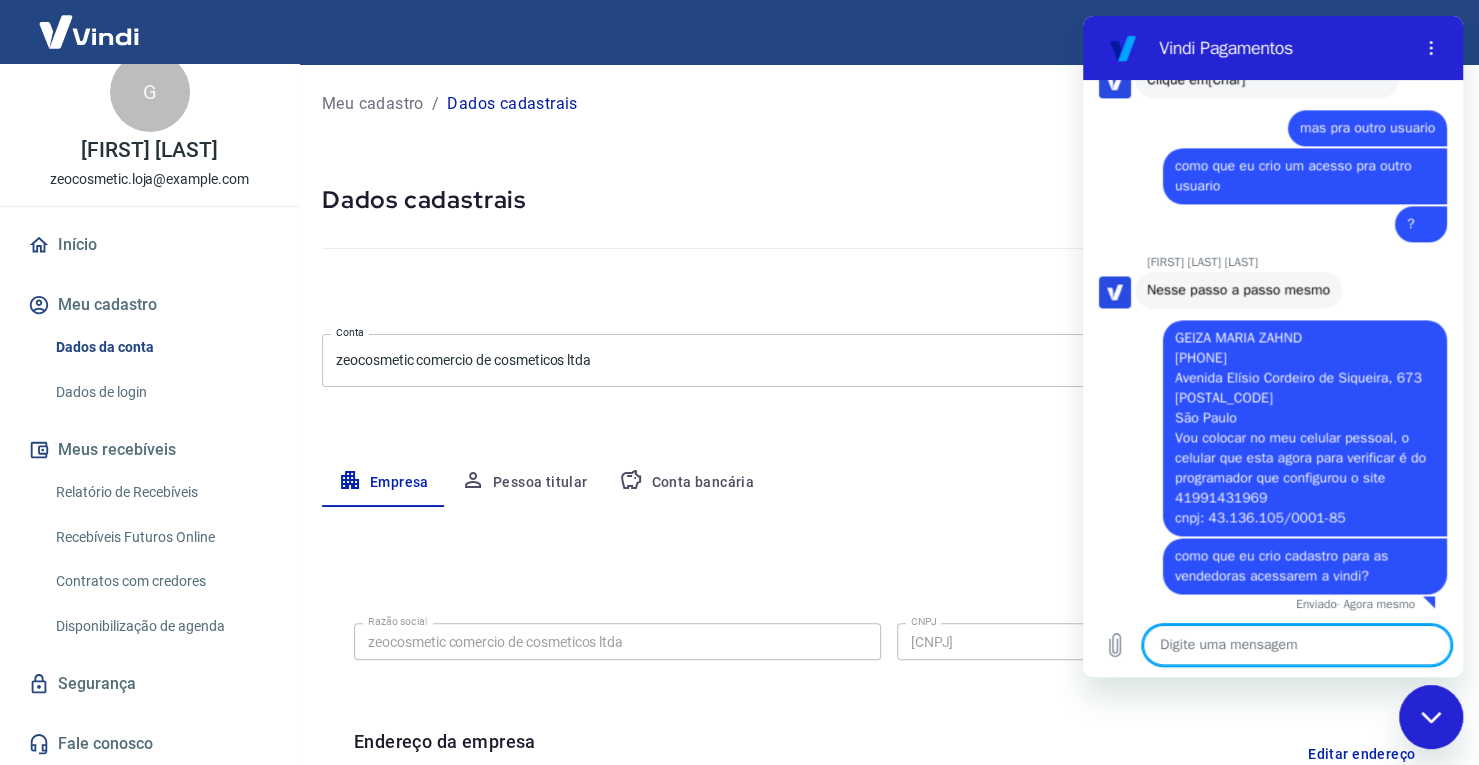 scroll, scrollTop: 5964, scrollLeft: 0, axis: vertical 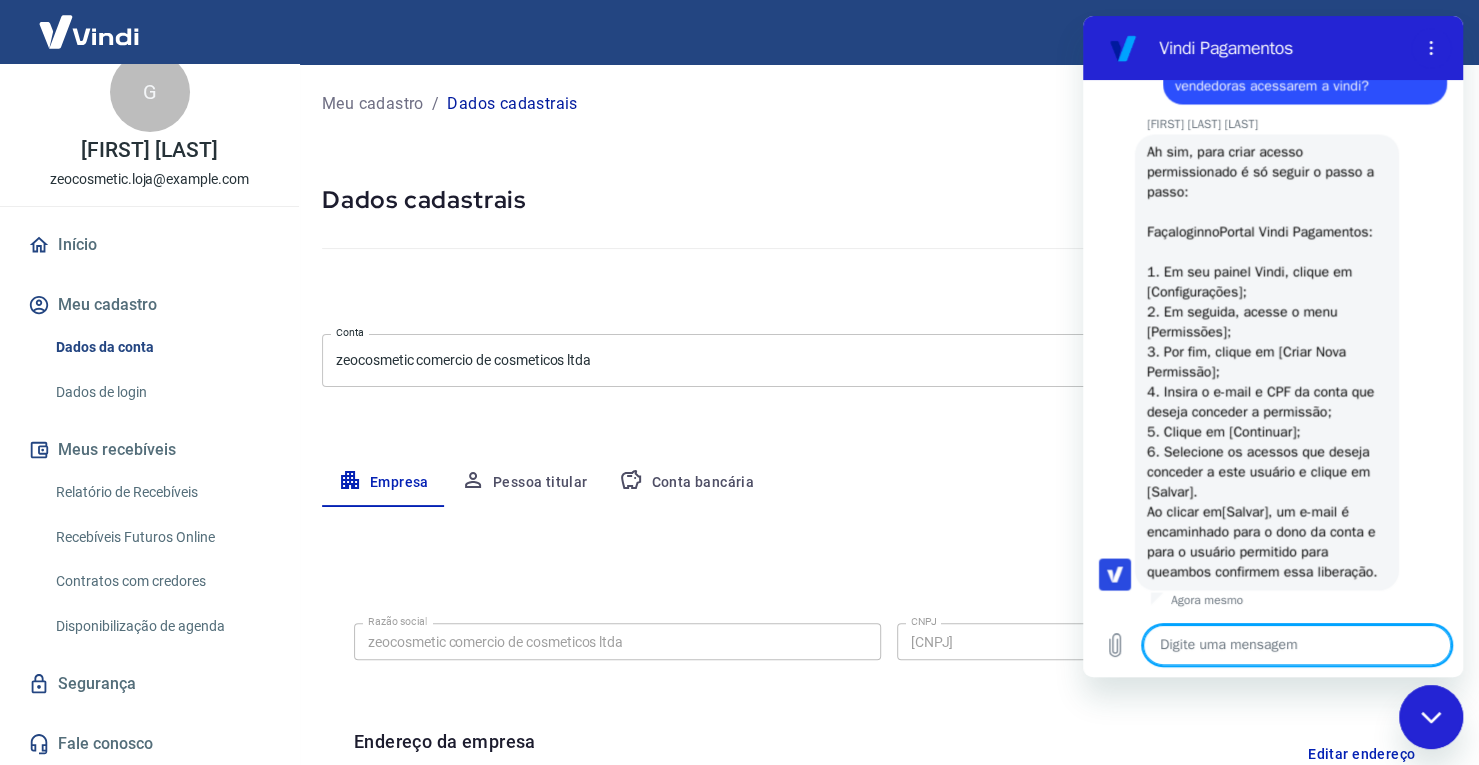 type on "o" 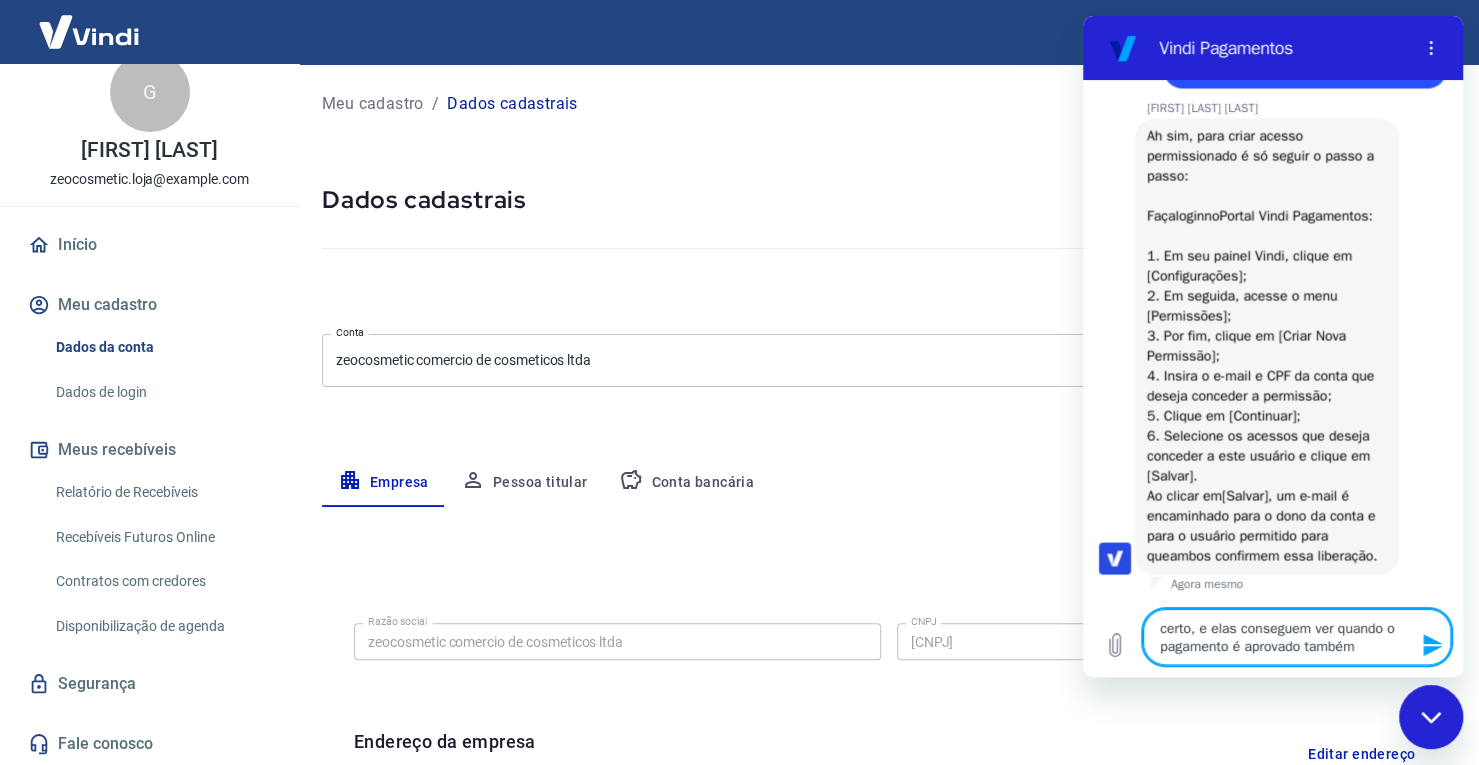 type on "certo, e elas conseguem ver quando o pagamento é aprovado também ?" 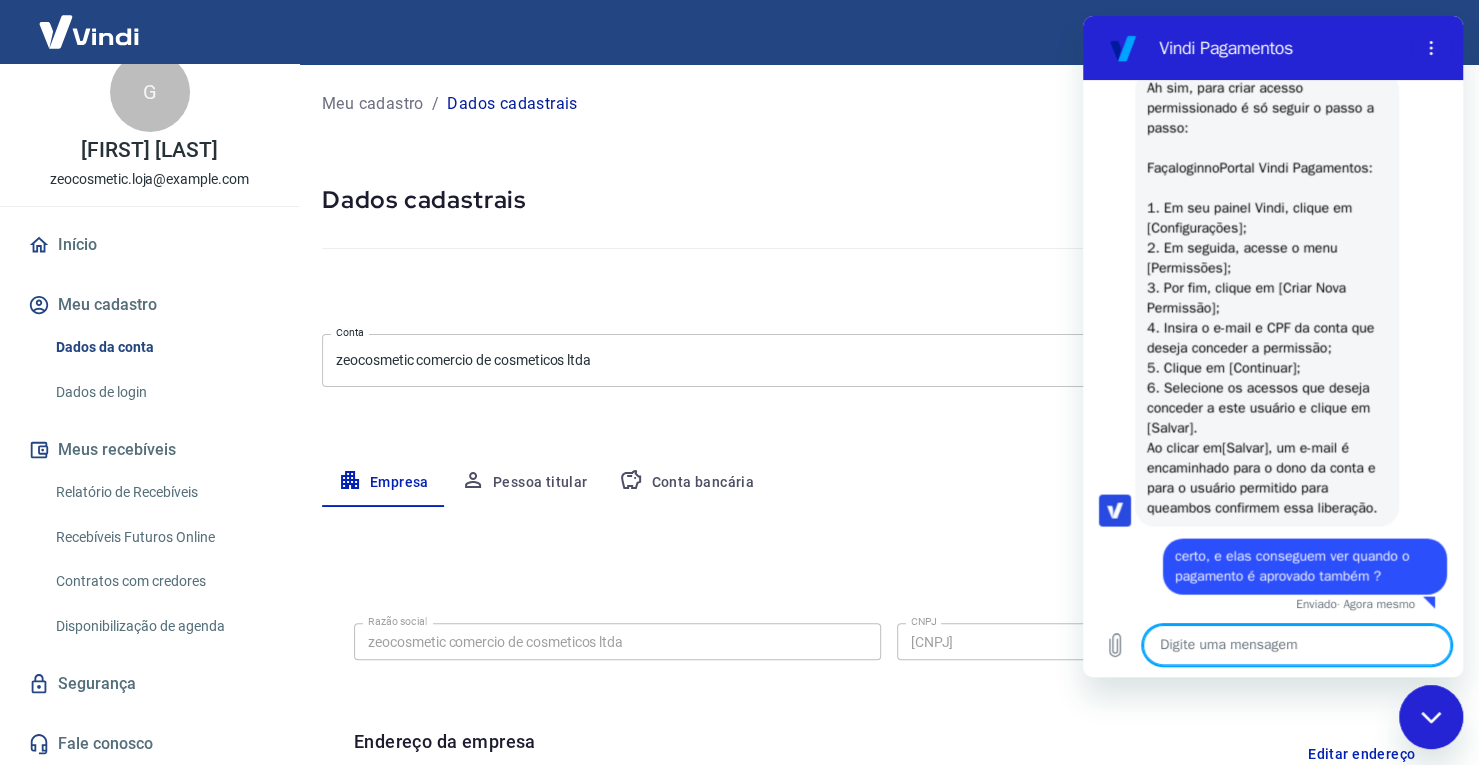 scroll, scrollTop: 6538, scrollLeft: 0, axis: vertical 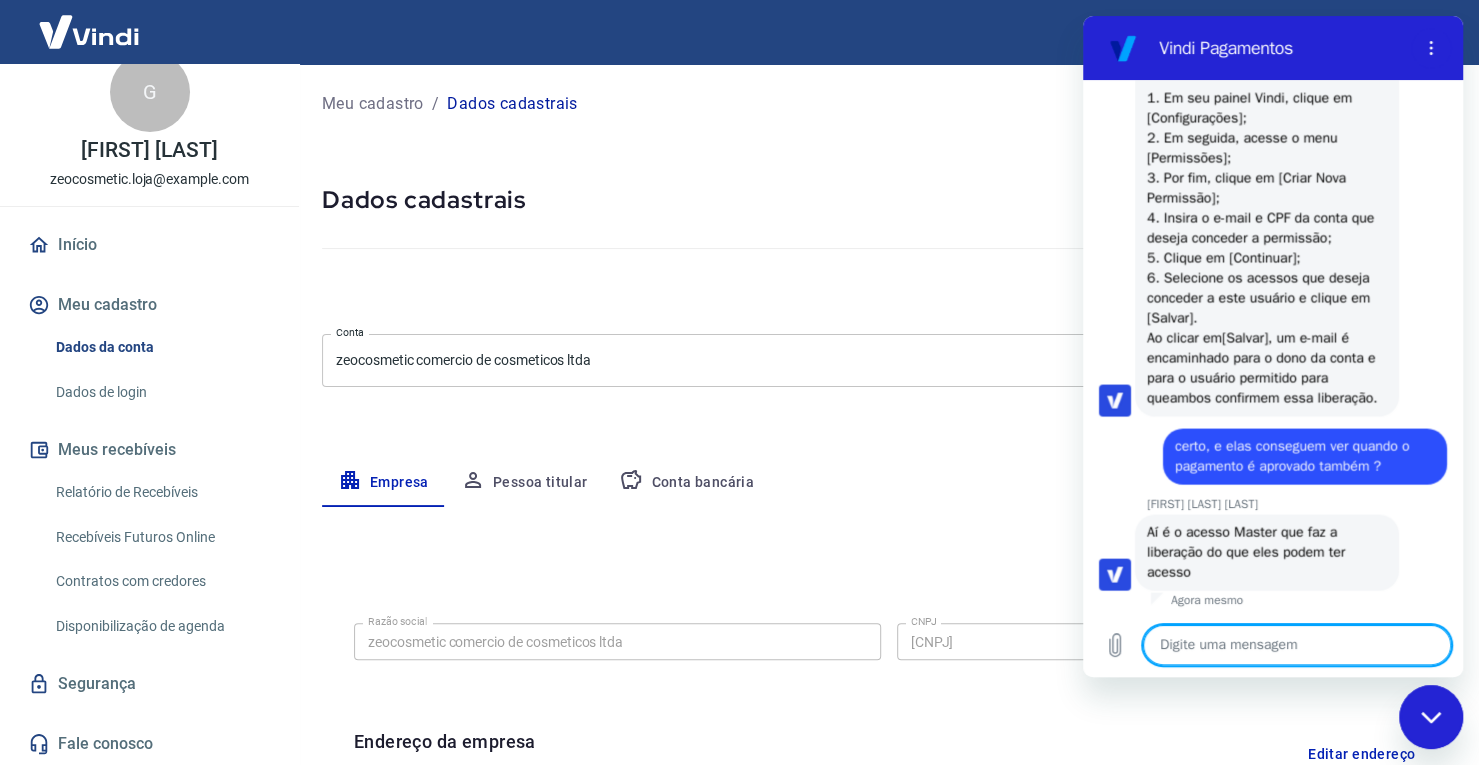 click at bounding box center [1297, 645] 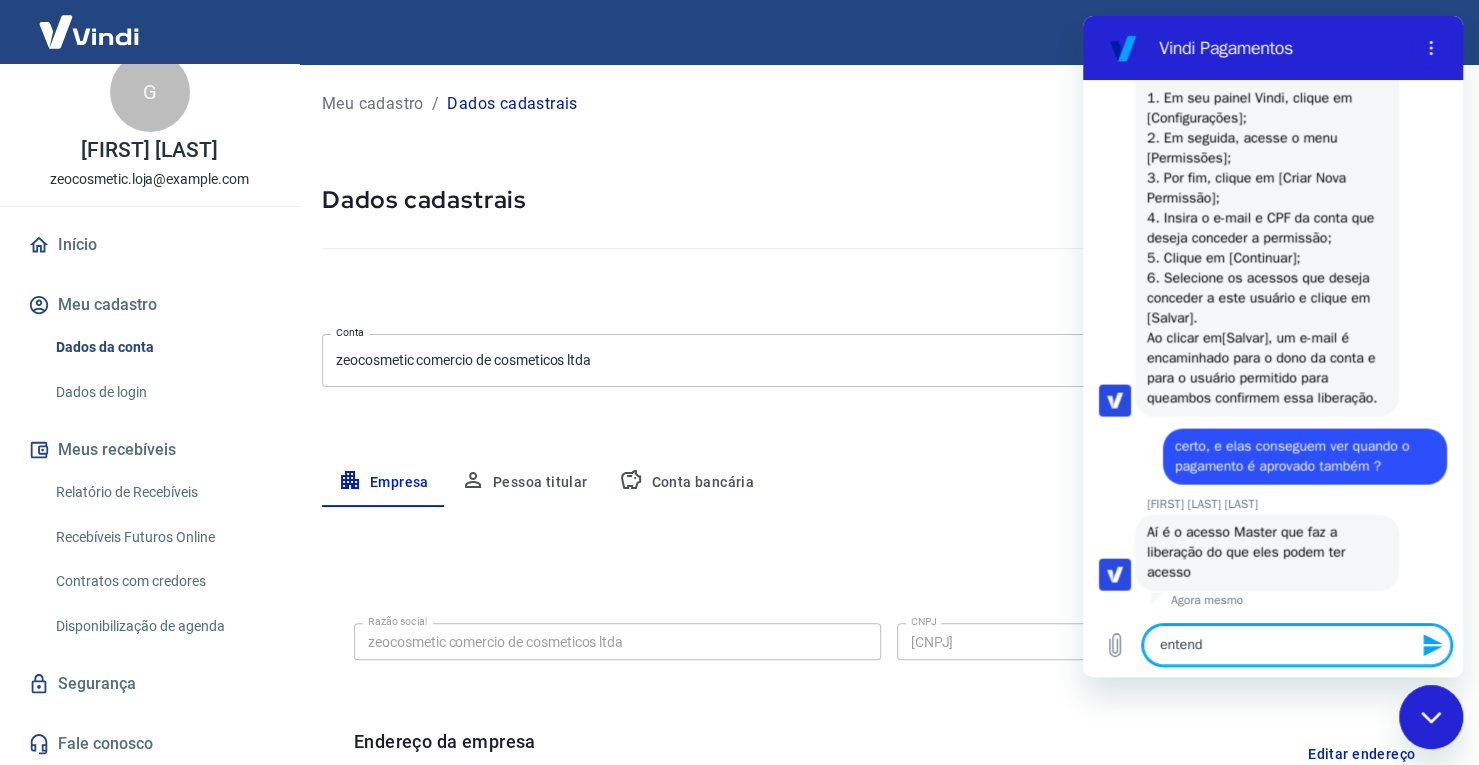 type on "entendi" 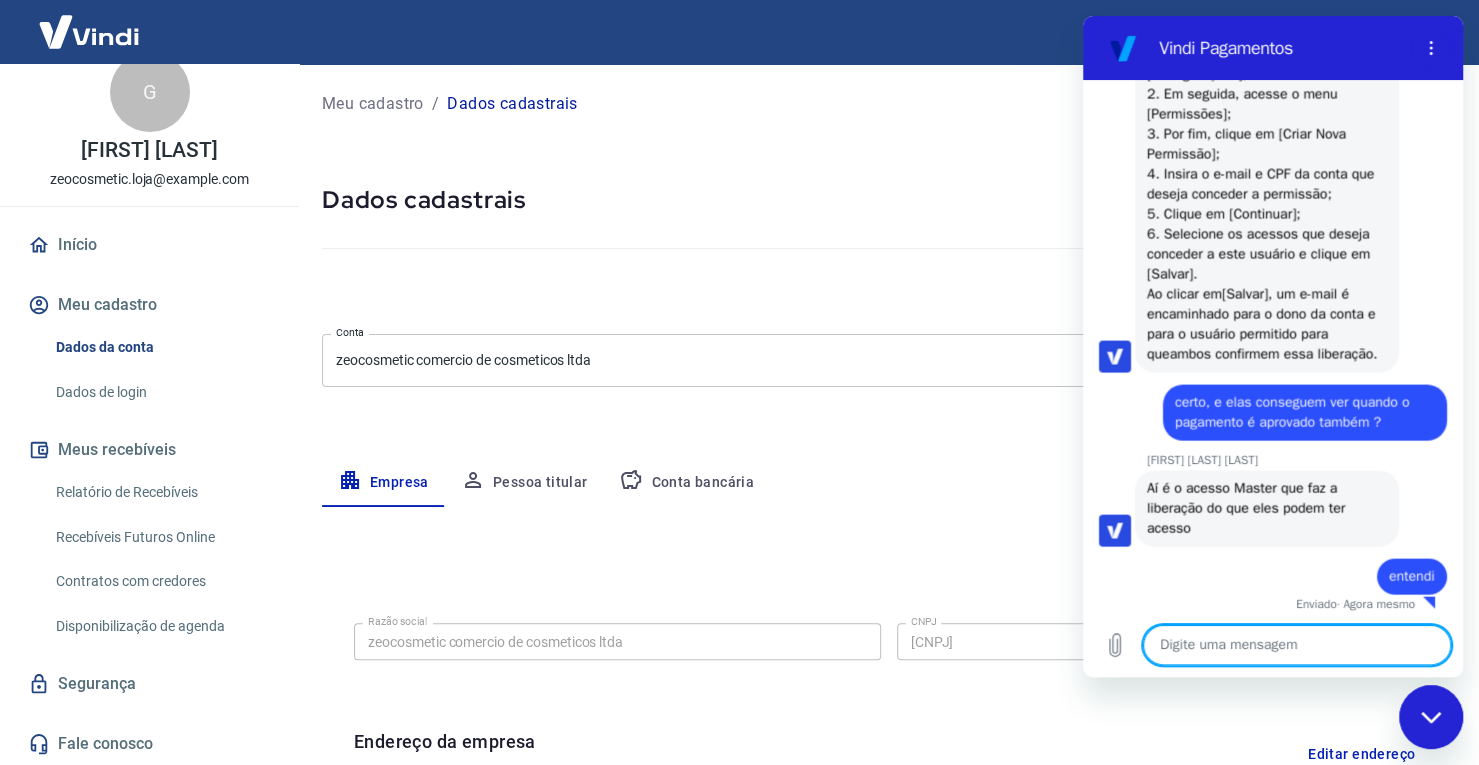 scroll, scrollTop: 6692, scrollLeft: 0, axis: vertical 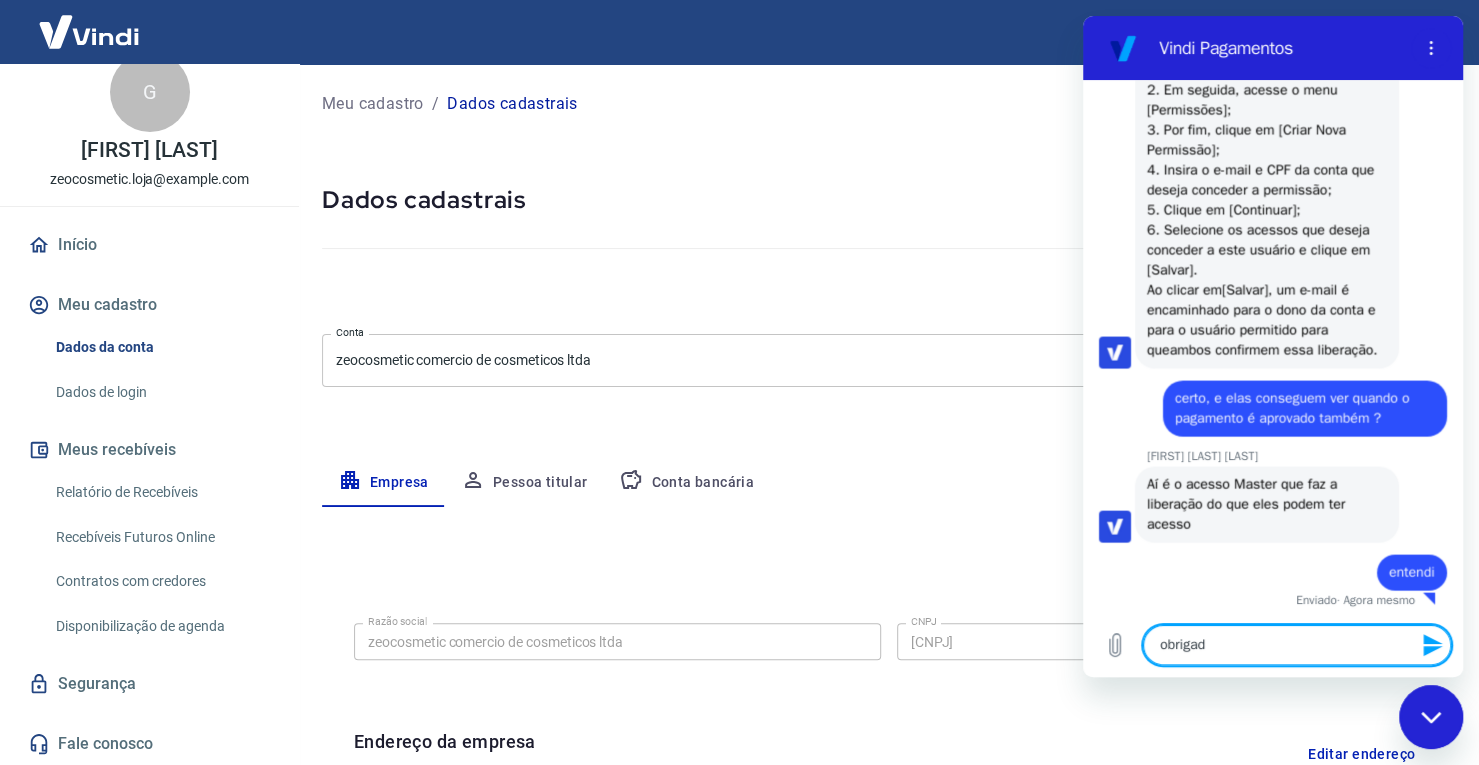 type on "obrigada" 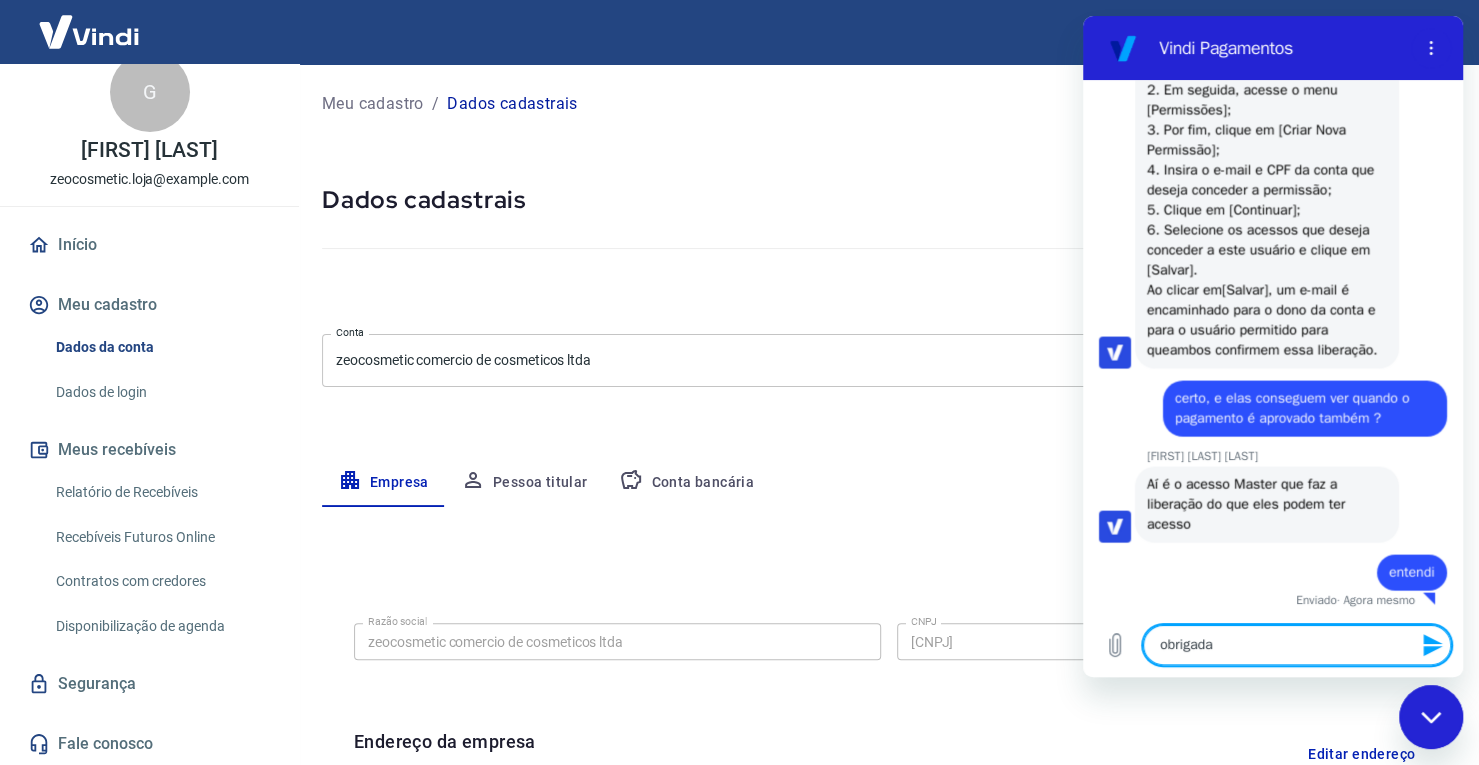 type 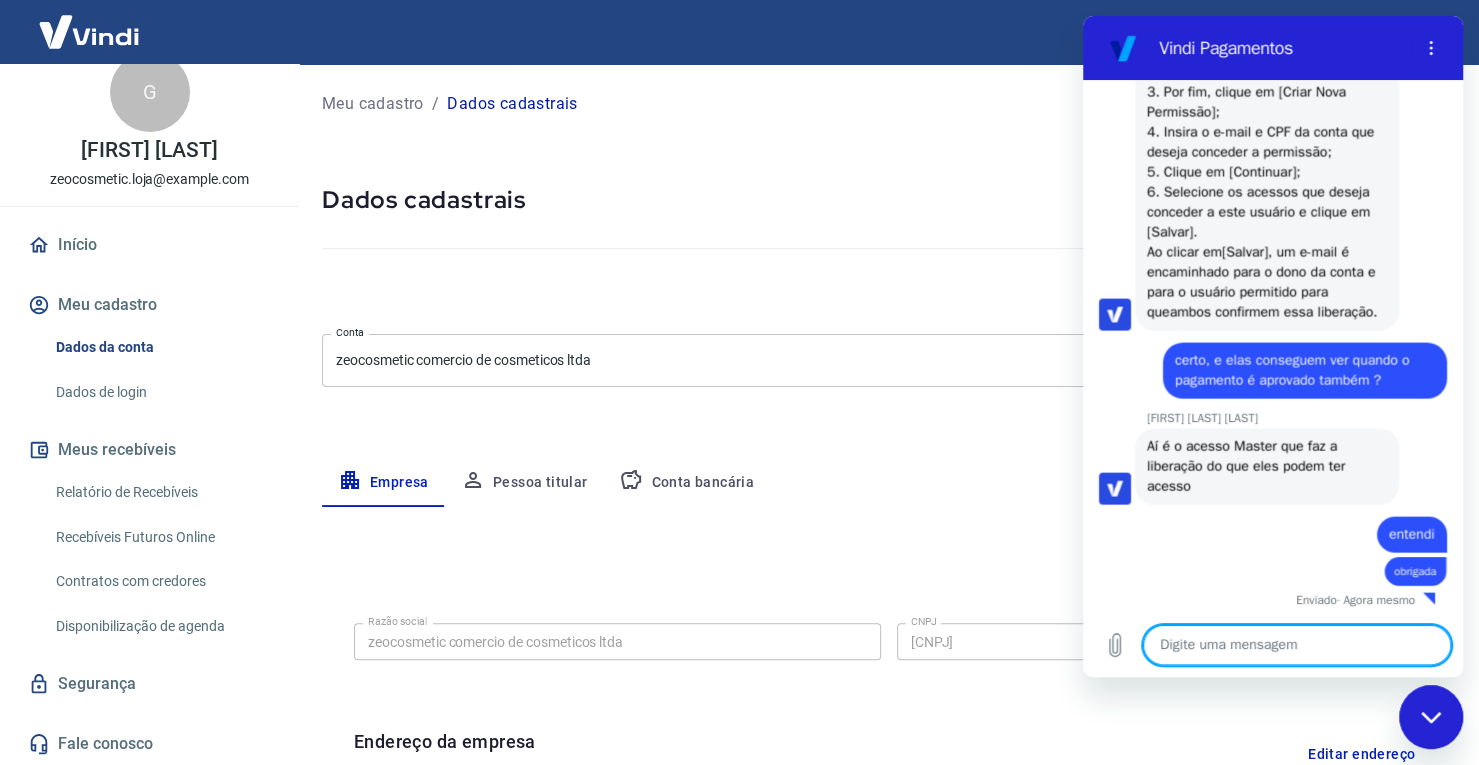 scroll, scrollTop: 6730, scrollLeft: 0, axis: vertical 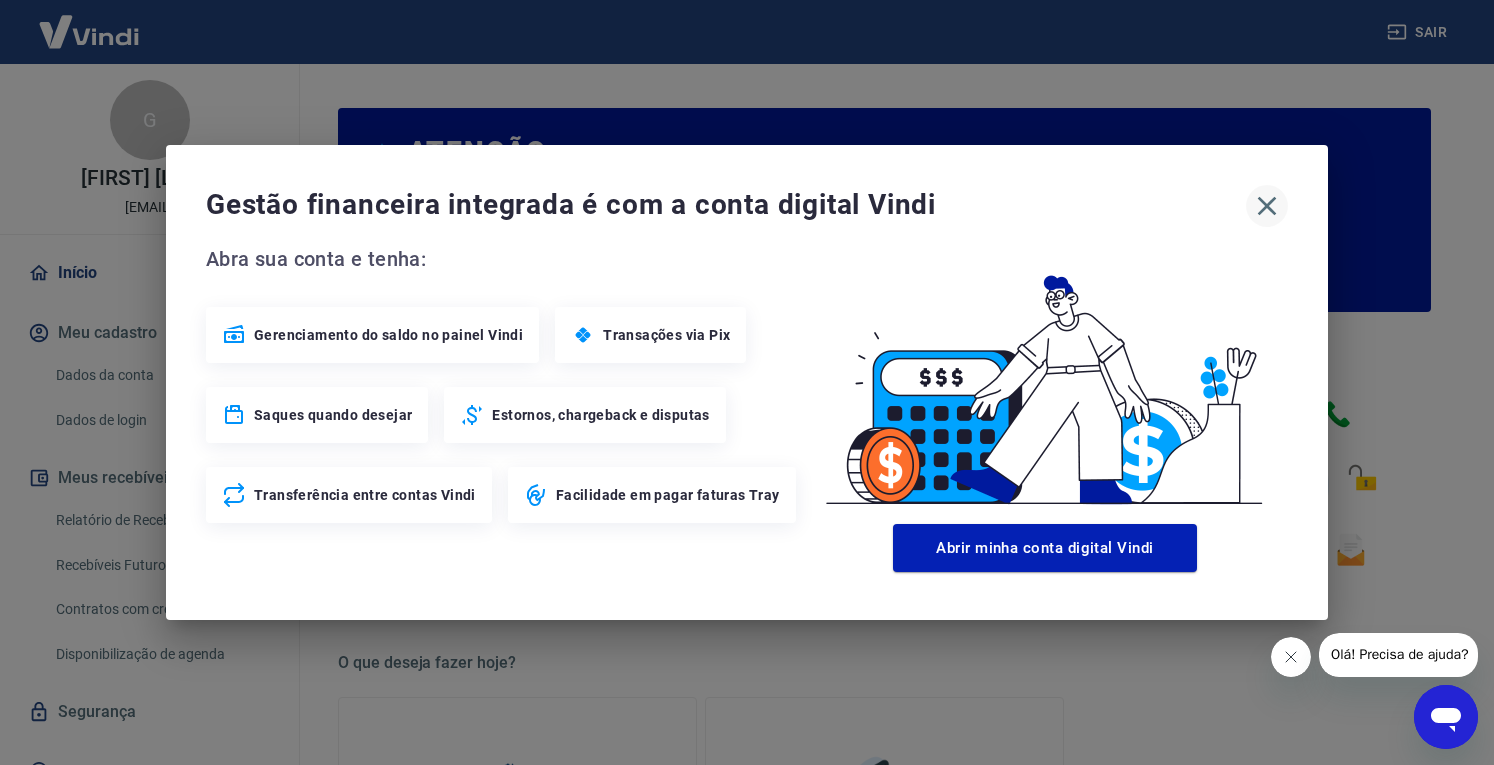 click 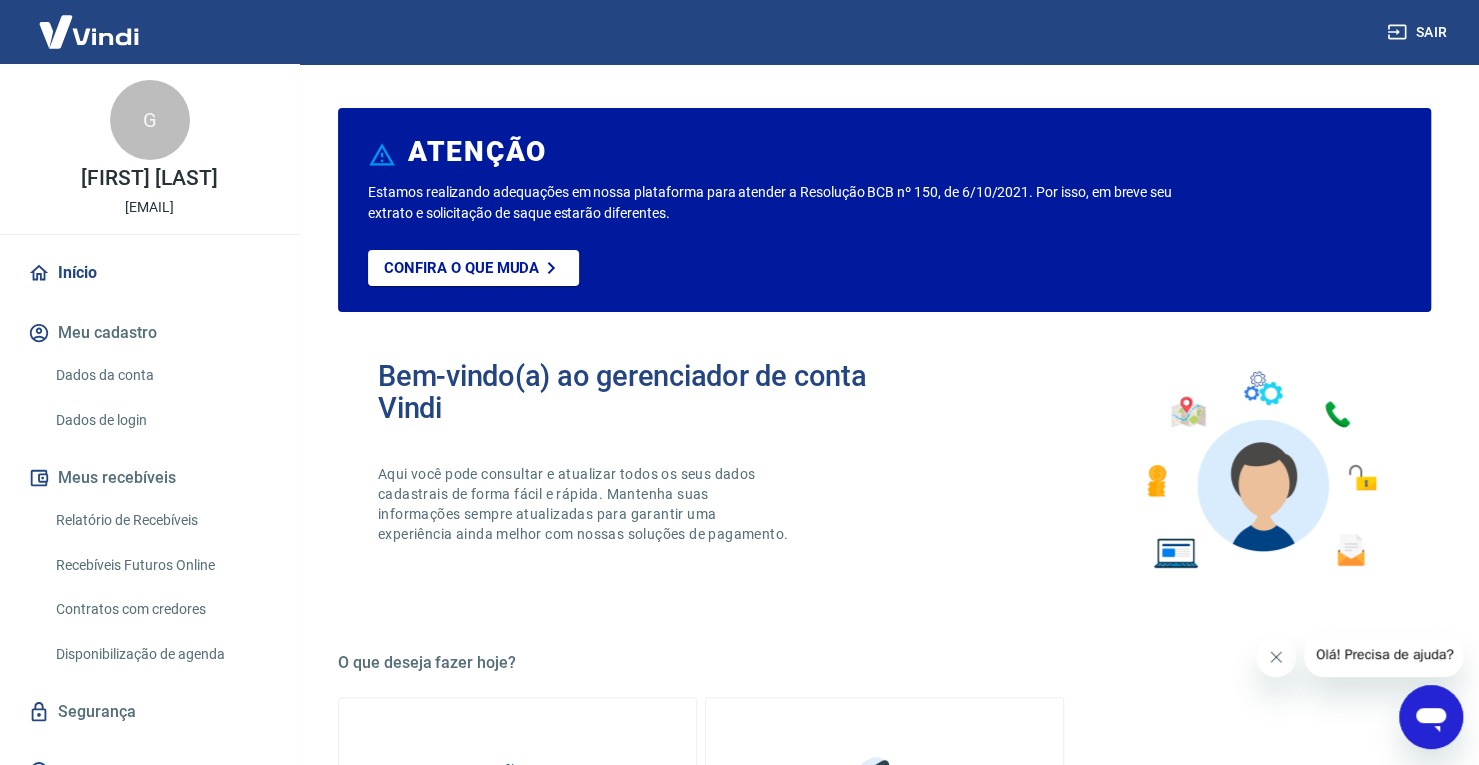 click on "Relatório de Recebíveis" at bounding box center [161, 520] 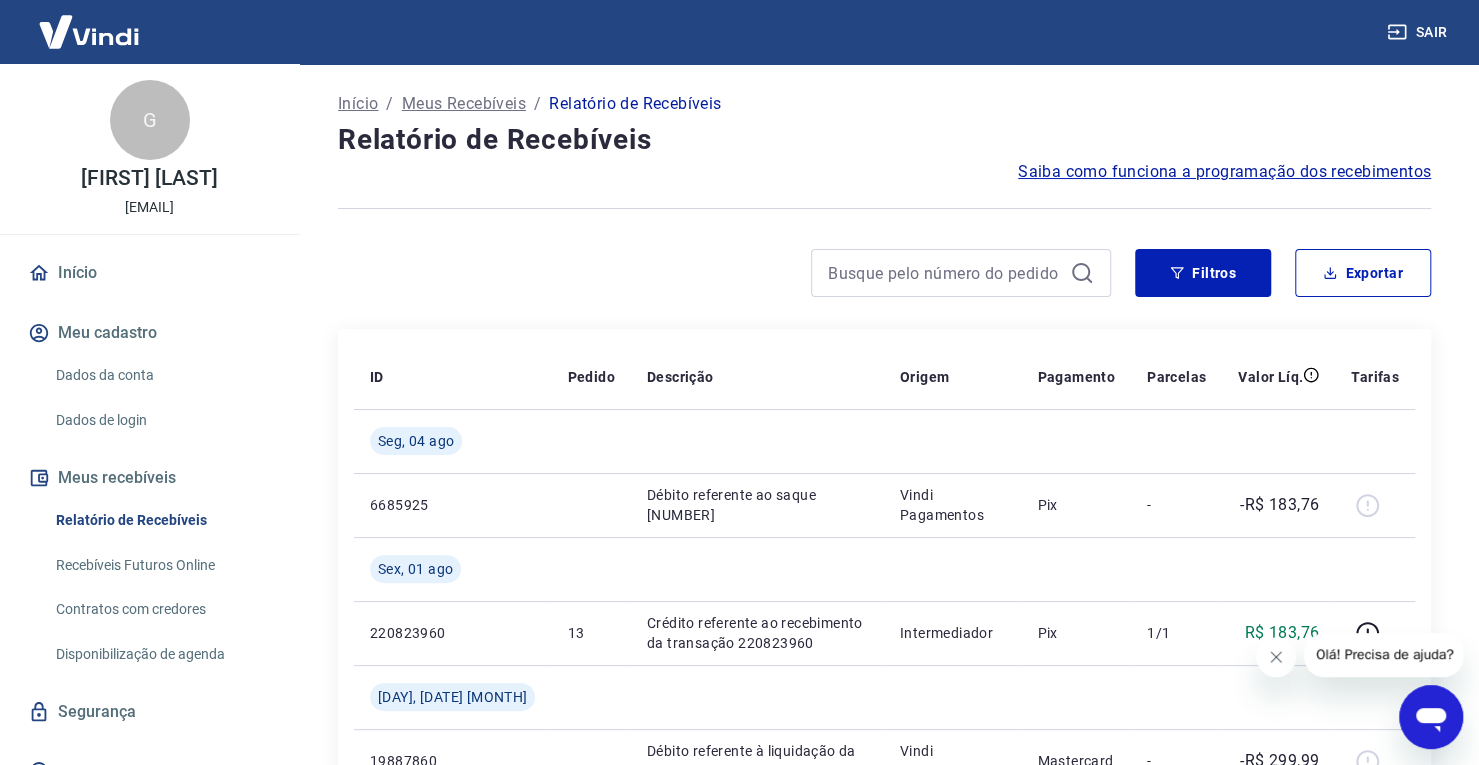 click on "Meu cadastro" at bounding box center [149, 333] 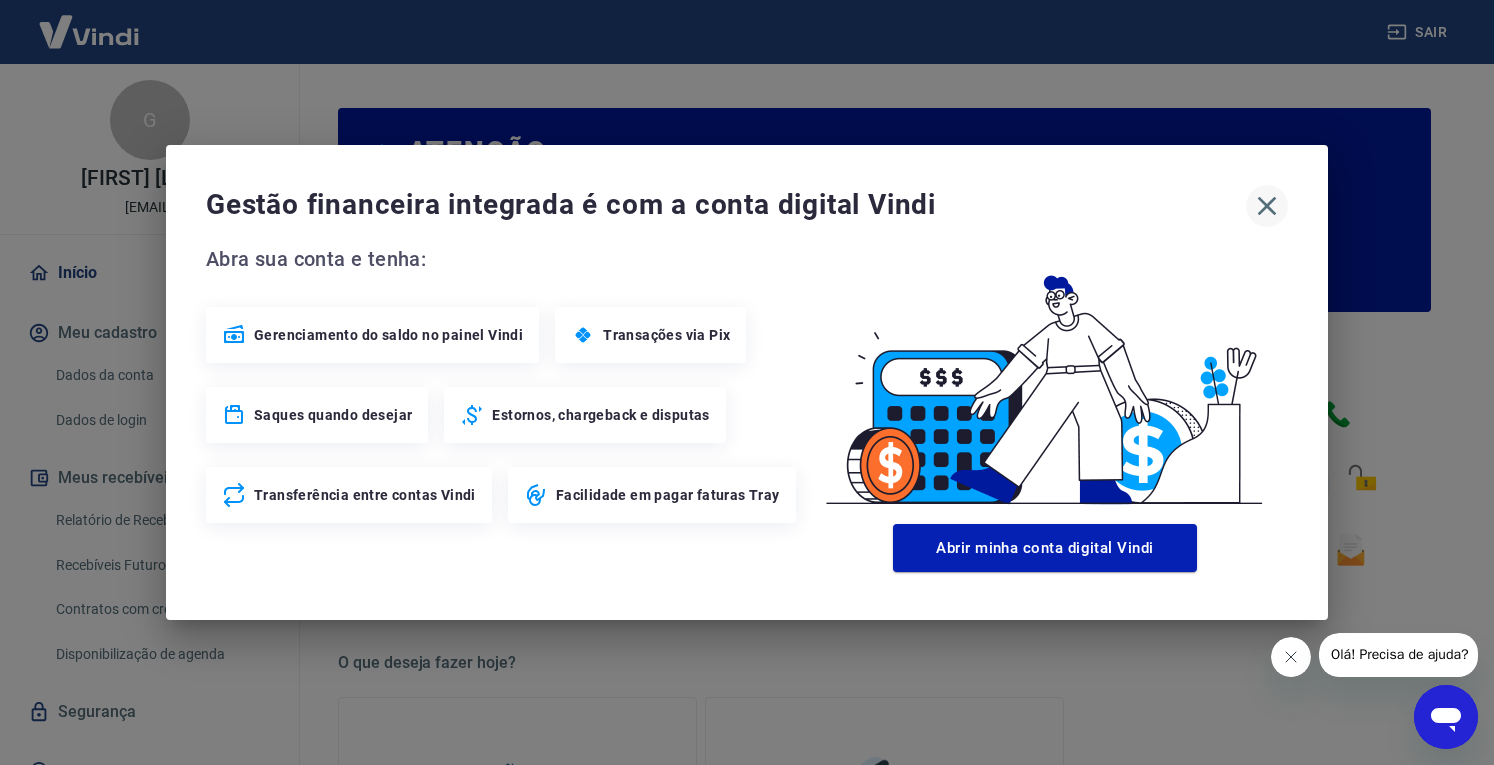 click 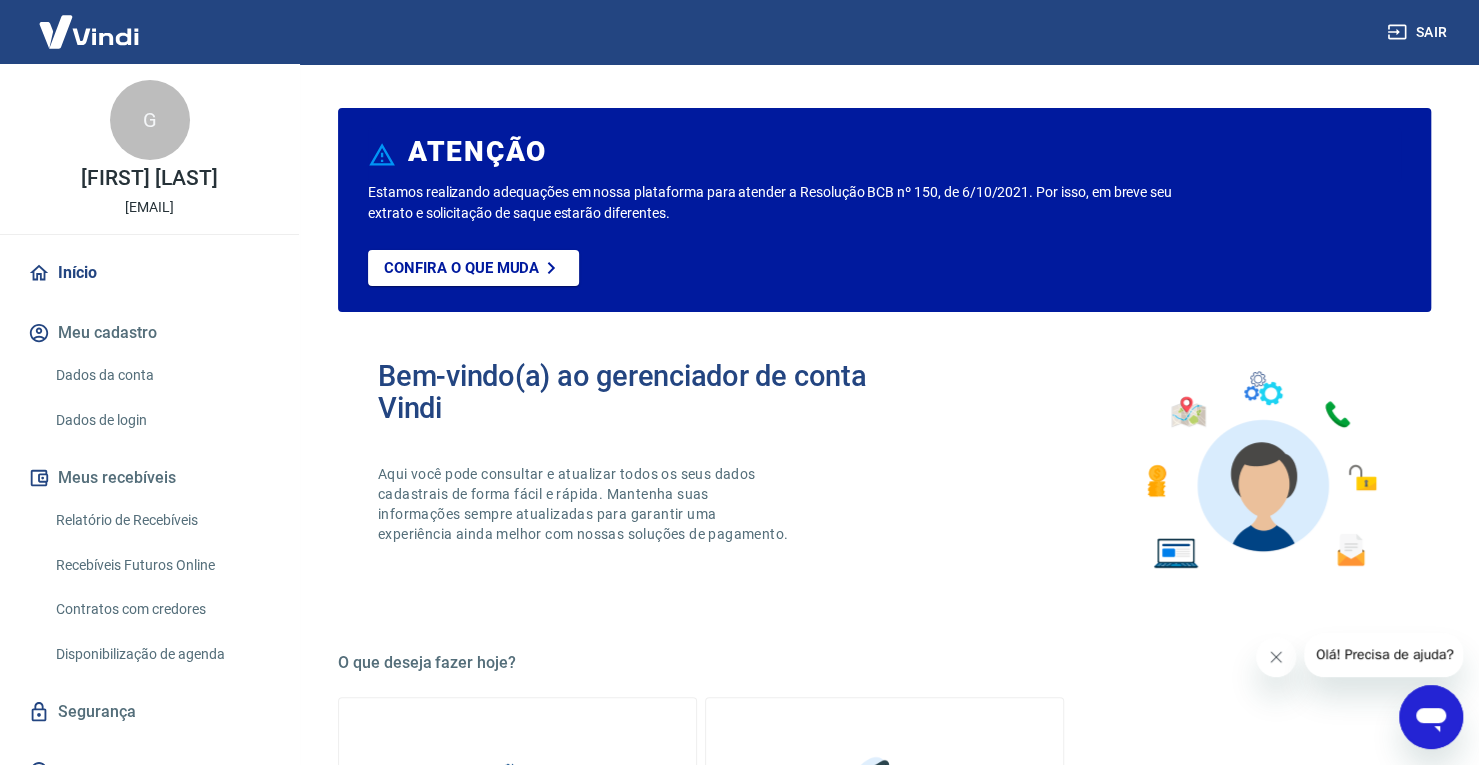 click on "Início Meu cadastro Dados da conta Dados de login Meus recebíveis Relatório de Recebíveis Recebíveis Futuros Online Contratos com credores Disponibilização de agenda Segurança Fale conosco" at bounding box center [149, 522] 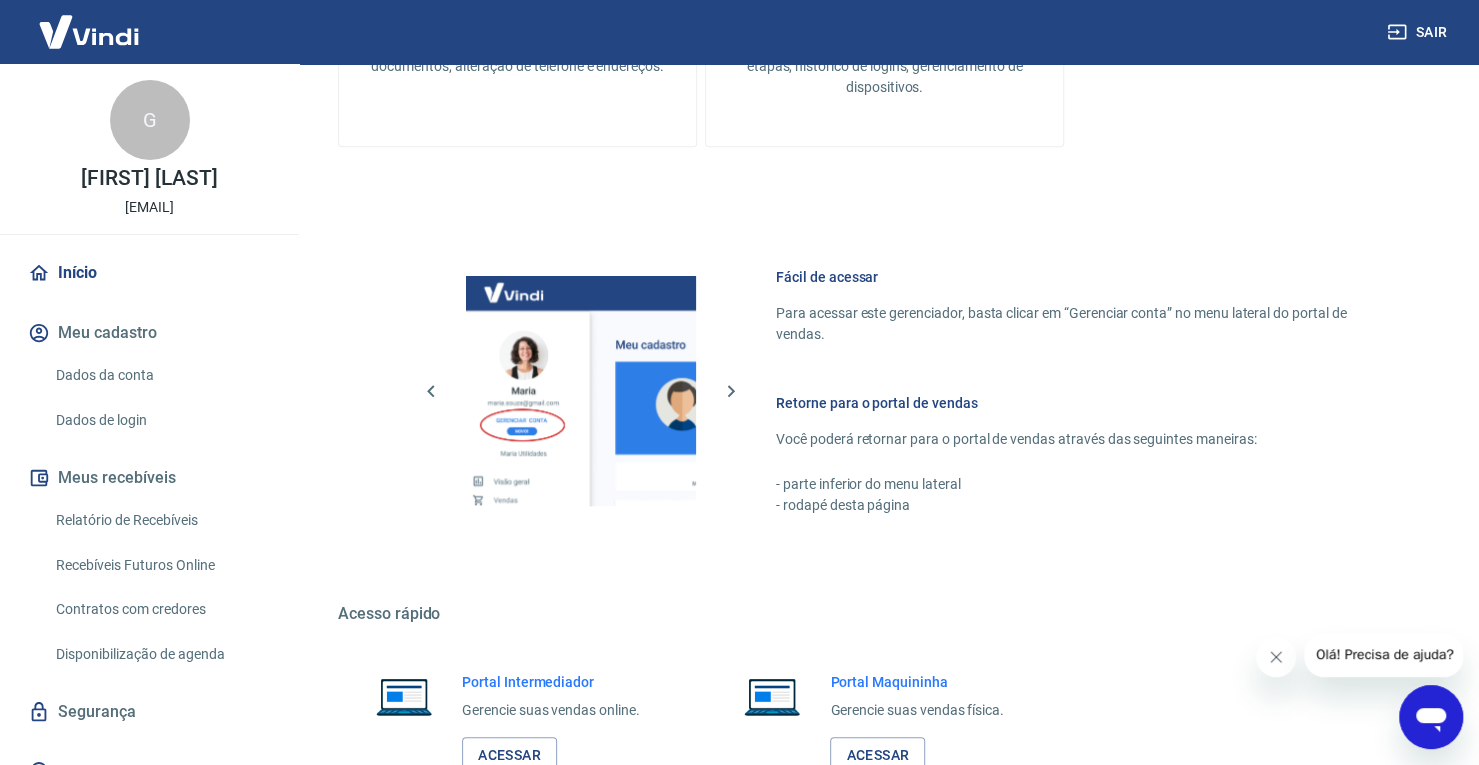scroll, scrollTop: 1039, scrollLeft: 0, axis: vertical 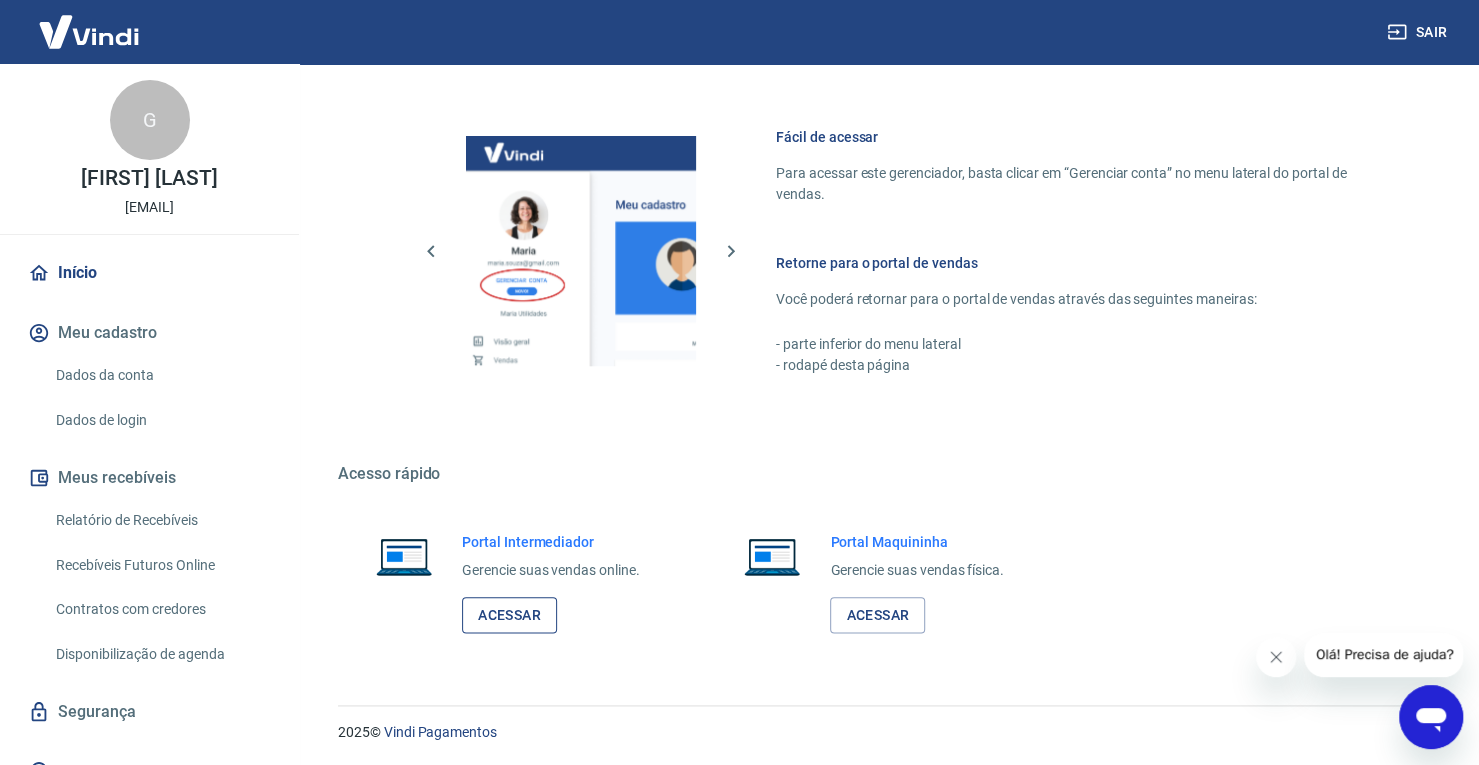 click on "Acessar" at bounding box center [509, 615] 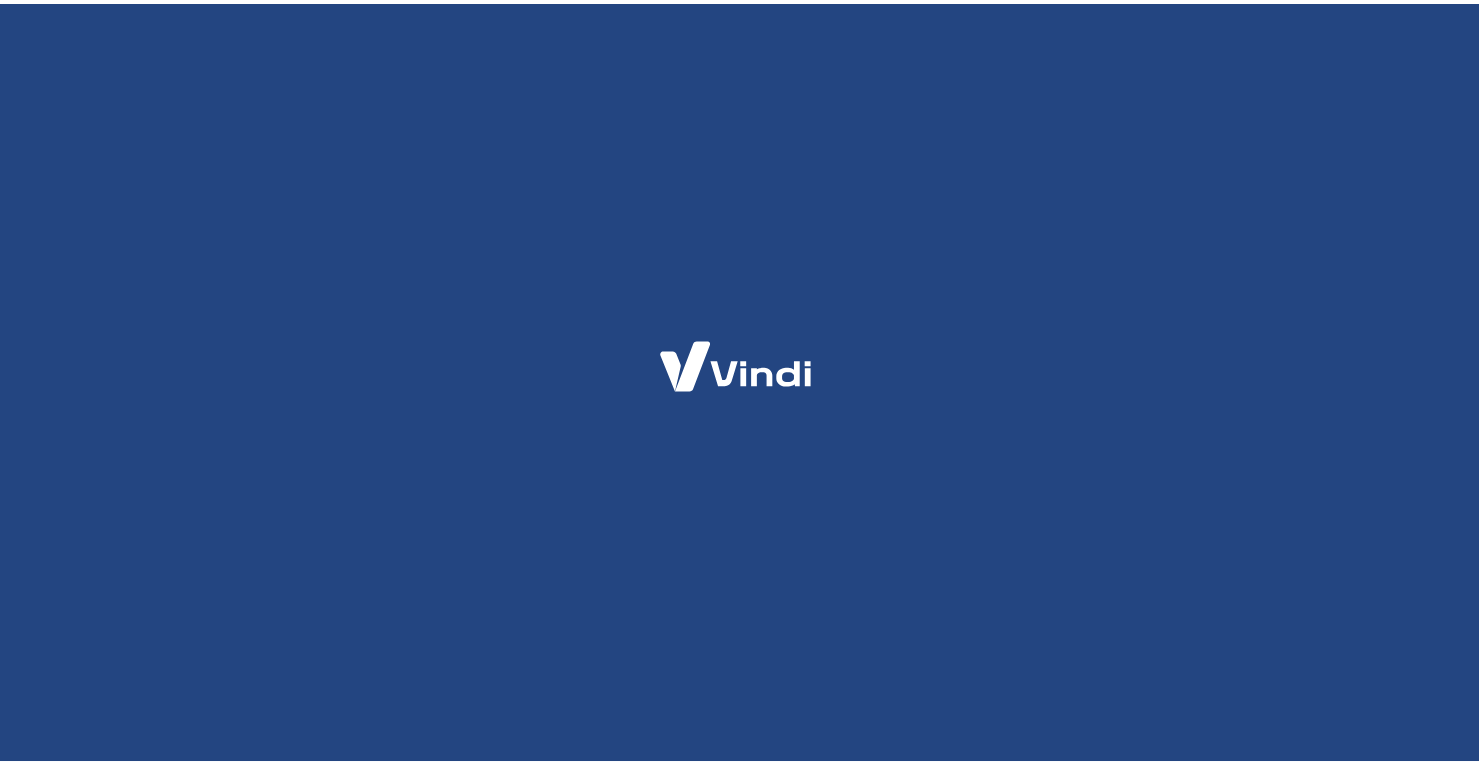 scroll, scrollTop: 0, scrollLeft: 0, axis: both 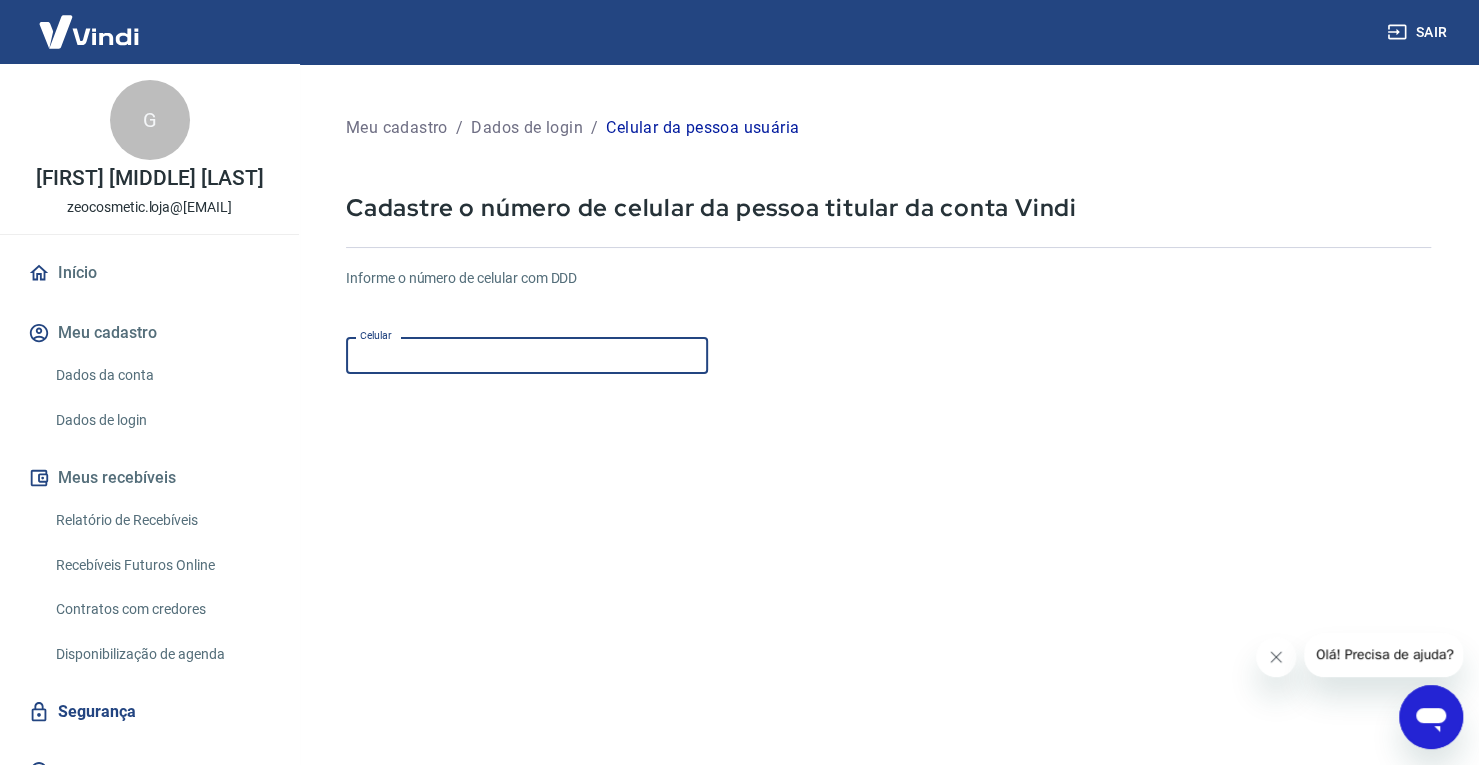 click on "Celular" at bounding box center (527, 355) 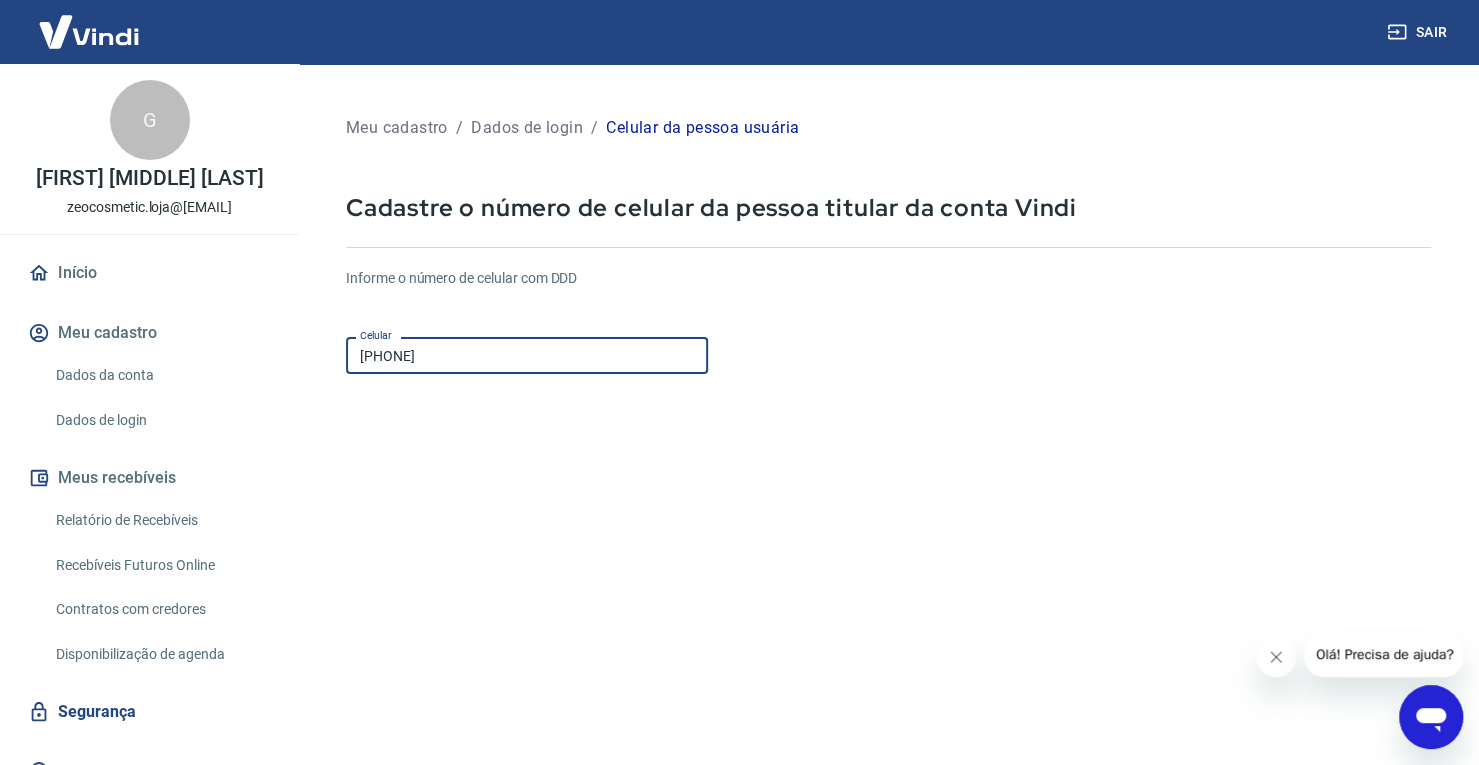 scroll, scrollTop: 180, scrollLeft: 0, axis: vertical 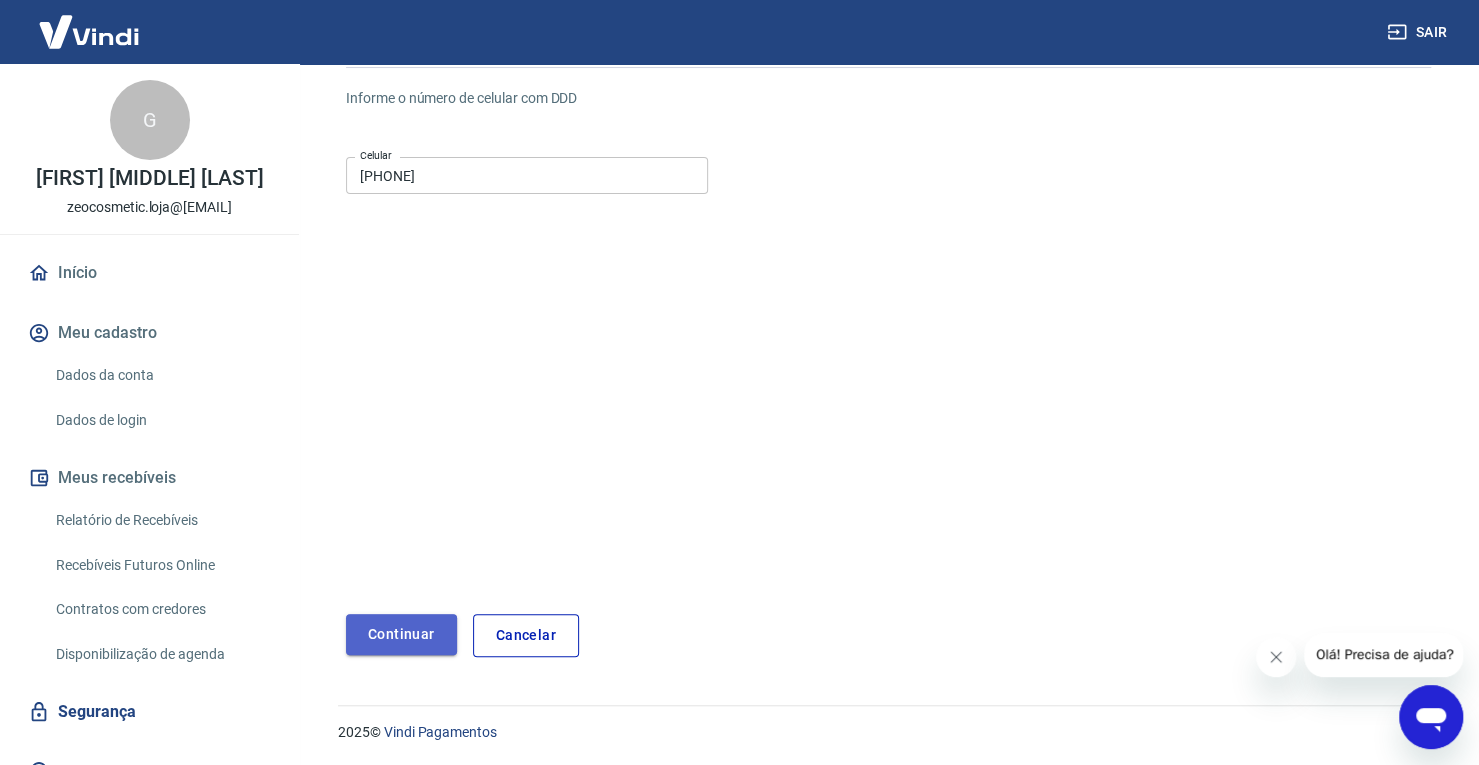 click on "Continuar" at bounding box center (401, 634) 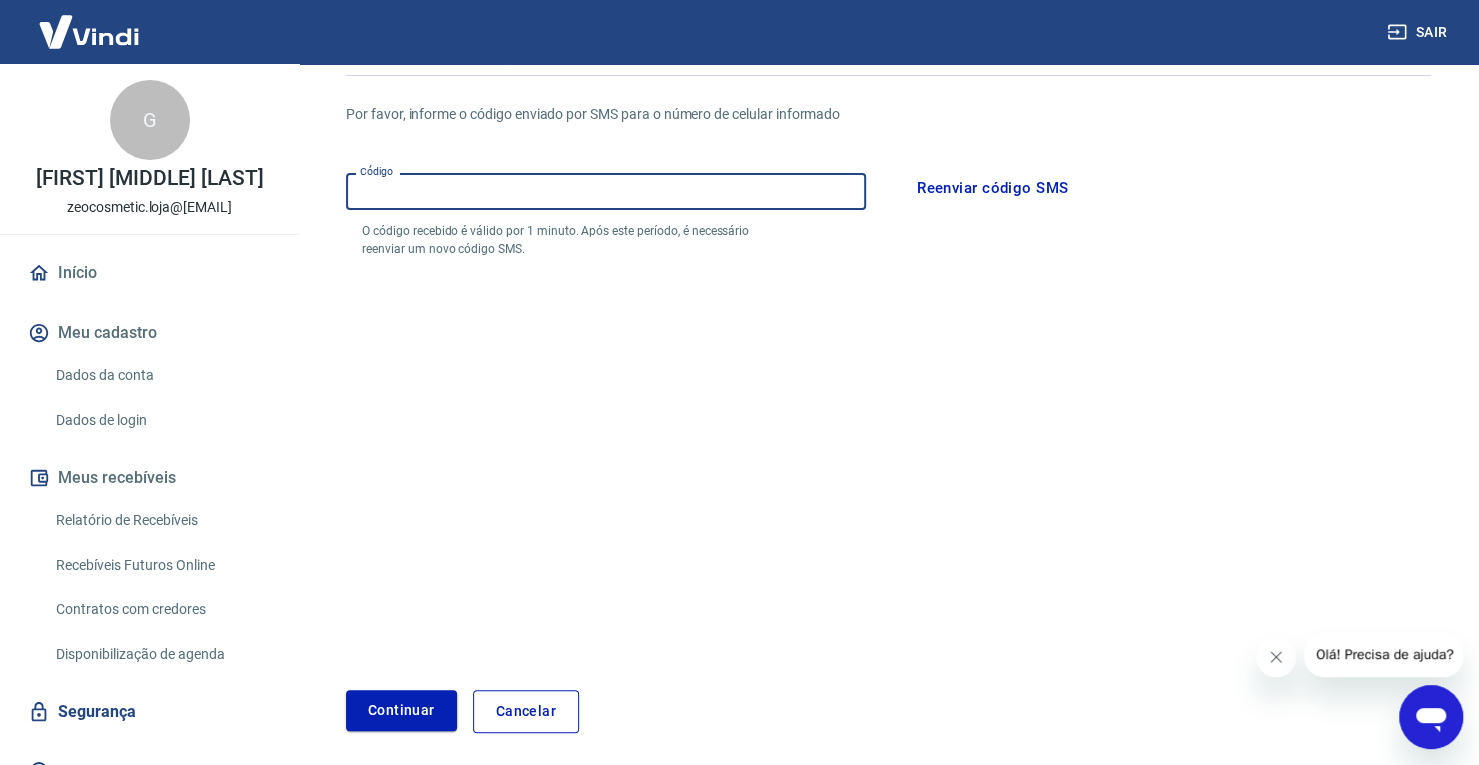 click on "Código" at bounding box center (606, 191) 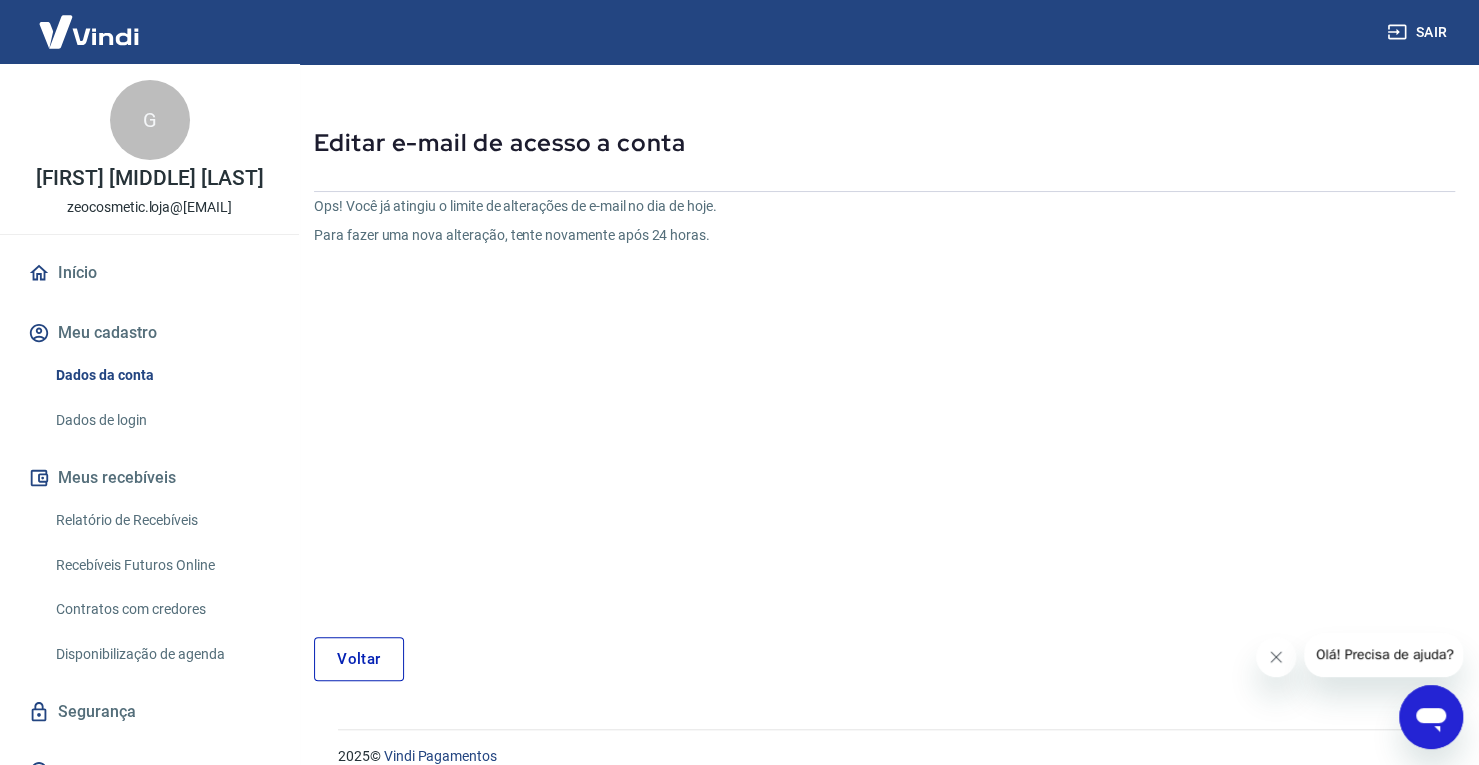 scroll, scrollTop: 82, scrollLeft: 0, axis: vertical 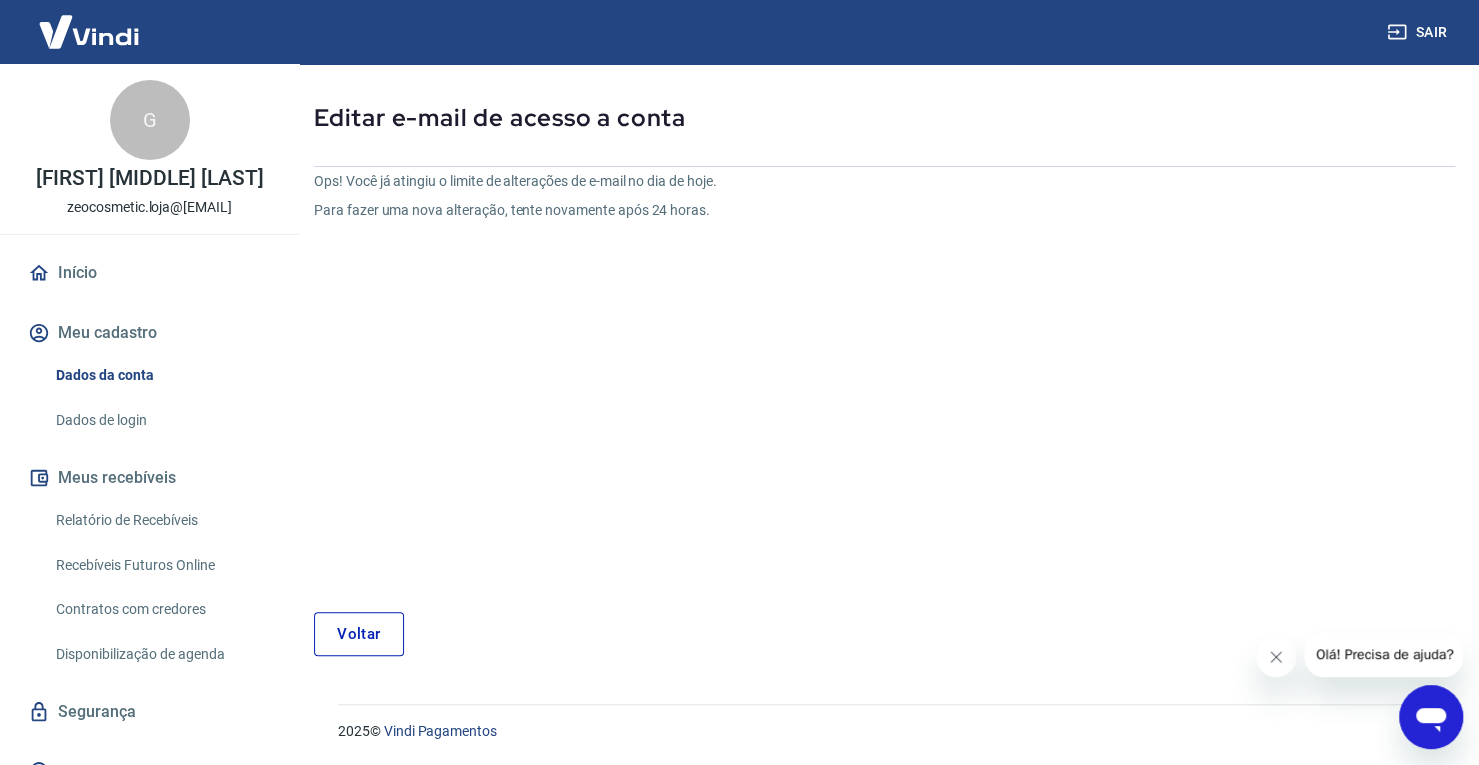 click on "Voltar" at bounding box center [359, 634] 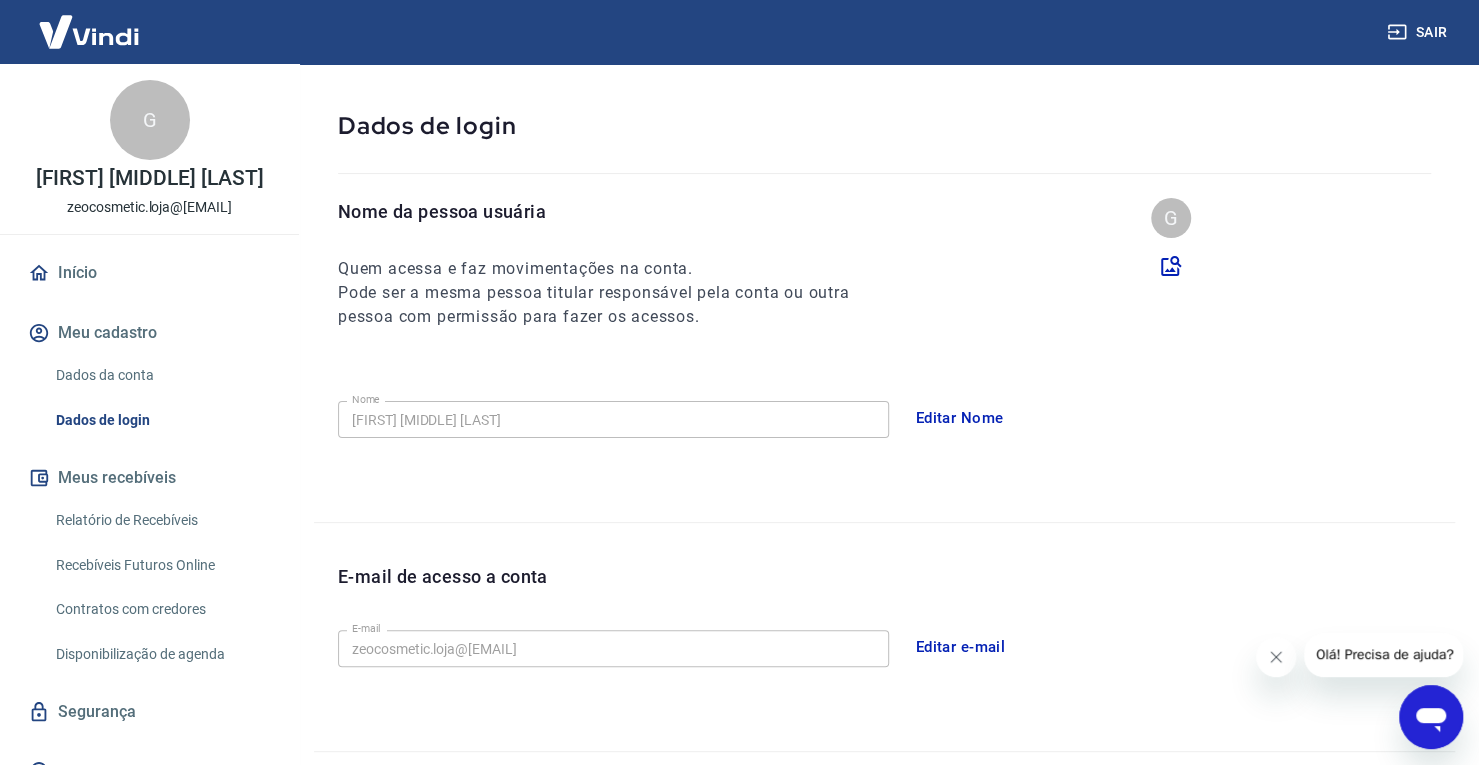 scroll, scrollTop: 446, scrollLeft: 0, axis: vertical 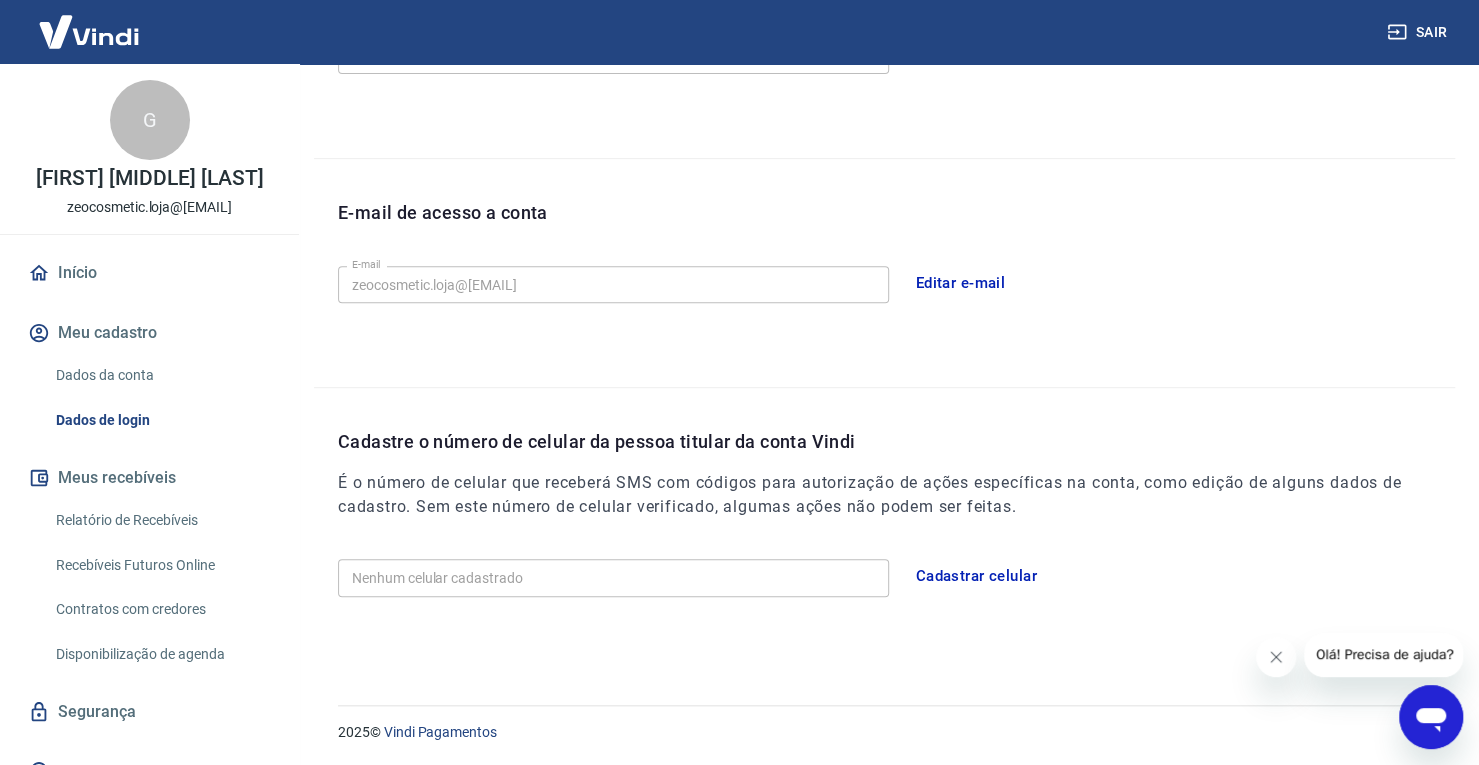 click on "Nenhum celular cadastrado Nenhum celular cadastrado Cadastrar celular" at bounding box center [896, 575] 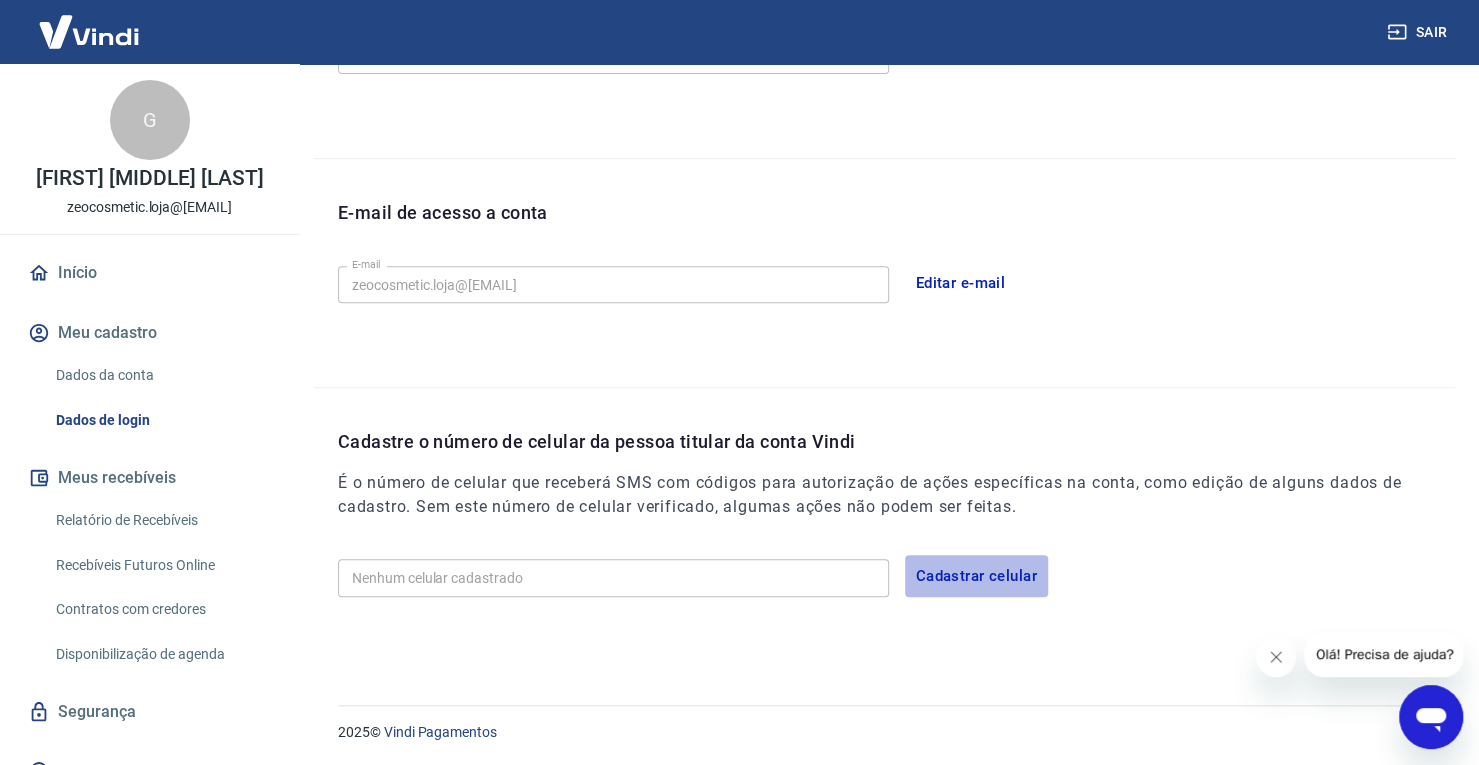 click on "Cadastrar celular" at bounding box center [976, 576] 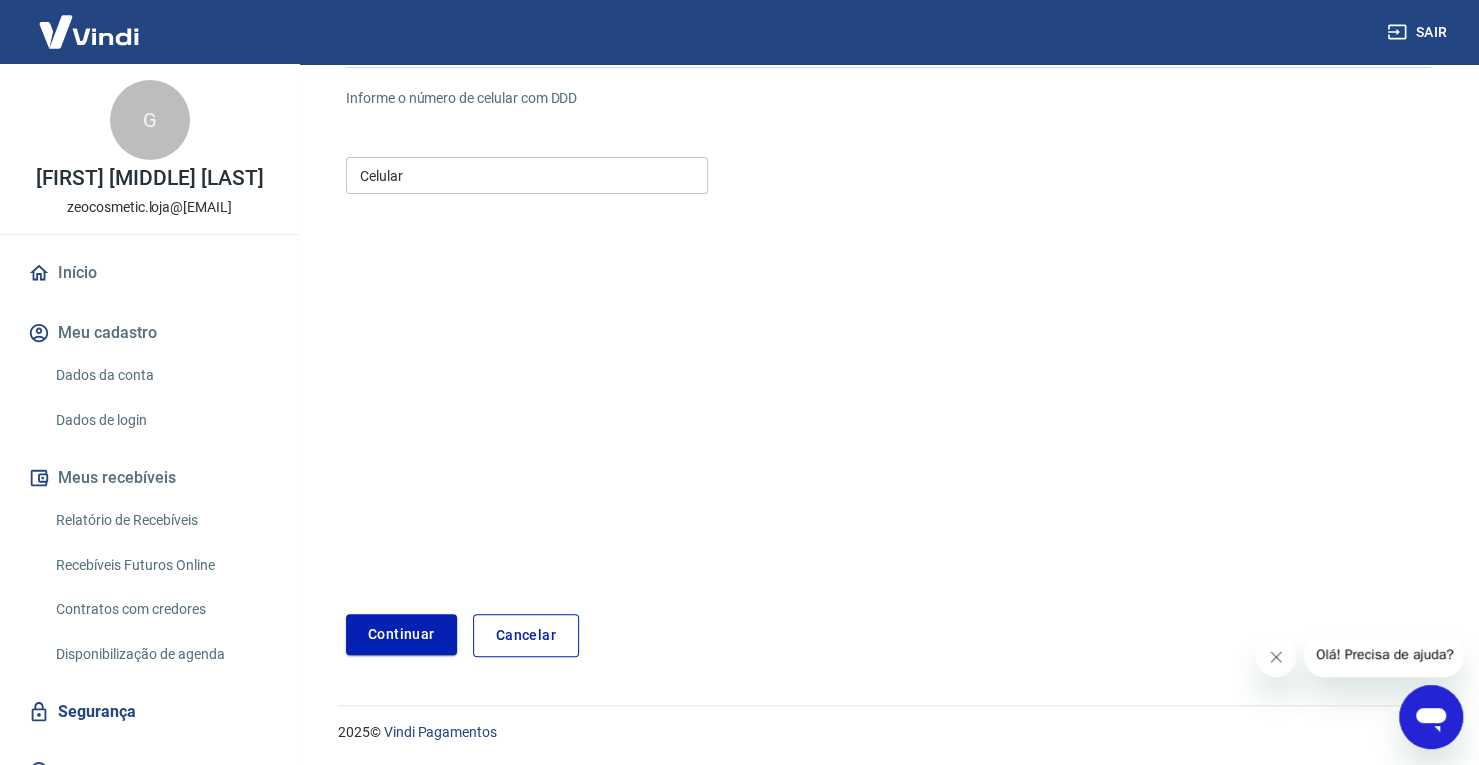 click on "Celular Celular" at bounding box center [527, 173] 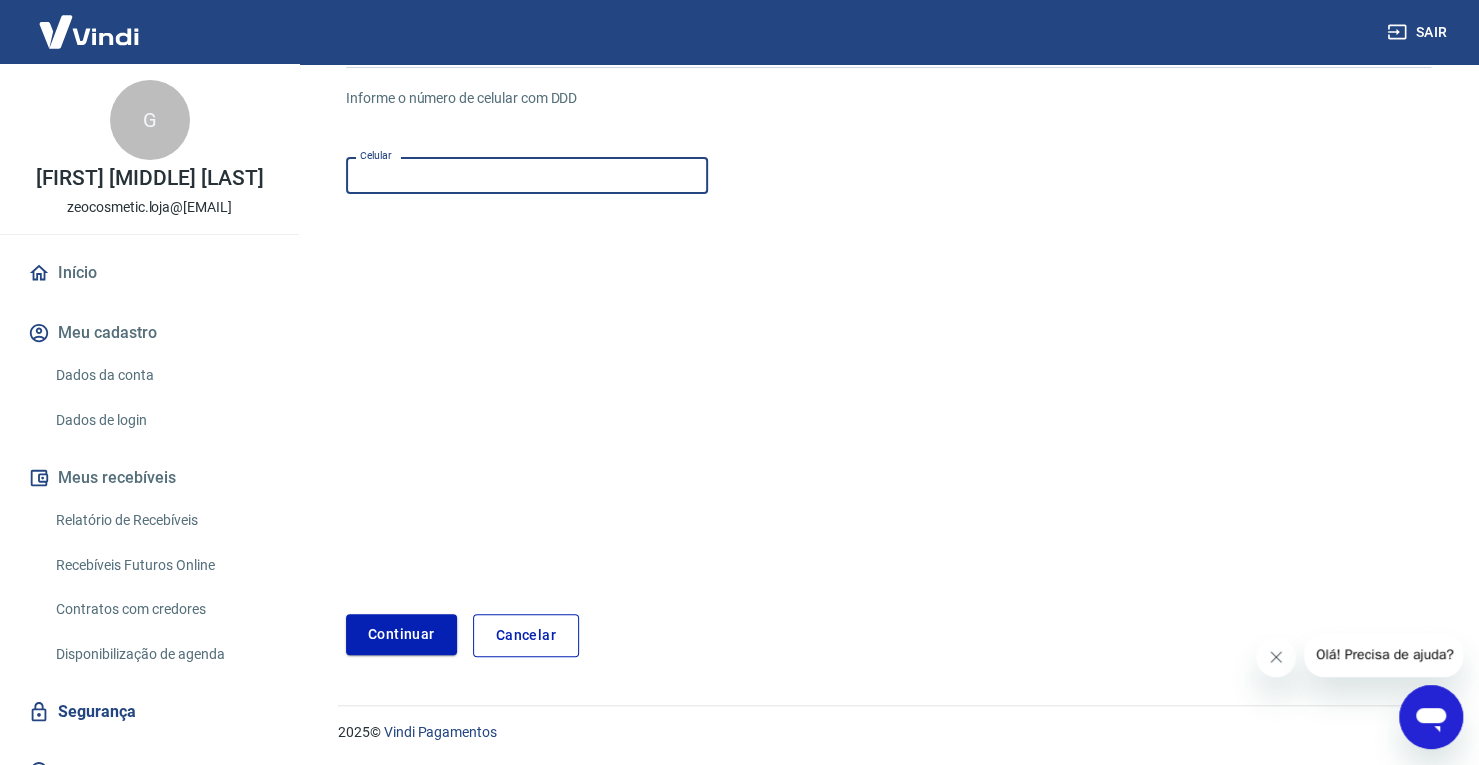click on "Celular" at bounding box center (527, 175) 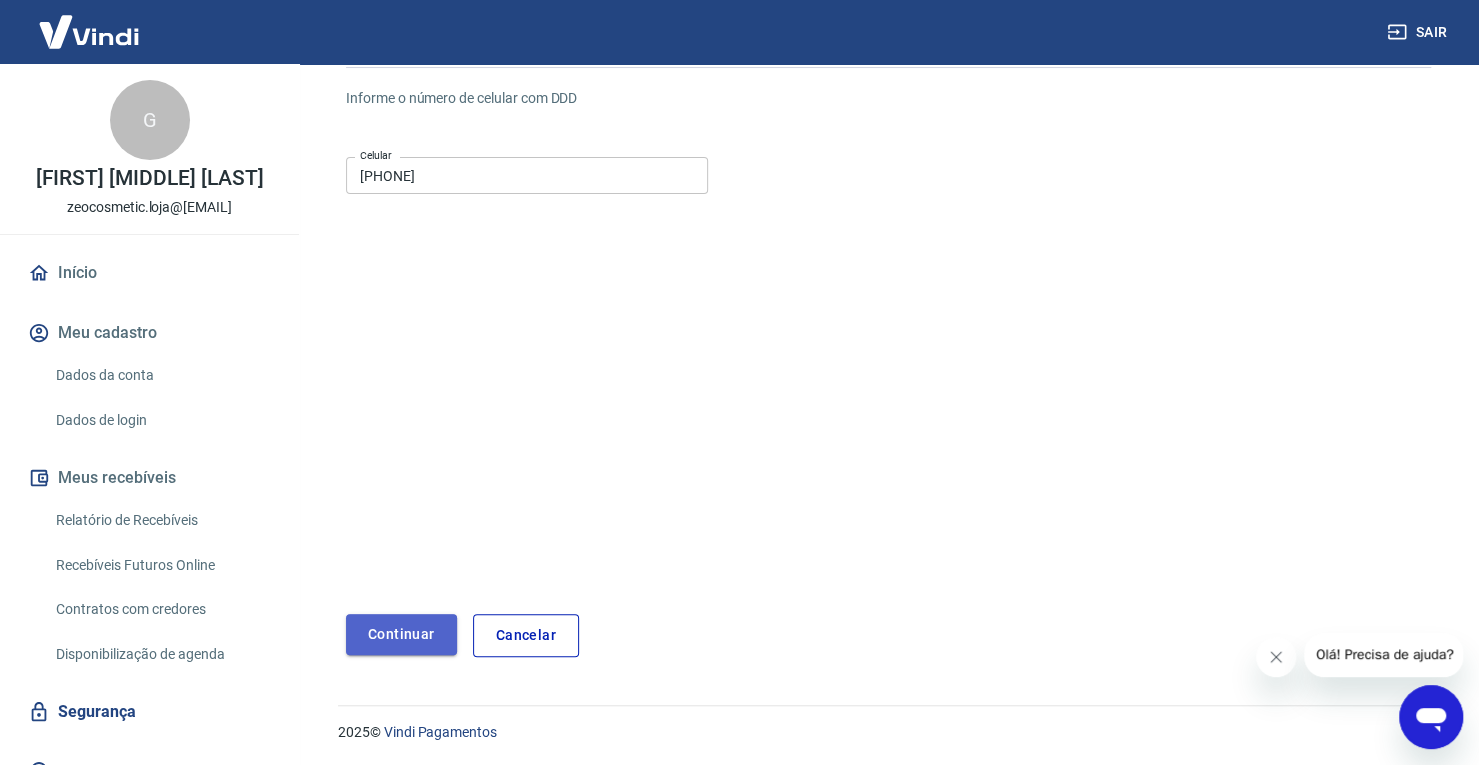 click on "Continuar" at bounding box center [401, 634] 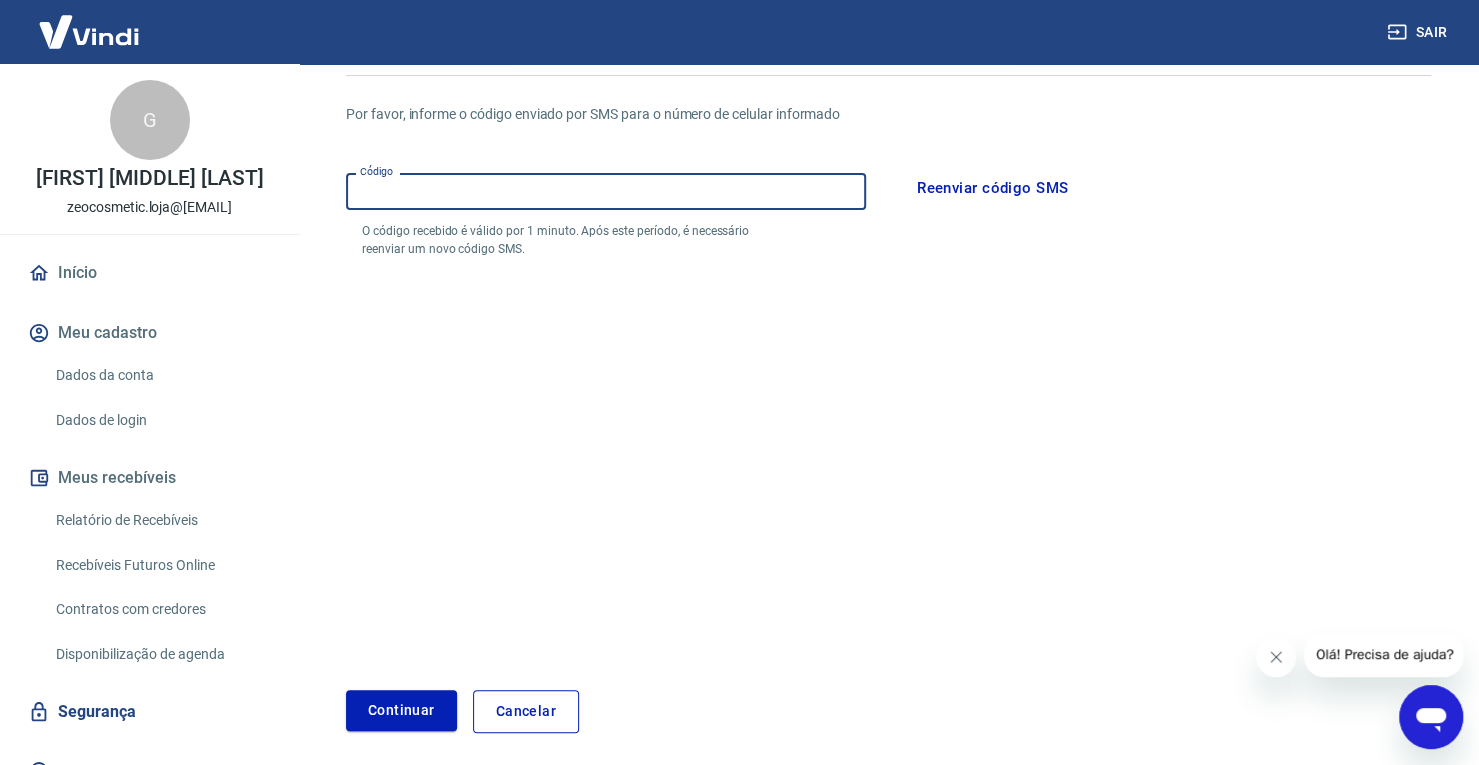 click on "Código" at bounding box center (606, 191) 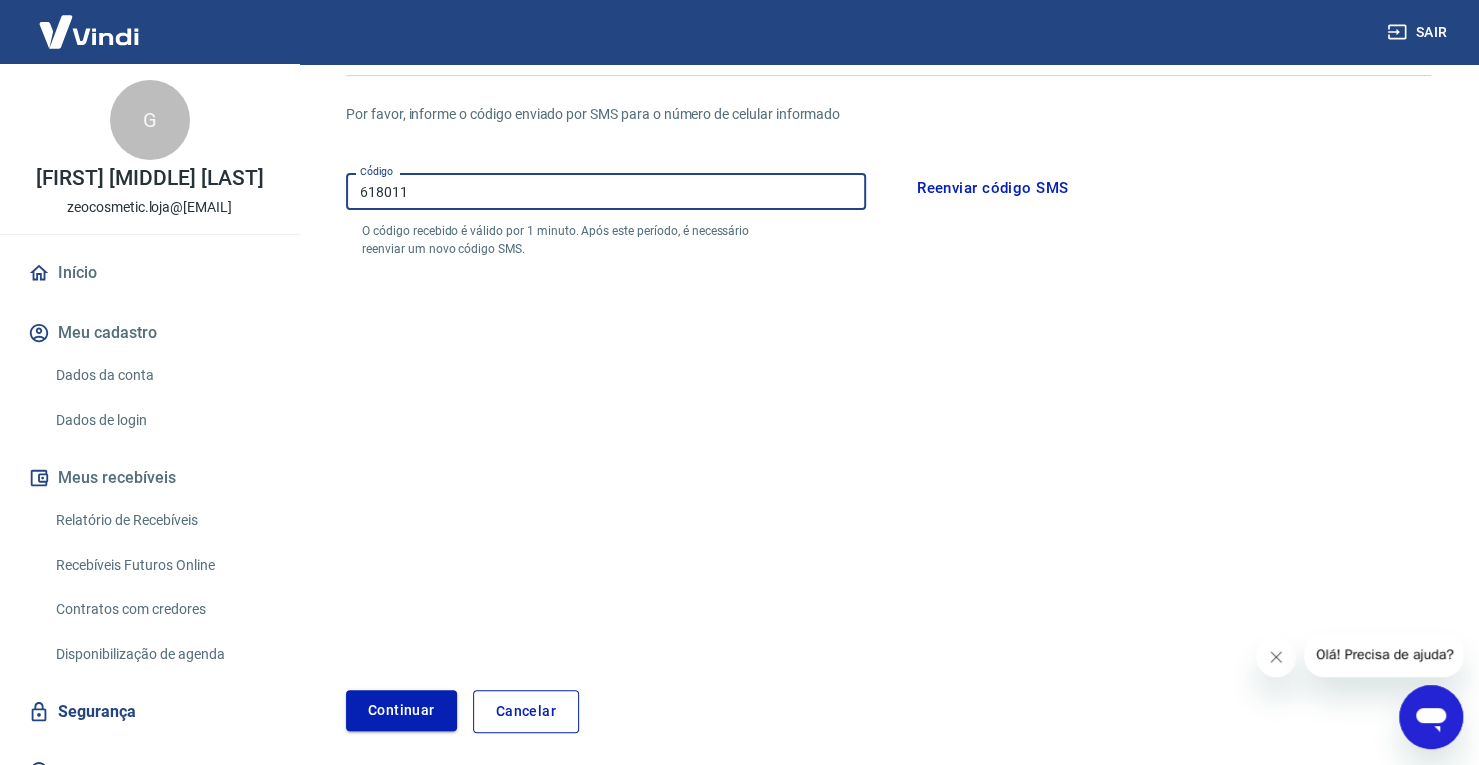 type on "618011" 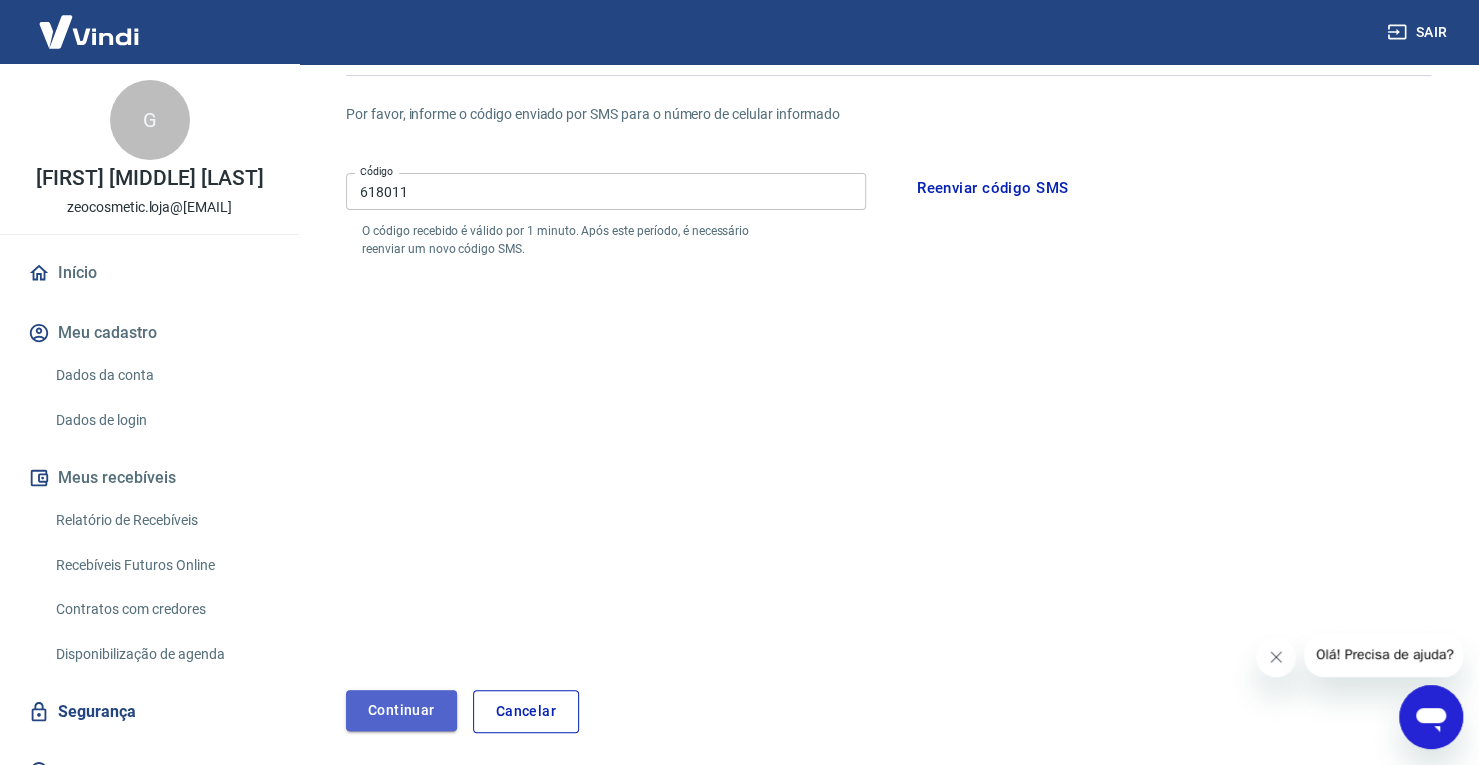 click on "Continuar" at bounding box center (401, 710) 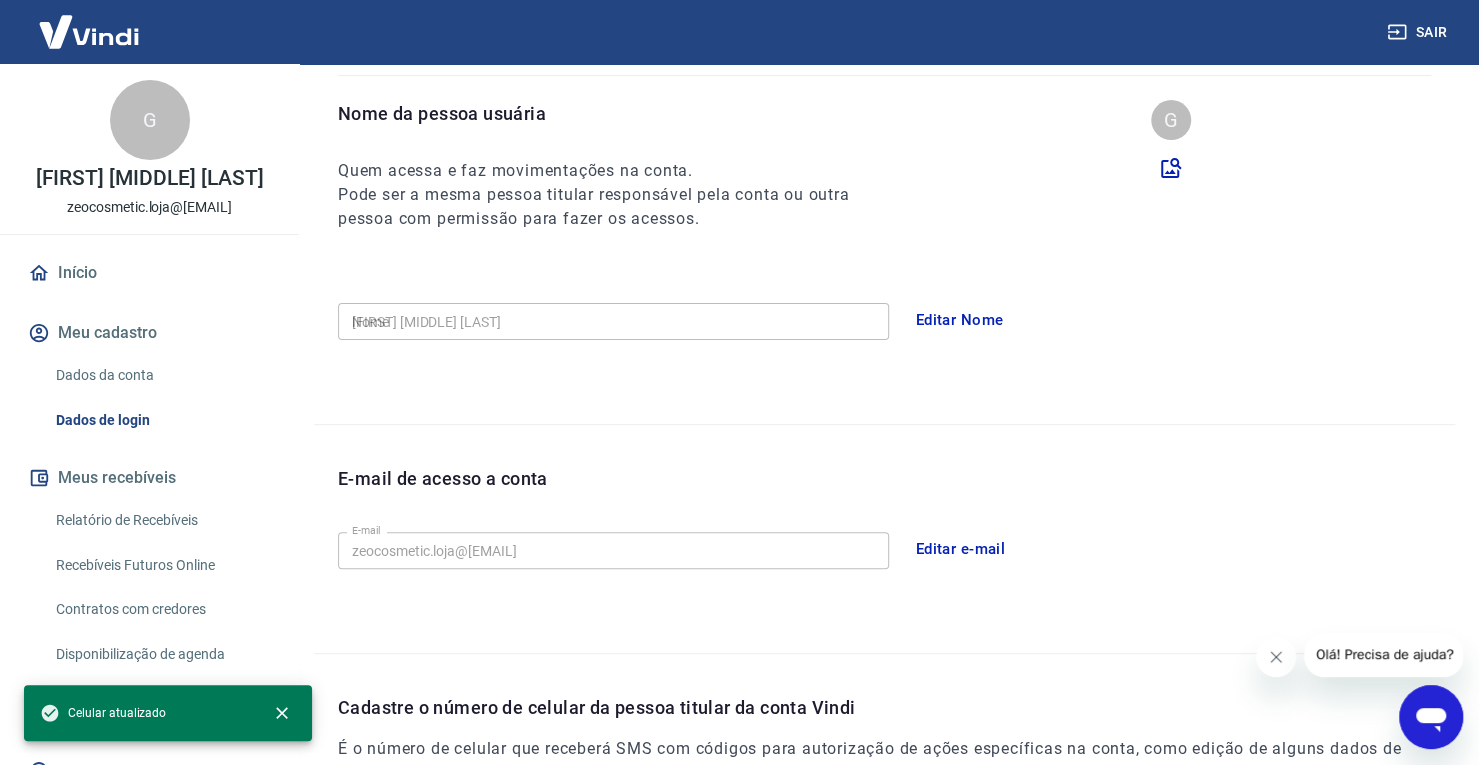 type on "(41) 99143-1969" 